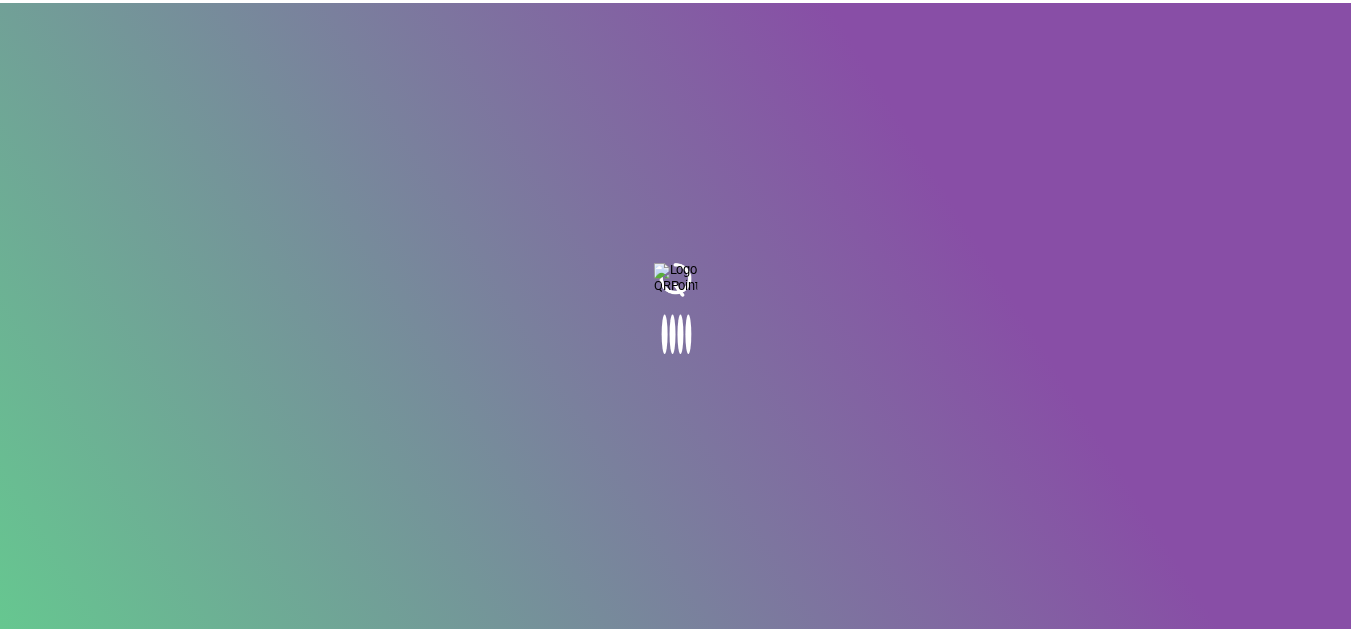 scroll, scrollTop: 0, scrollLeft: 0, axis: both 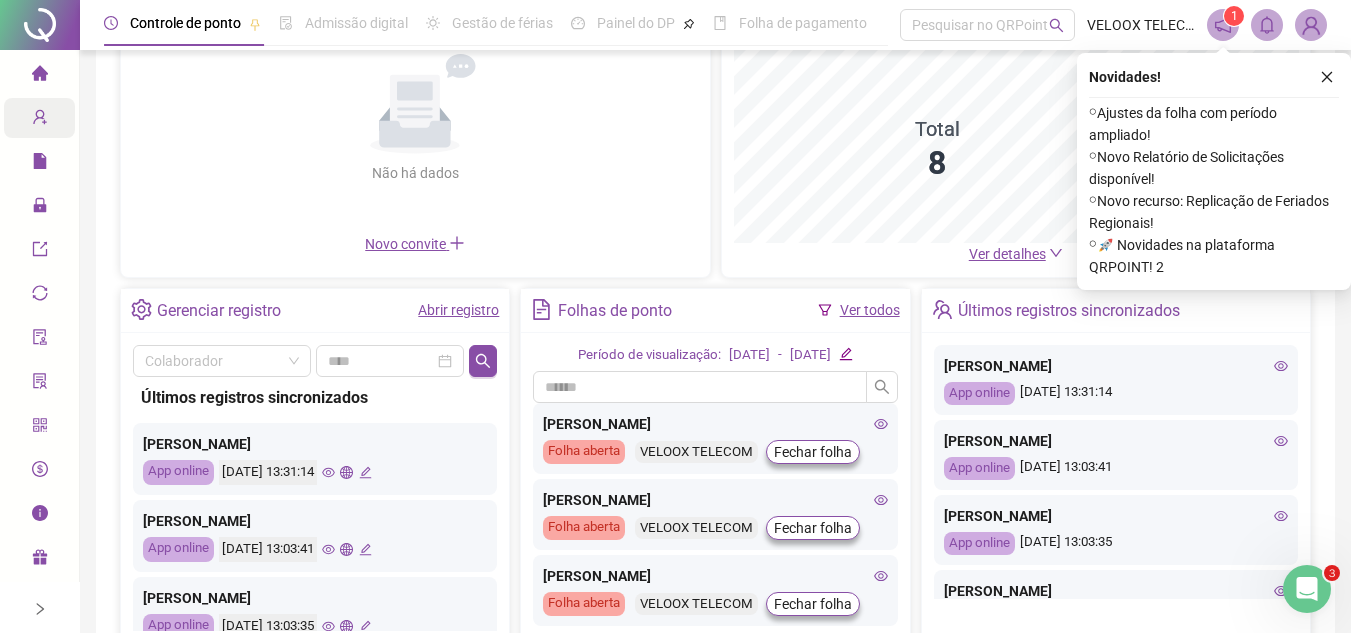 click 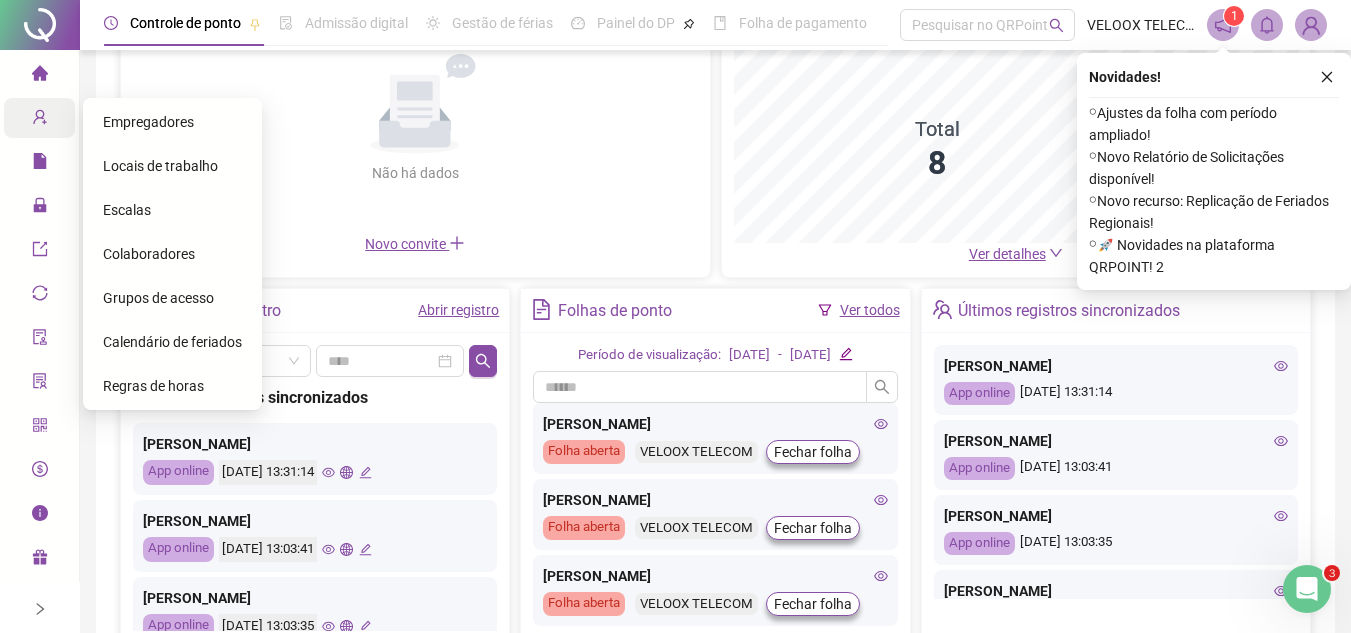 click on "Colaboradores" at bounding box center [149, 254] 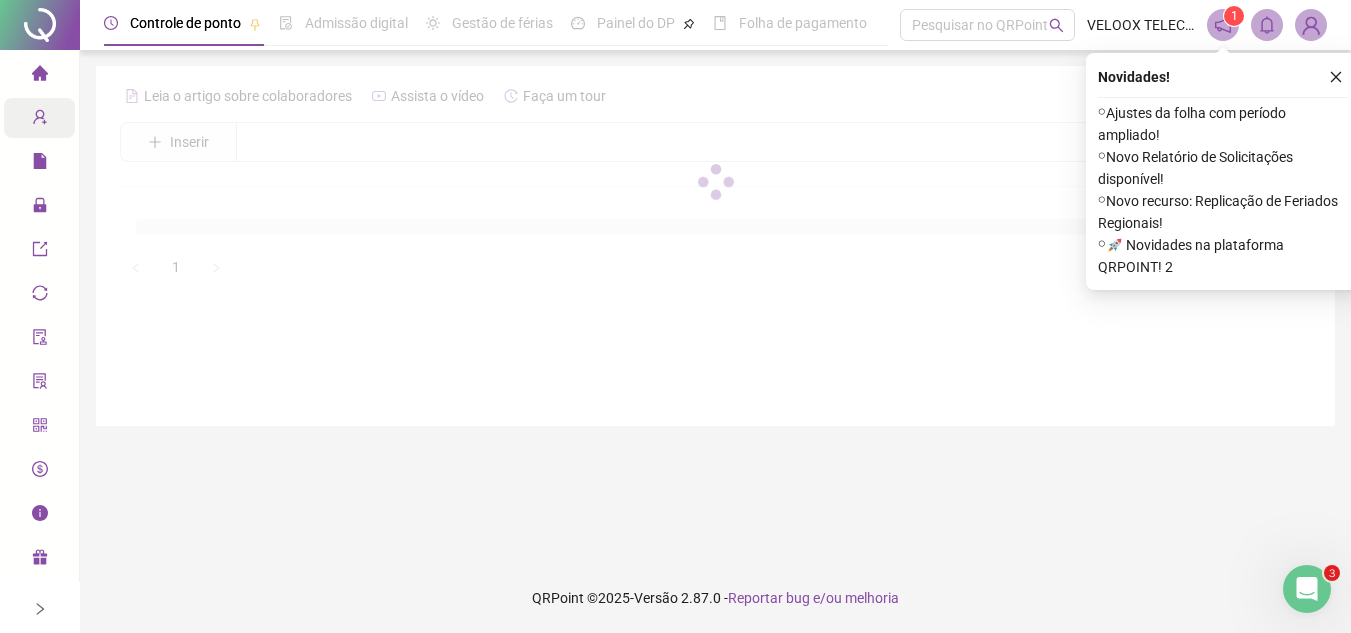 scroll, scrollTop: 0, scrollLeft: 0, axis: both 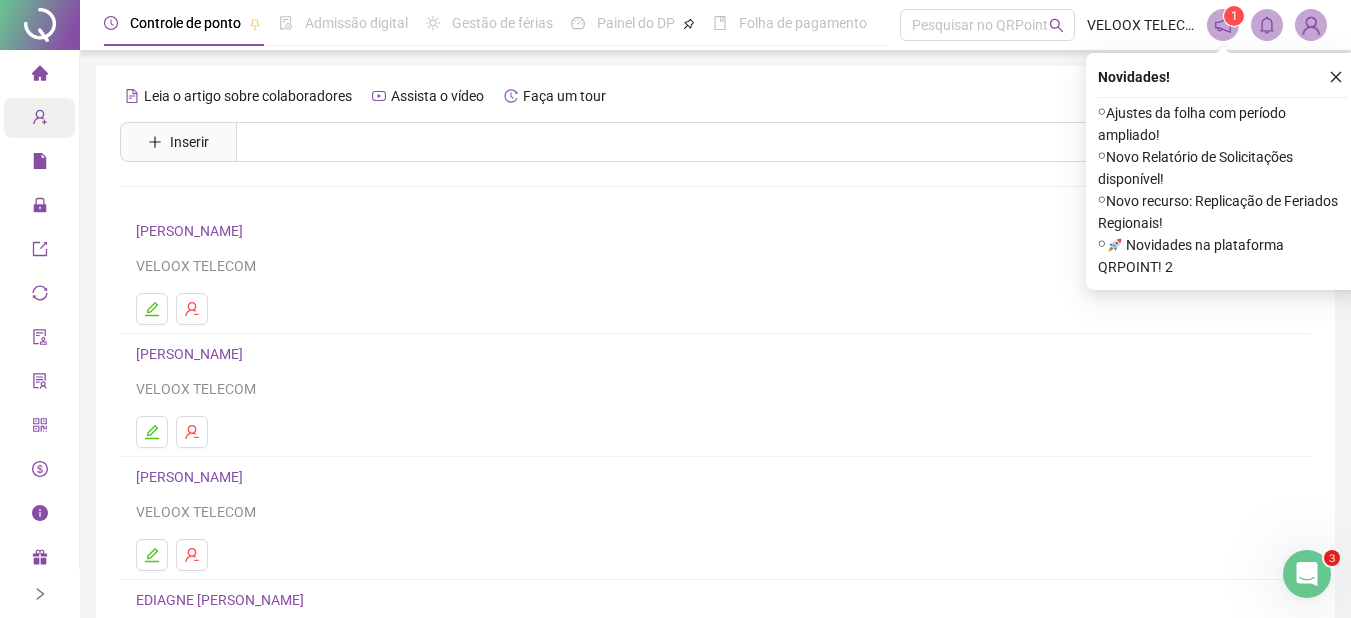 click on "[PERSON_NAME] DO NASCIMENTO    VELOOX TELECOM" at bounding box center [715, 518] 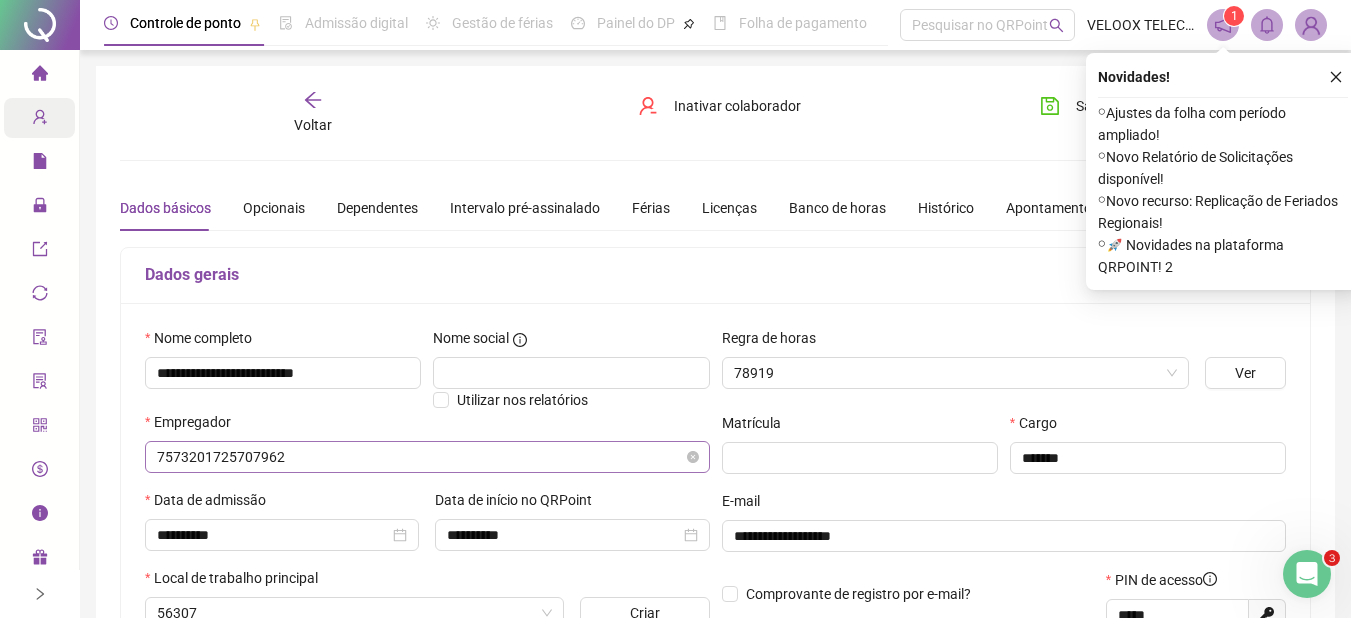 type on "**********" 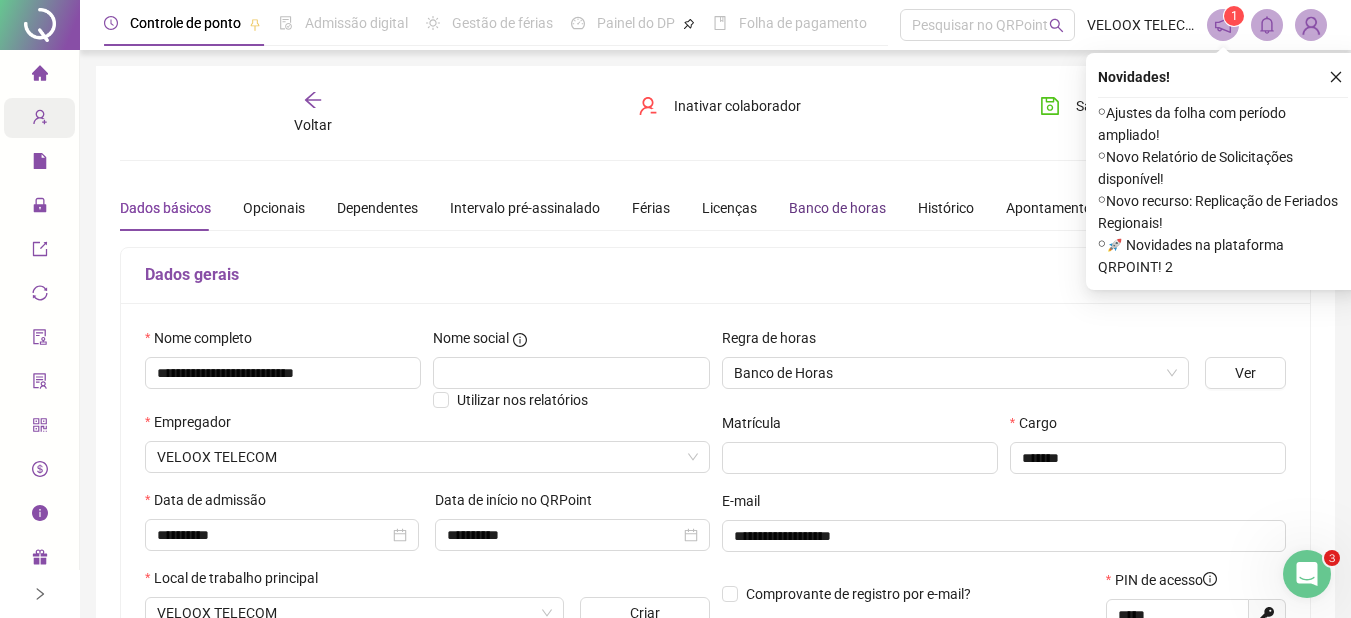 click on "Banco de horas" at bounding box center (837, 208) 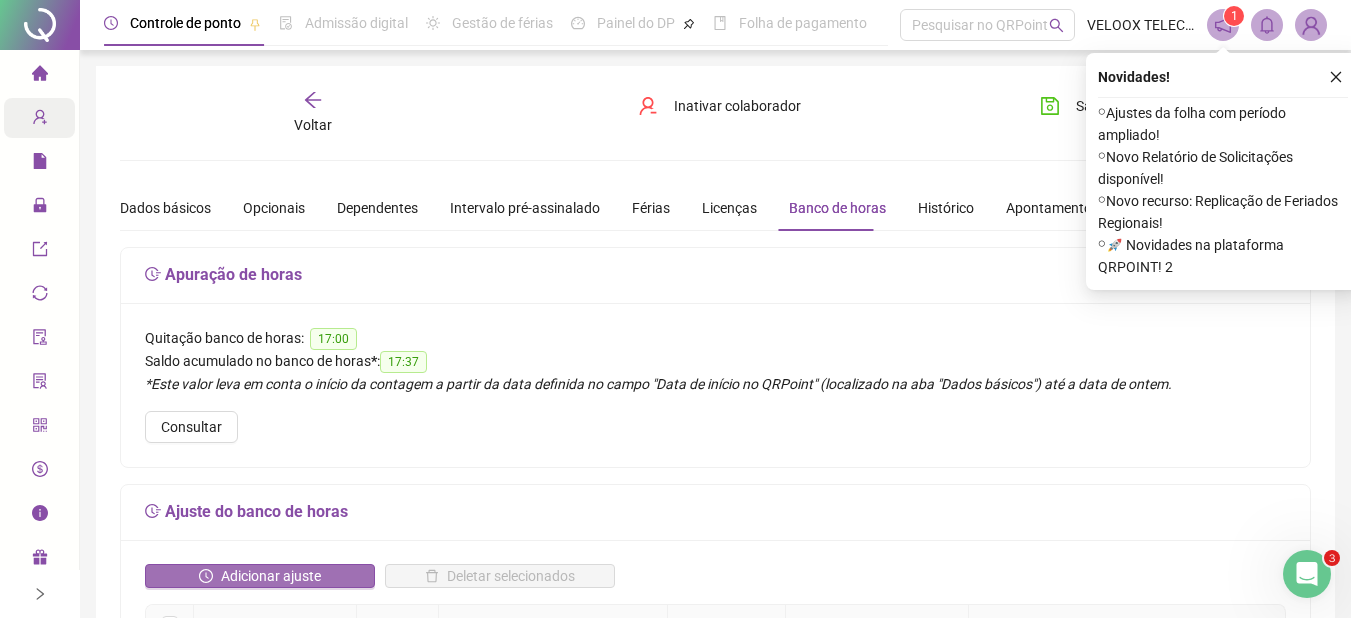 click on "Adicionar ajuste" at bounding box center [271, 576] 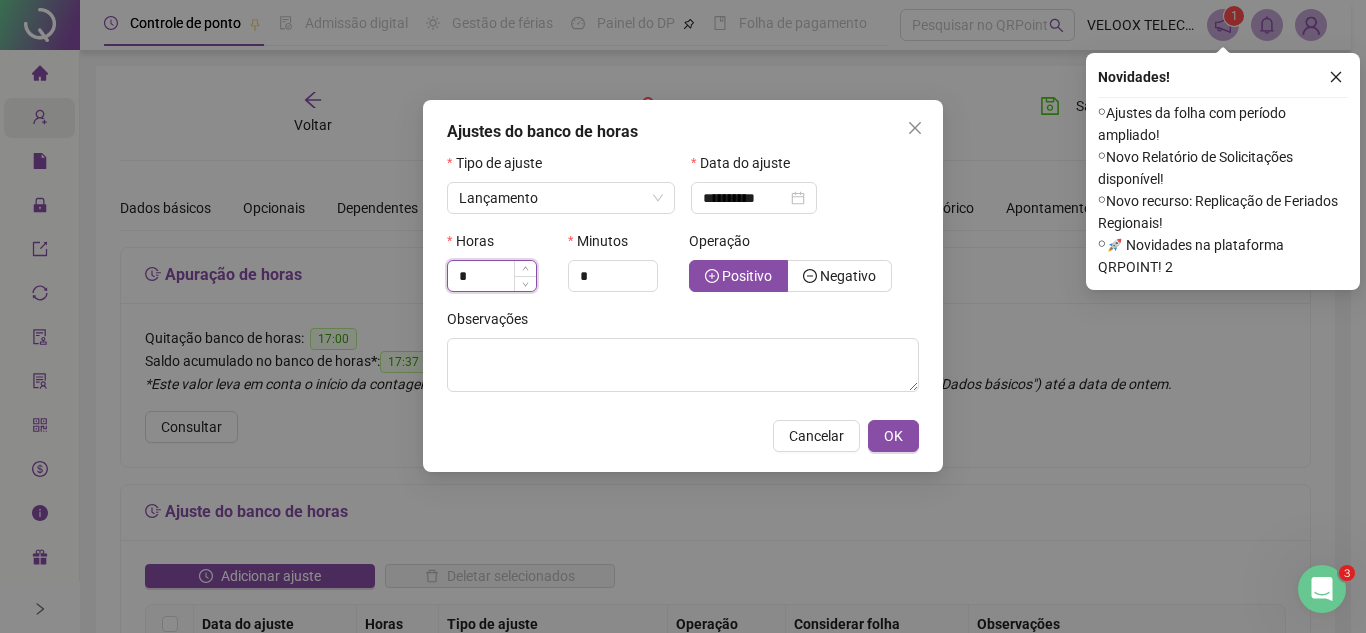 click on "*" at bounding box center [492, 276] 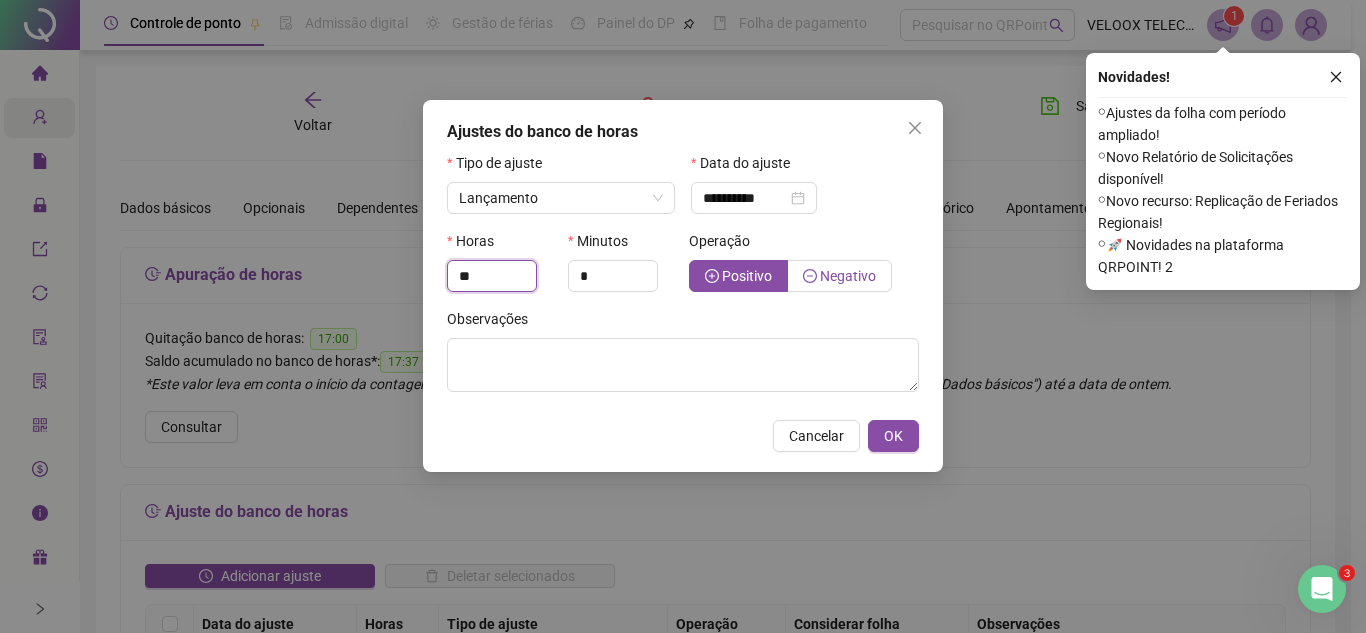 type on "**" 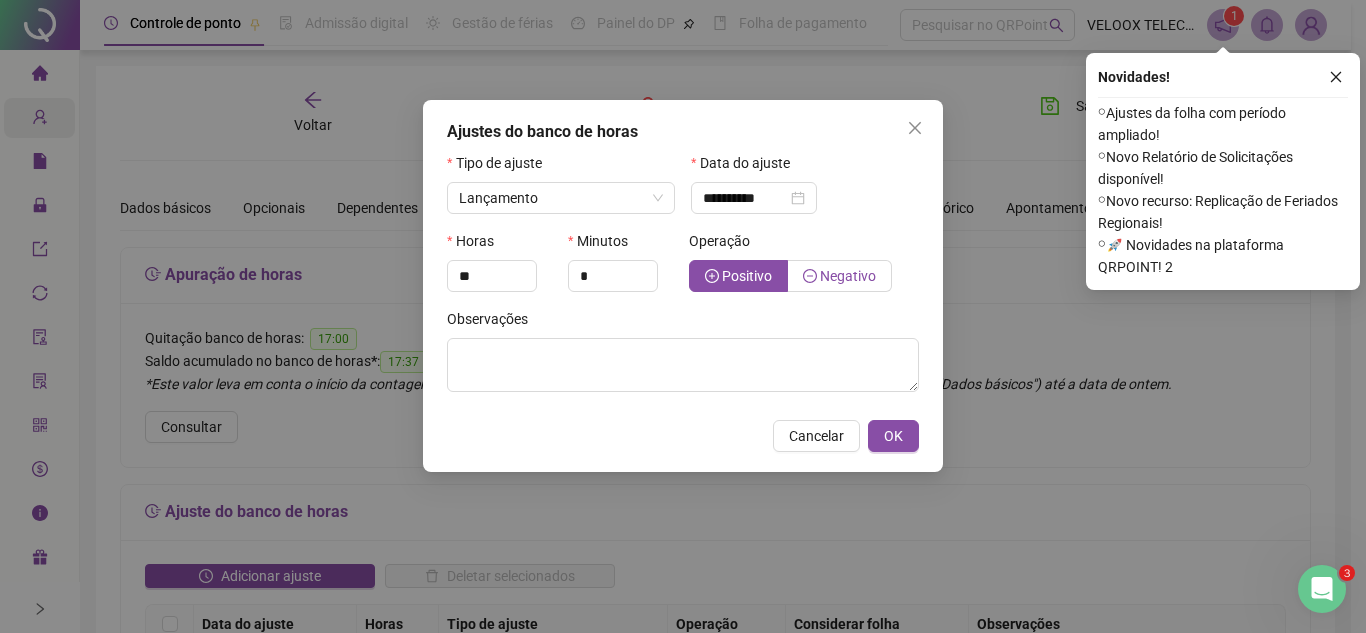 click on "Negativo" at bounding box center (848, 276) 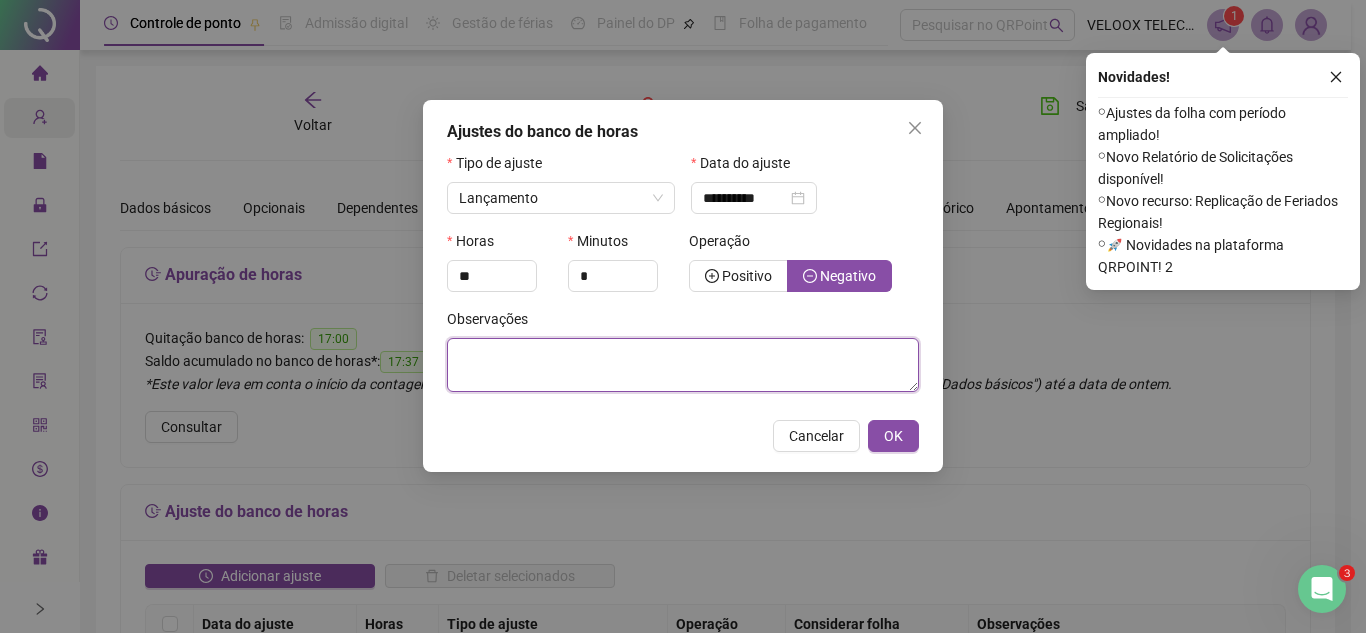 click at bounding box center (683, 365) 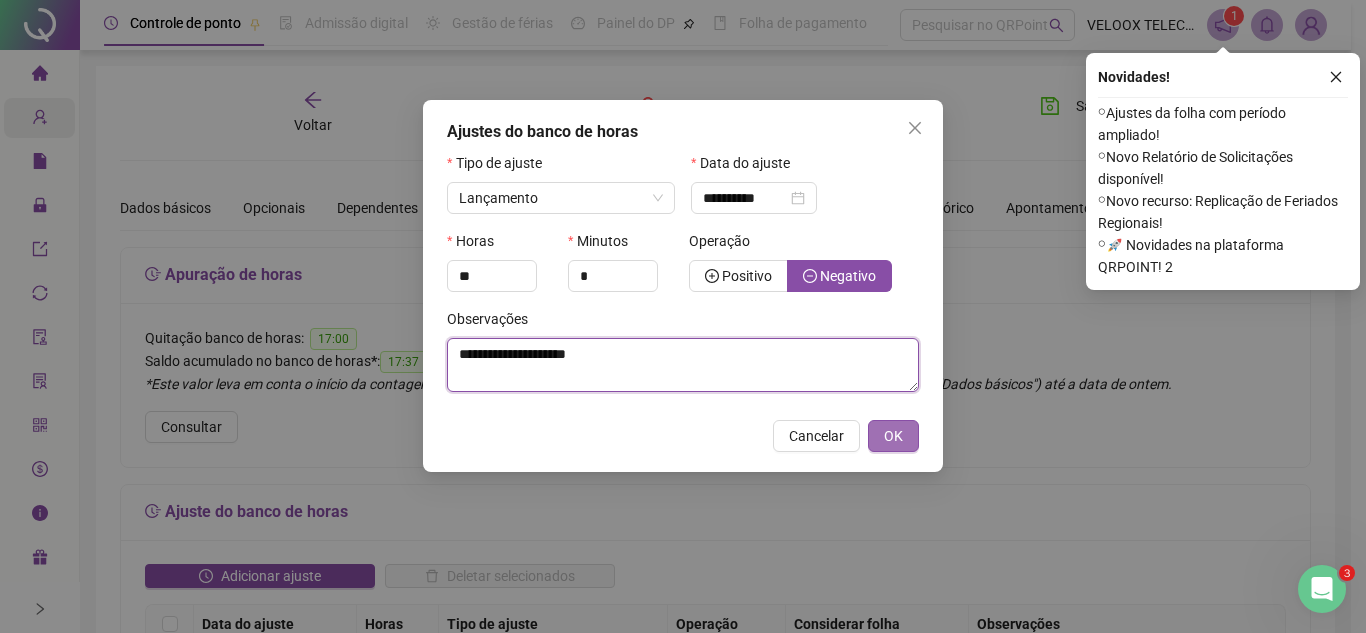 type on "**********" 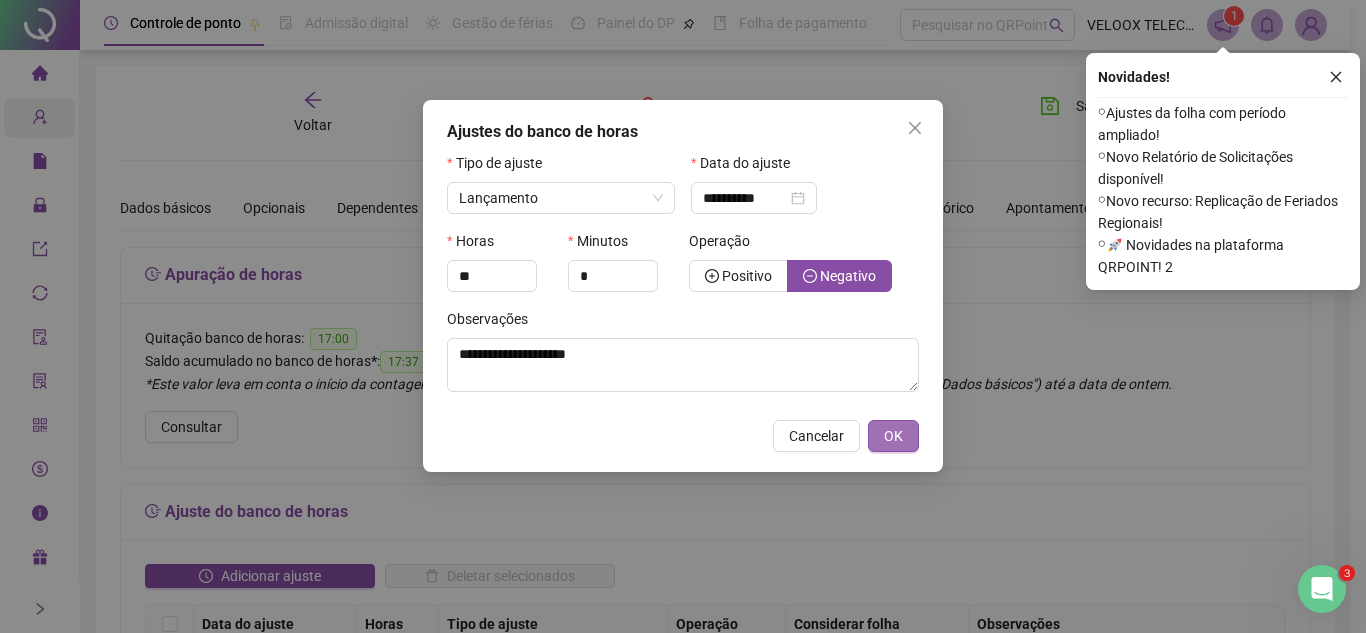 click on "OK" at bounding box center (893, 436) 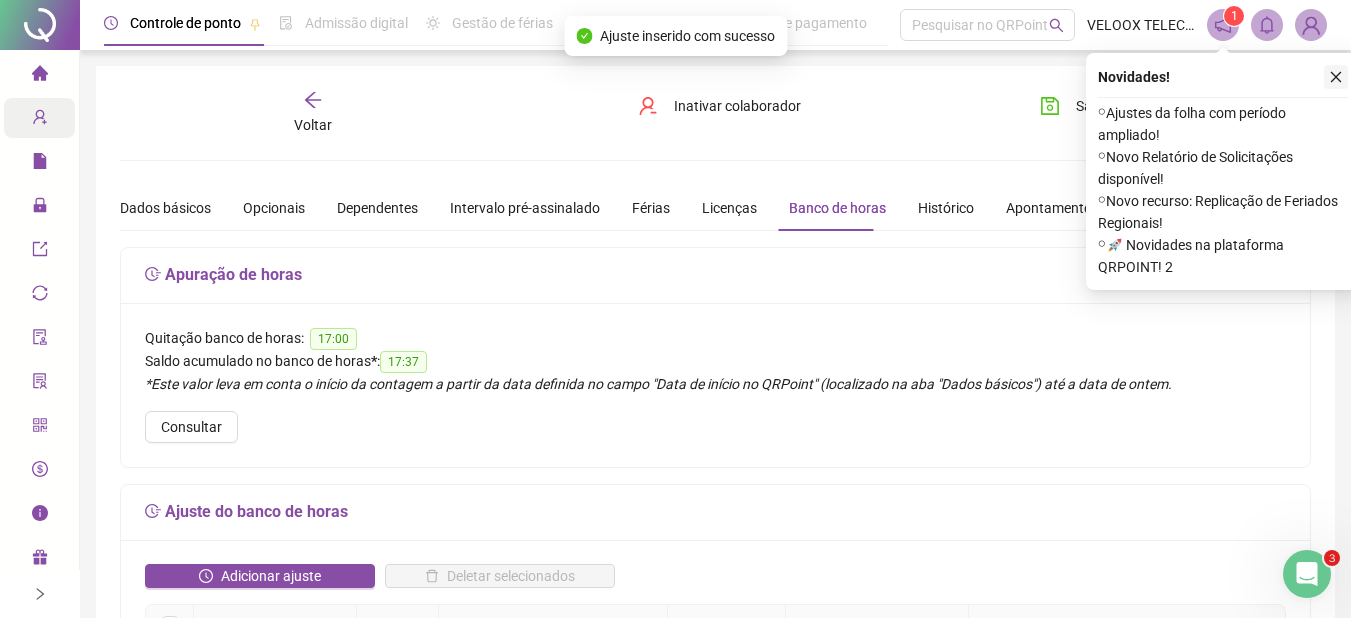 click 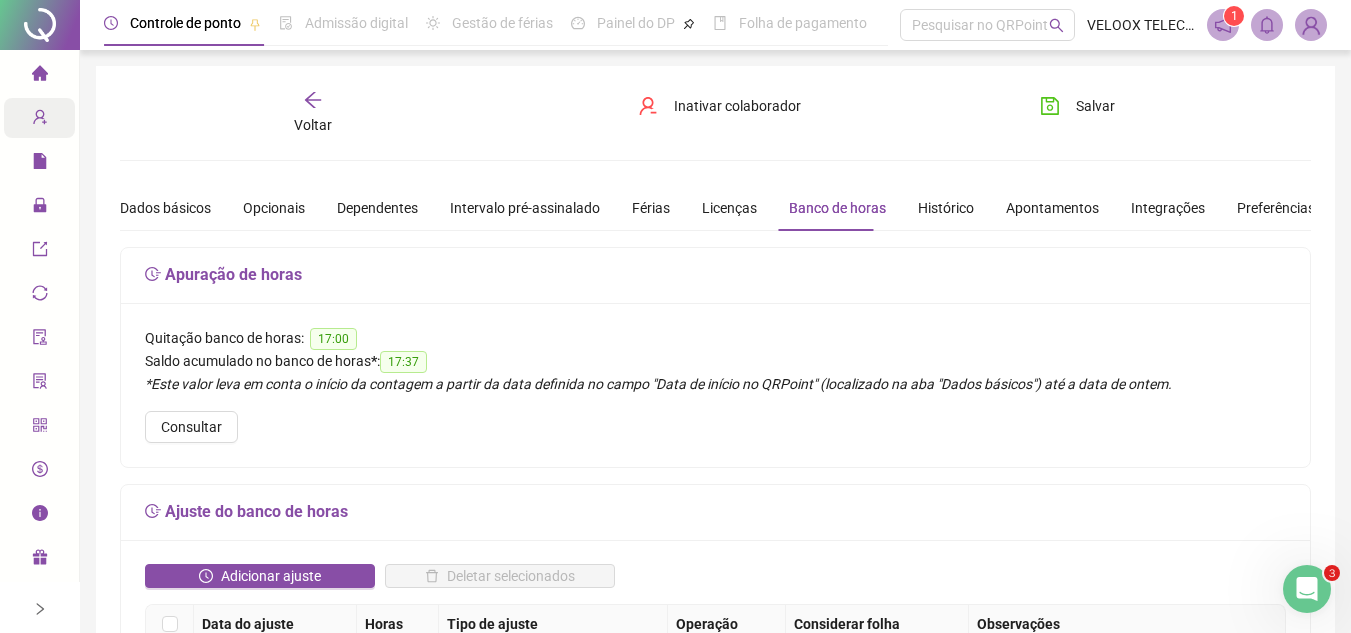 click on "Cadastros" at bounding box center [77, 118] 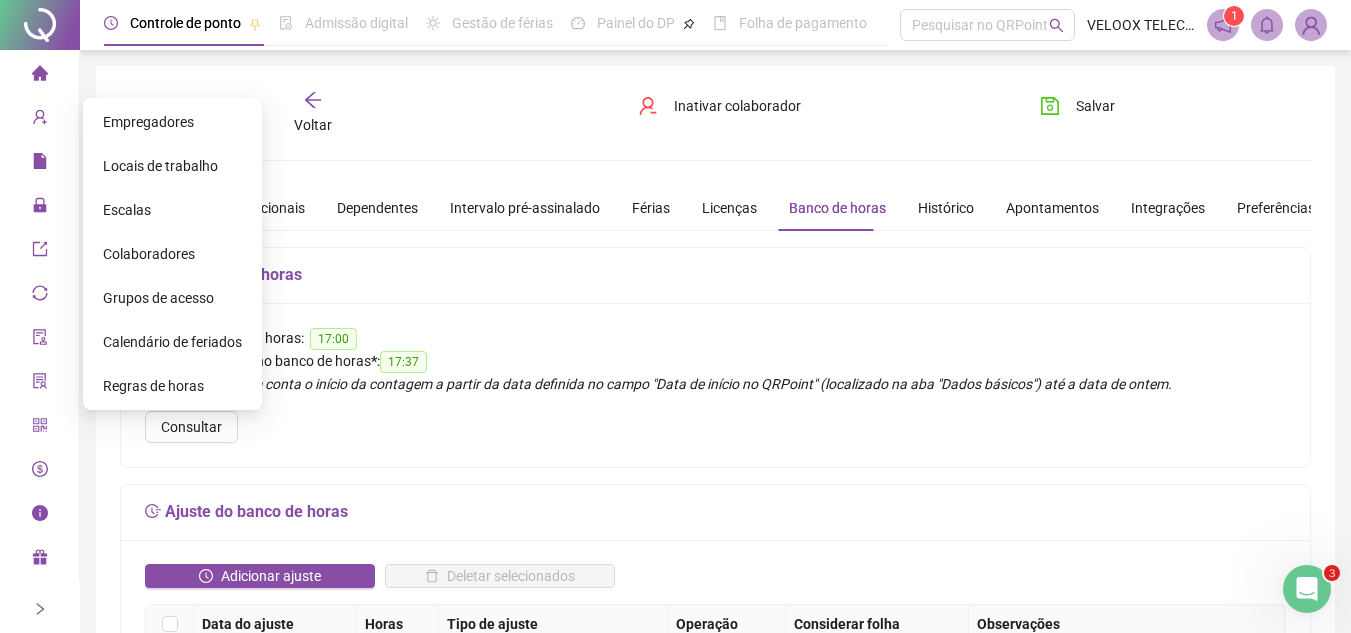 click on "Colaboradores" at bounding box center [172, 254] 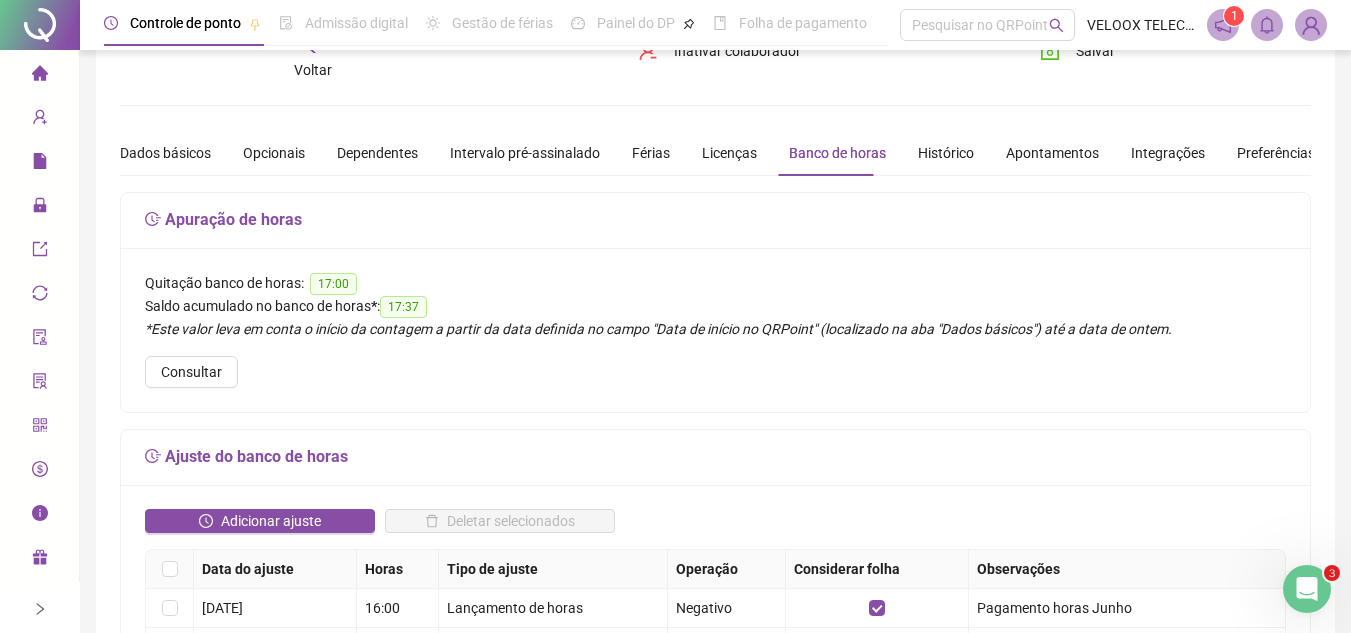 scroll, scrollTop: 200, scrollLeft: 0, axis: vertical 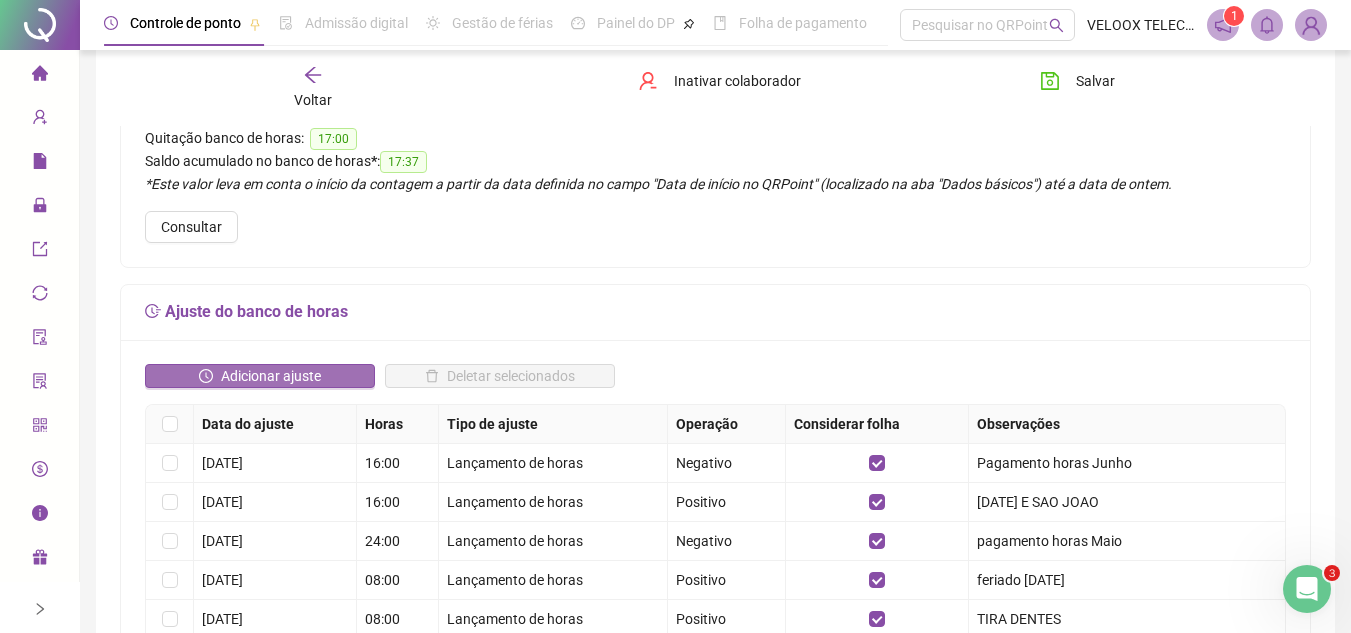 click on "Adicionar ajuste" at bounding box center [271, 376] 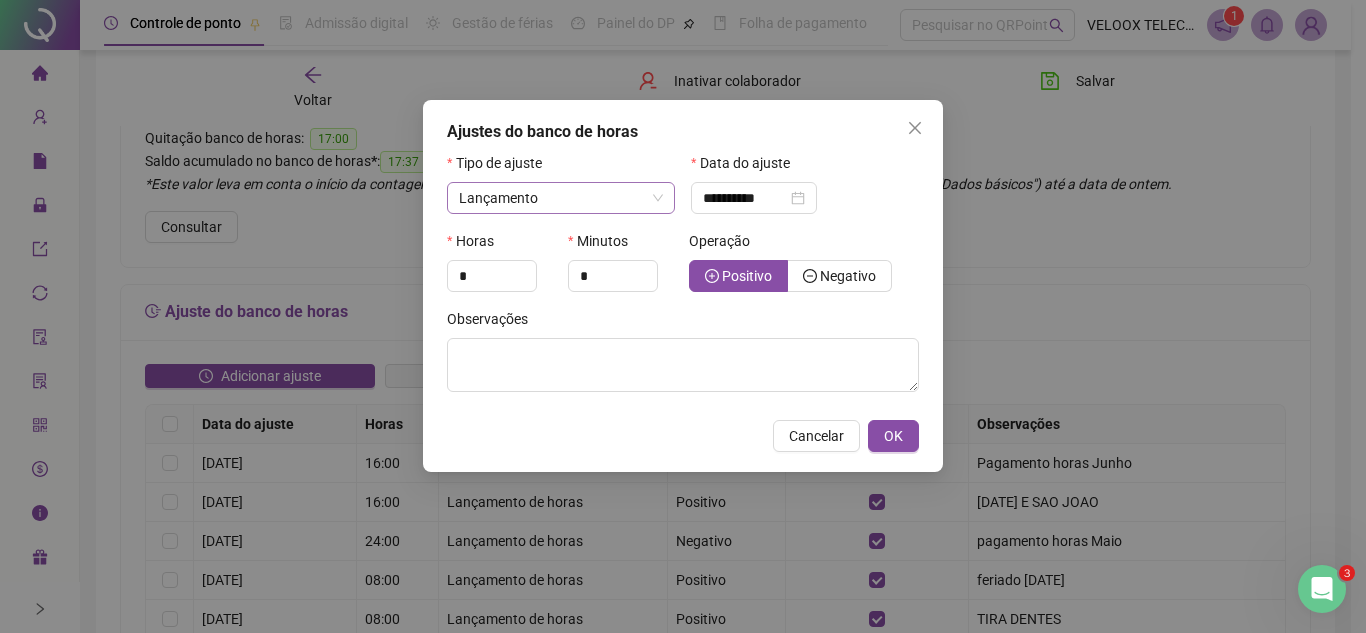 click on "Lançamento" at bounding box center (561, 198) 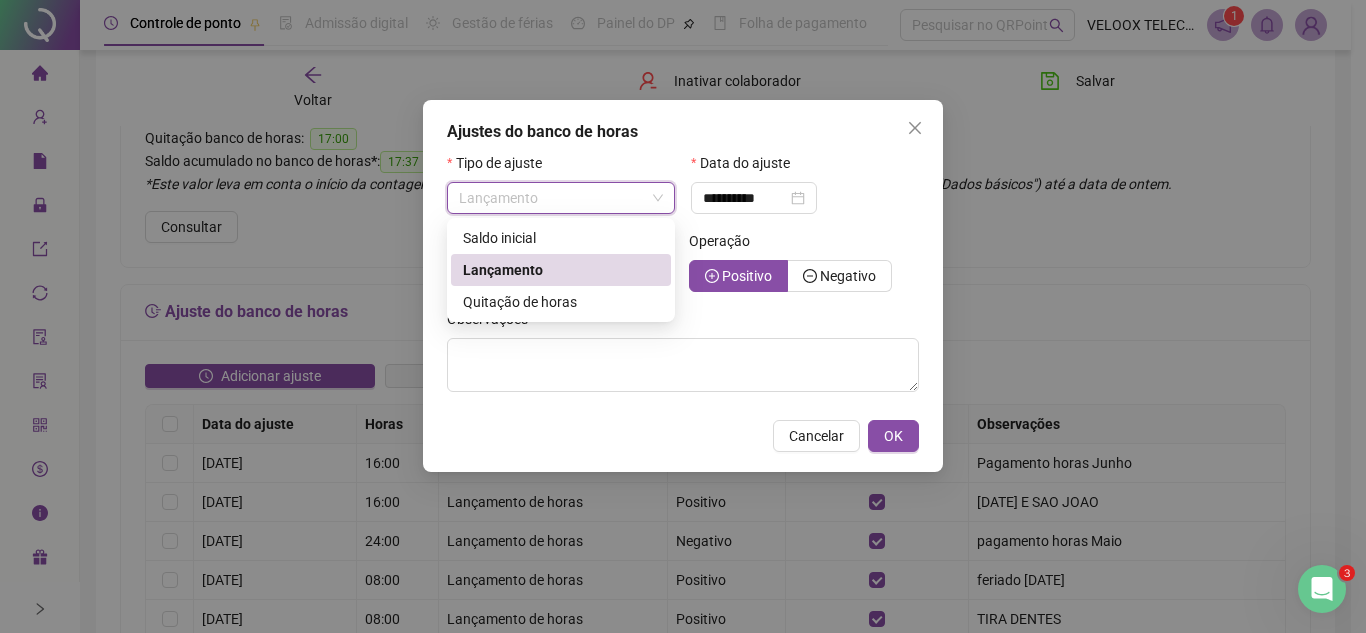 click on "Lançamento" at bounding box center [561, 198] 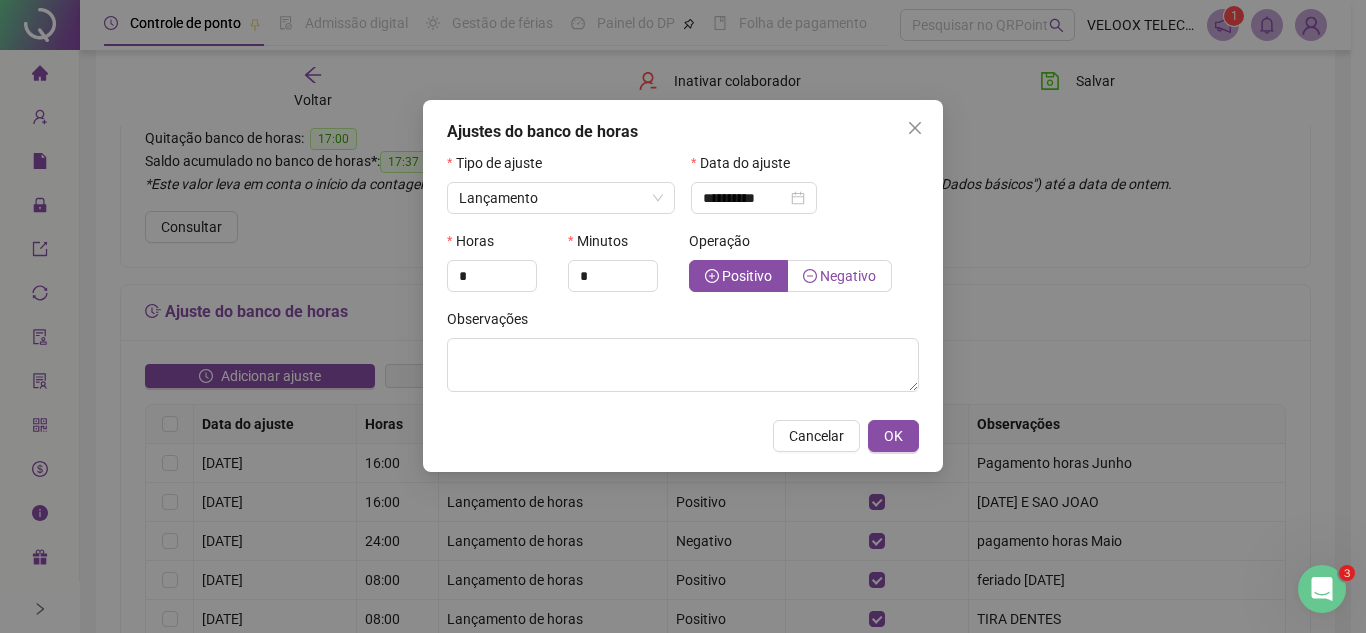 click on "Negativo" at bounding box center [840, 276] 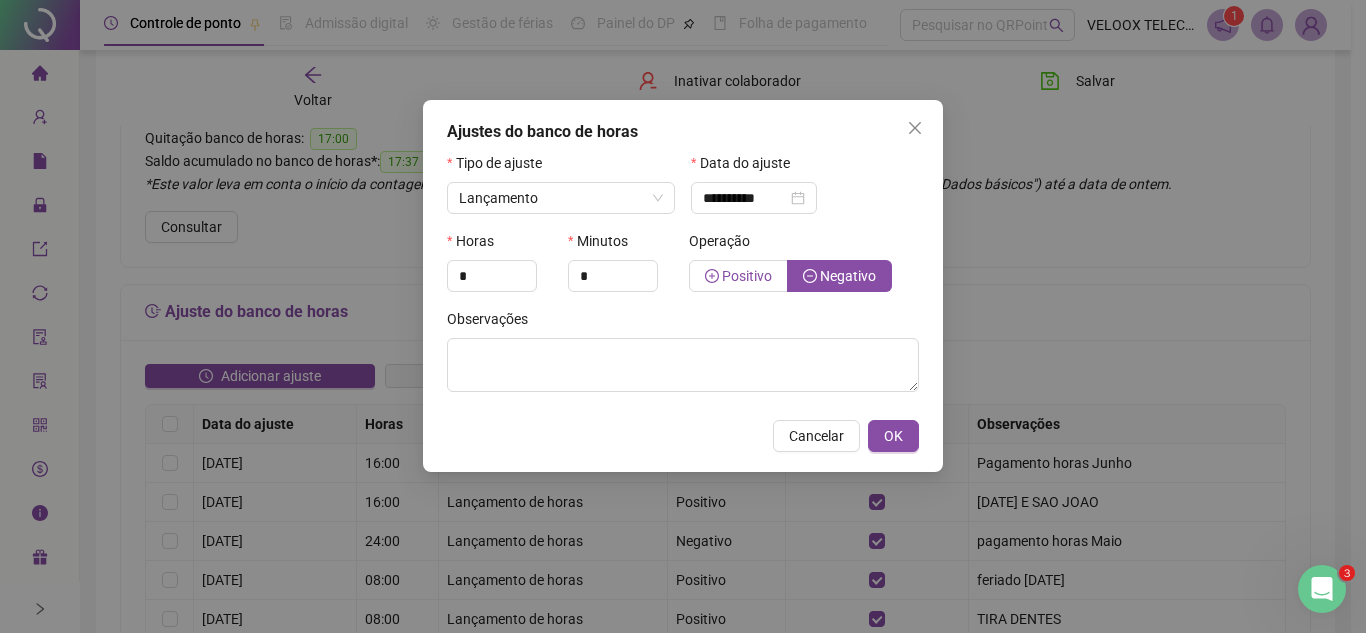click on "Positivo" at bounding box center (738, 276) 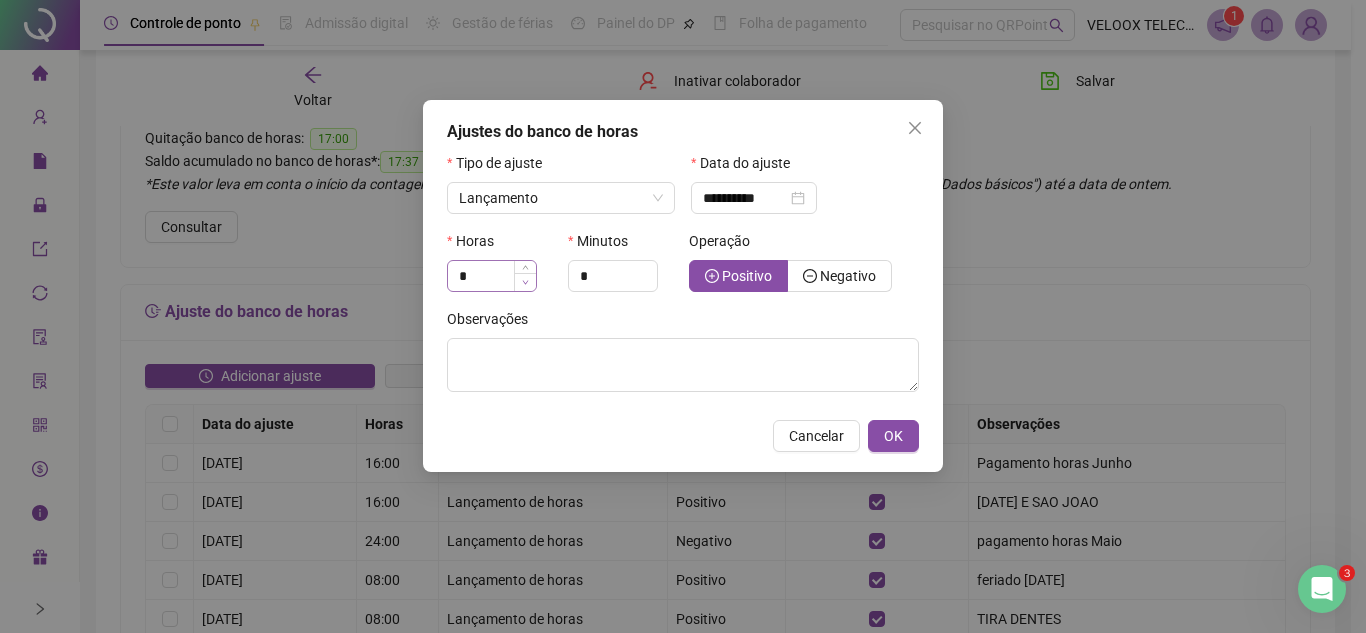 click at bounding box center [525, 282] 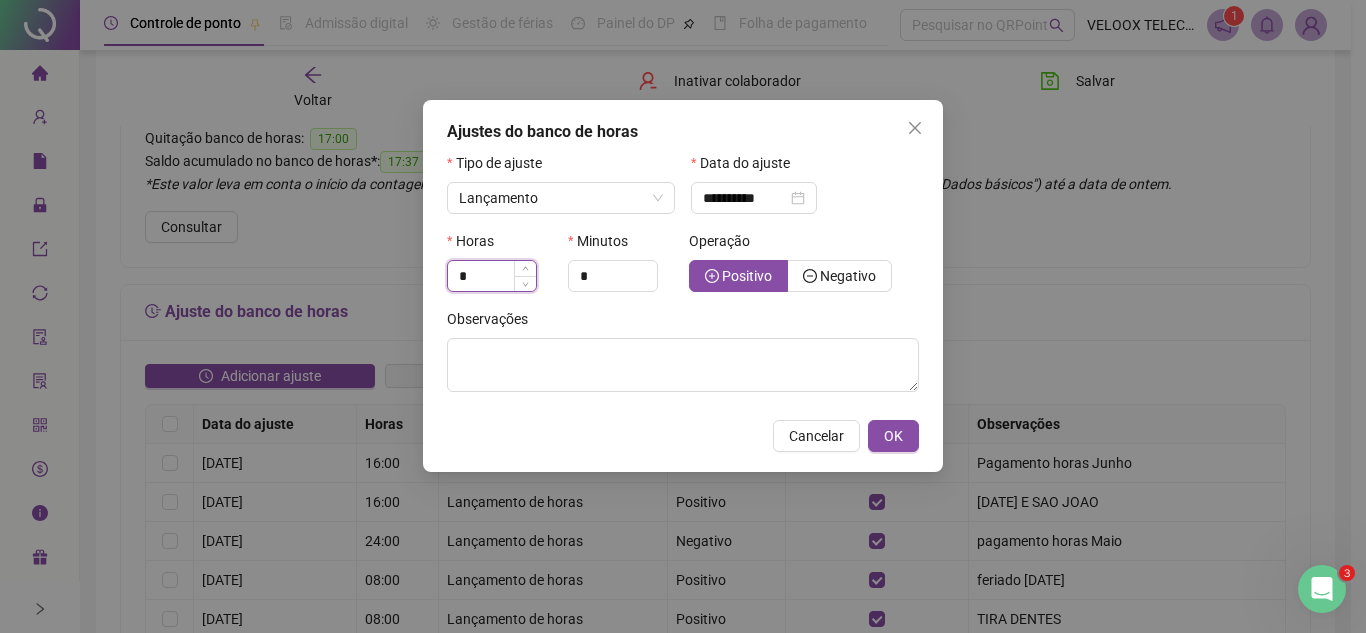click on "*" at bounding box center [492, 276] 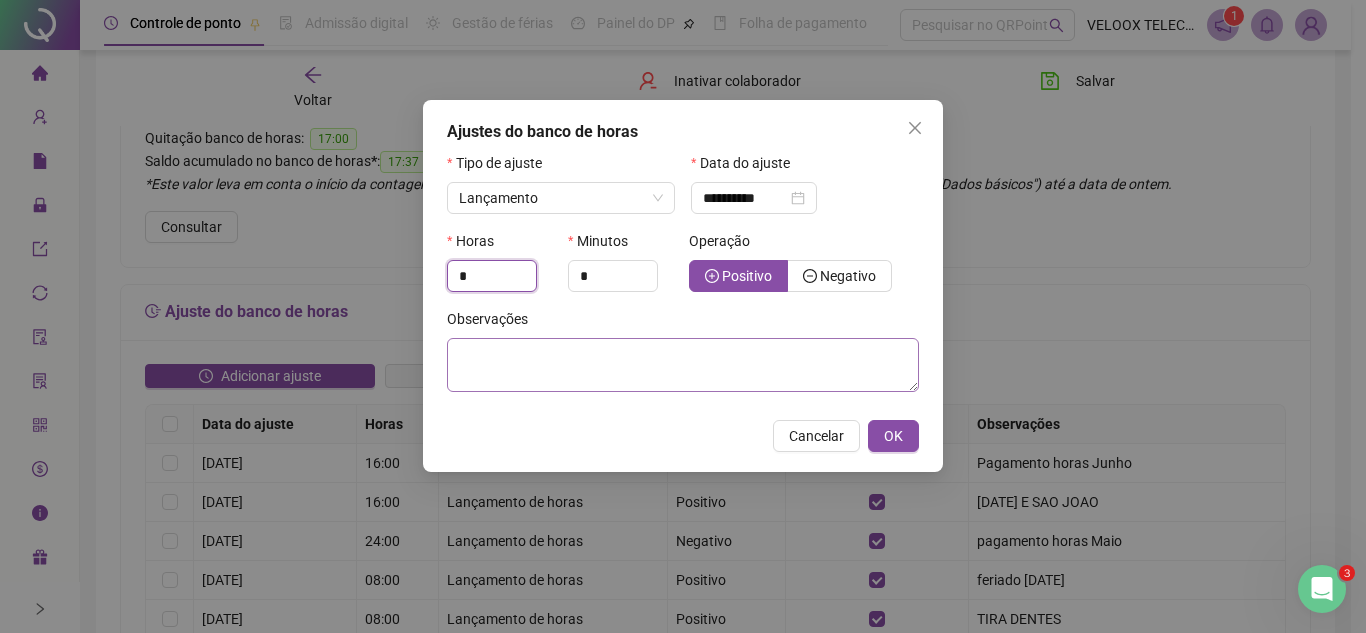 type on "*" 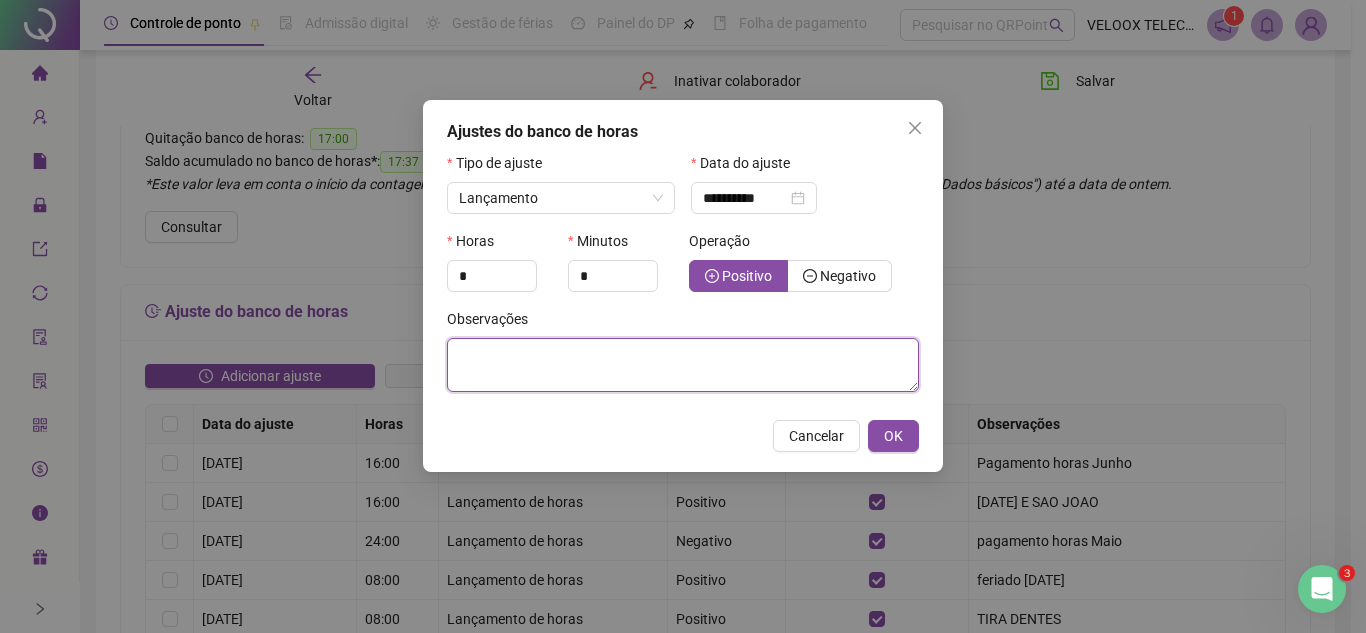click at bounding box center [683, 365] 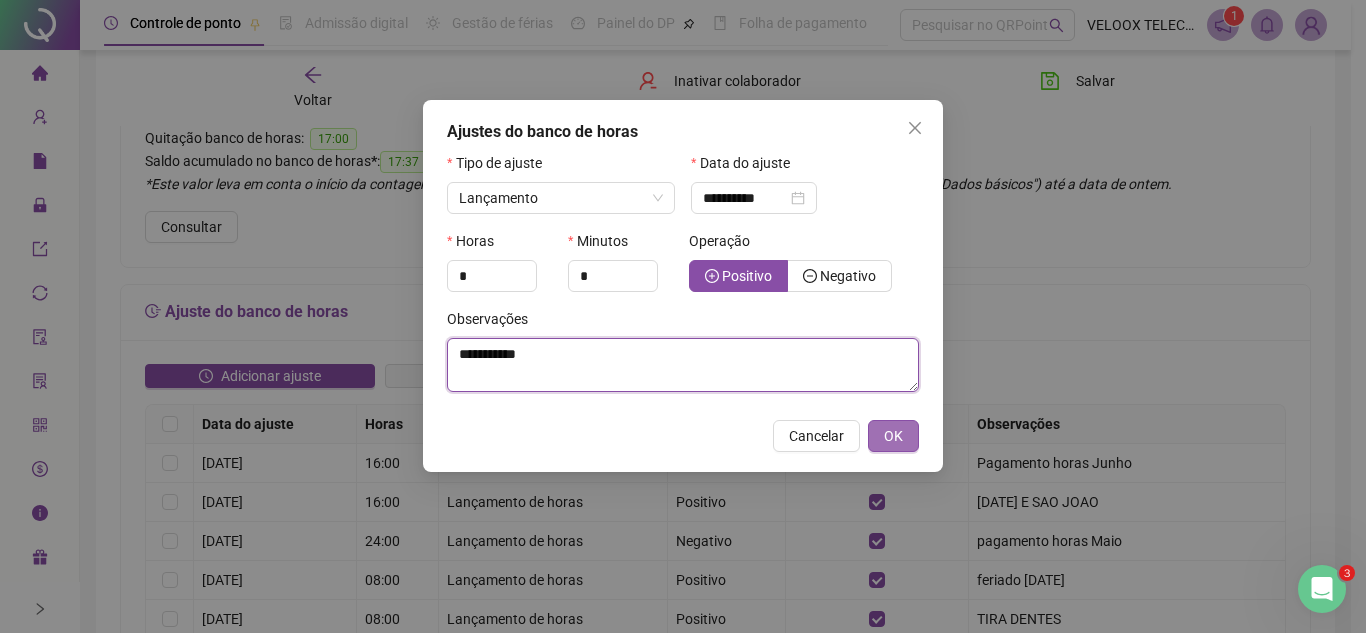 type on "**********" 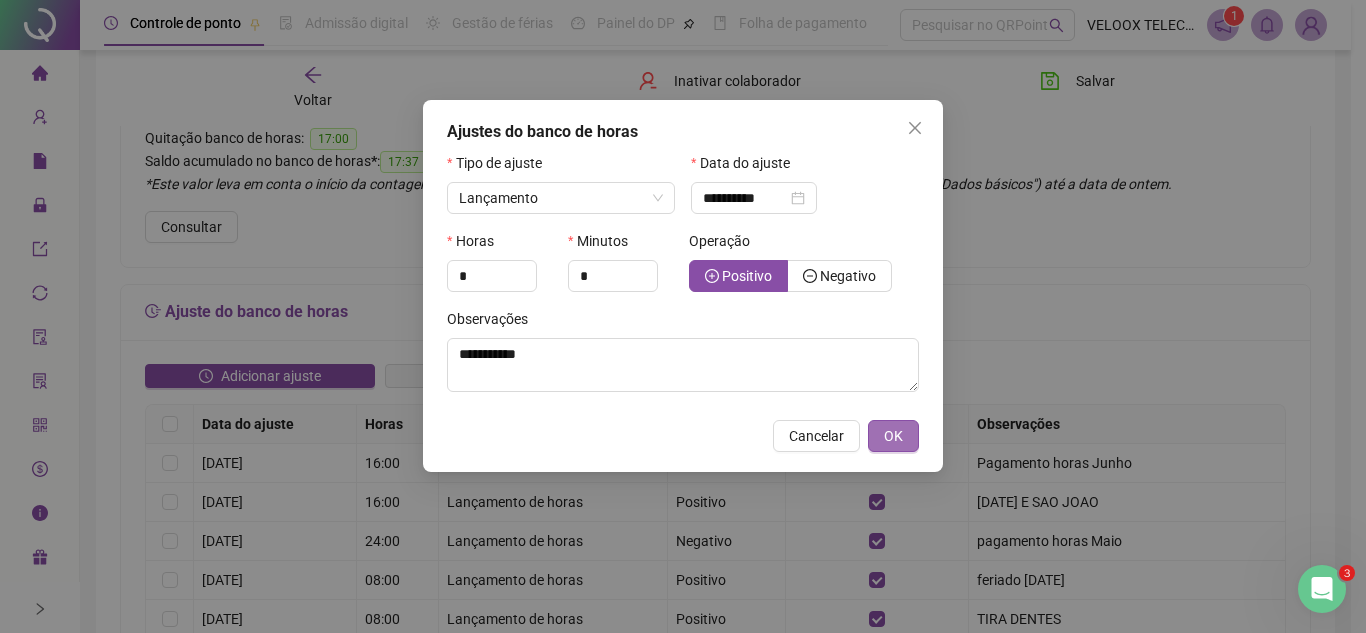 click on "OK" at bounding box center (893, 436) 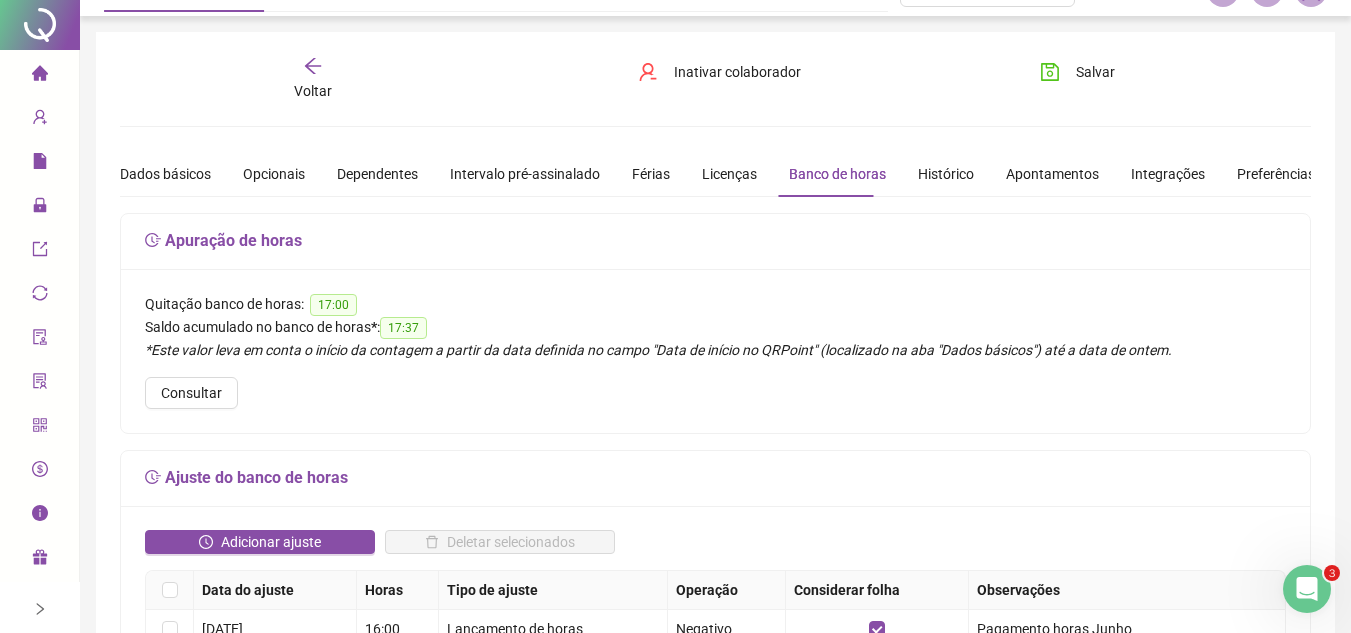 scroll, scrollTop: 0, scrollLeft: 0, axis: both 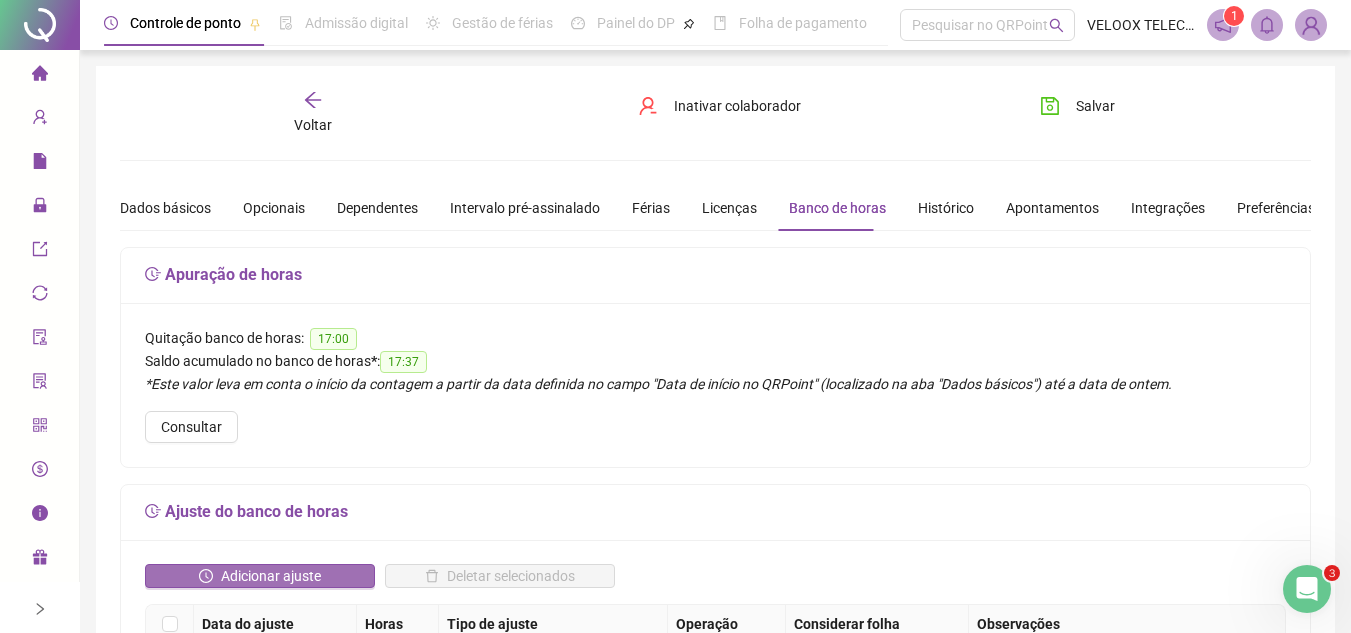 click on "Adicionar ajuste" at bounding box center [271, 576] 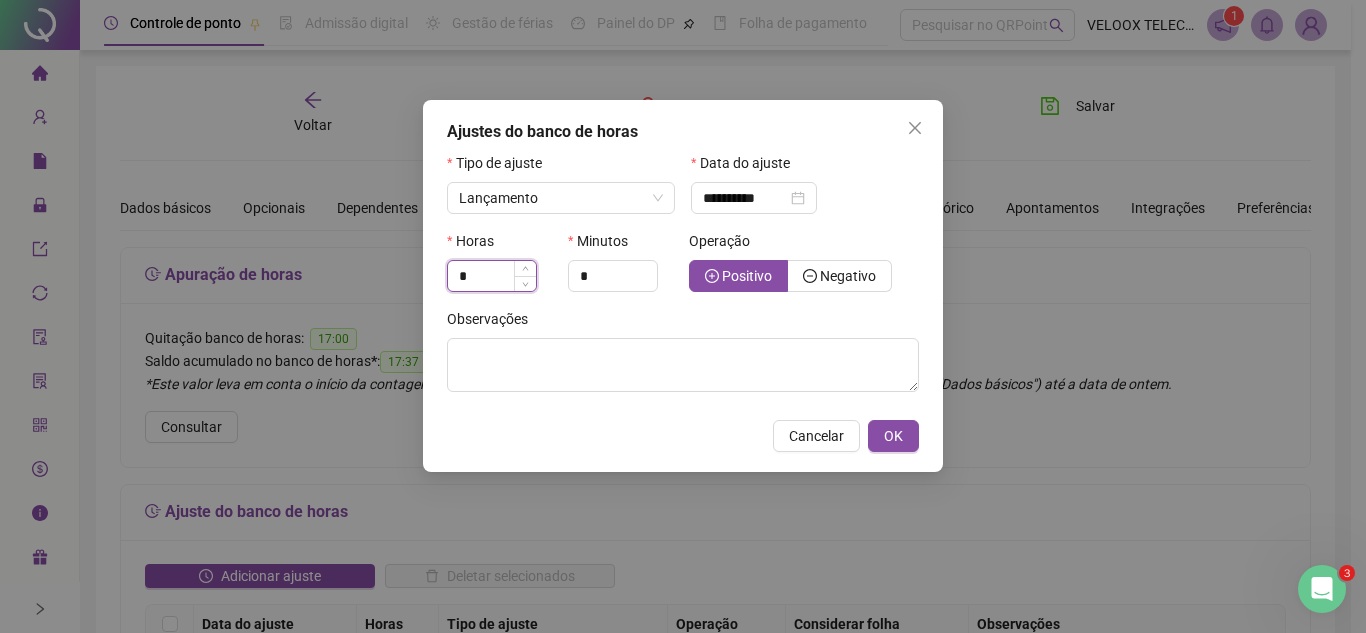click on "*" at bounding box center (492, 276) 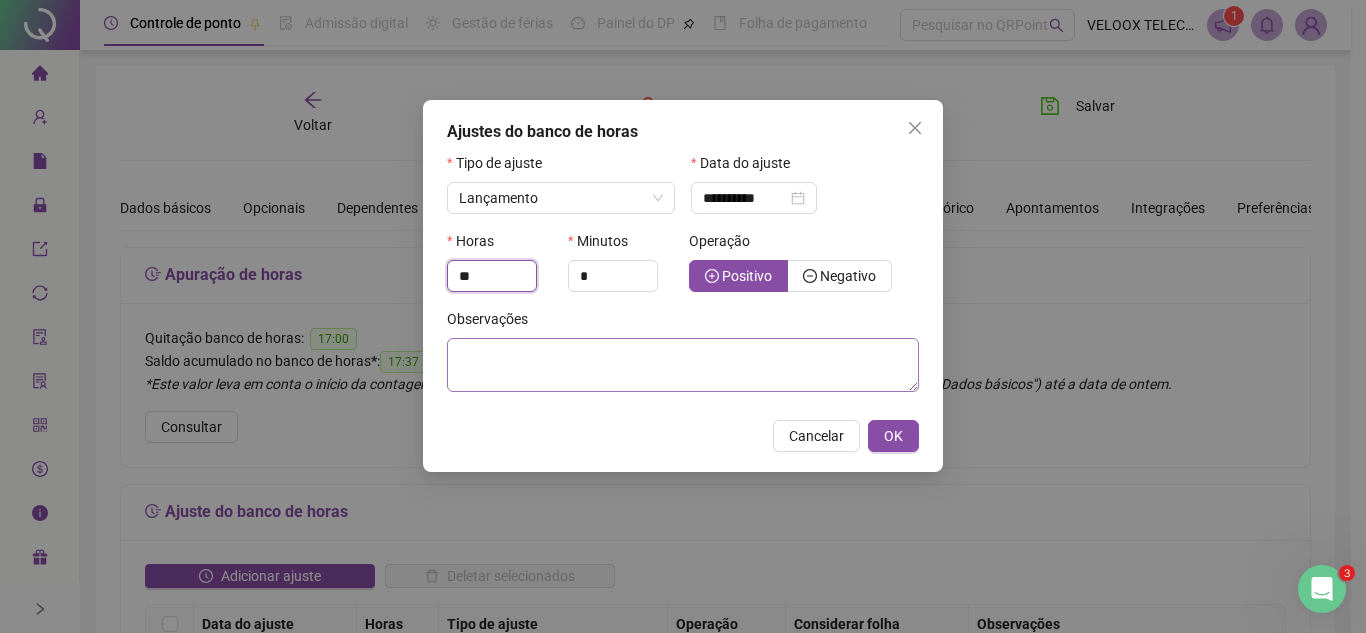 type on "**" 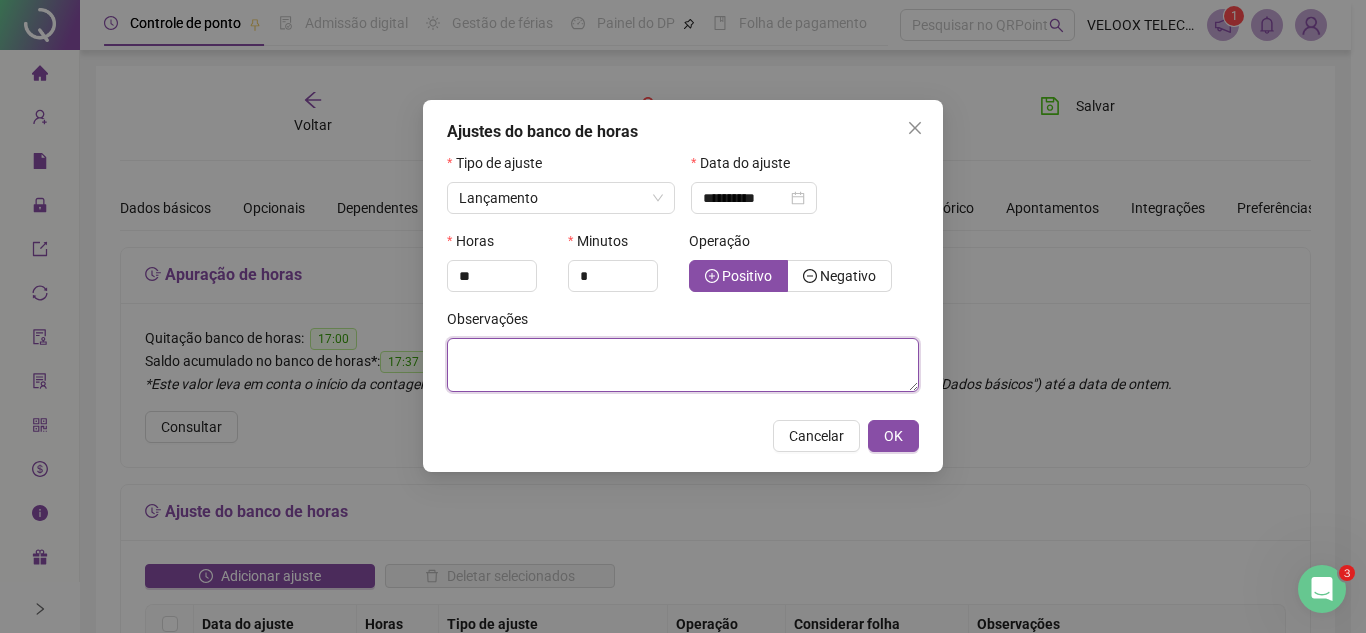 click at bounding box center (683, 365) 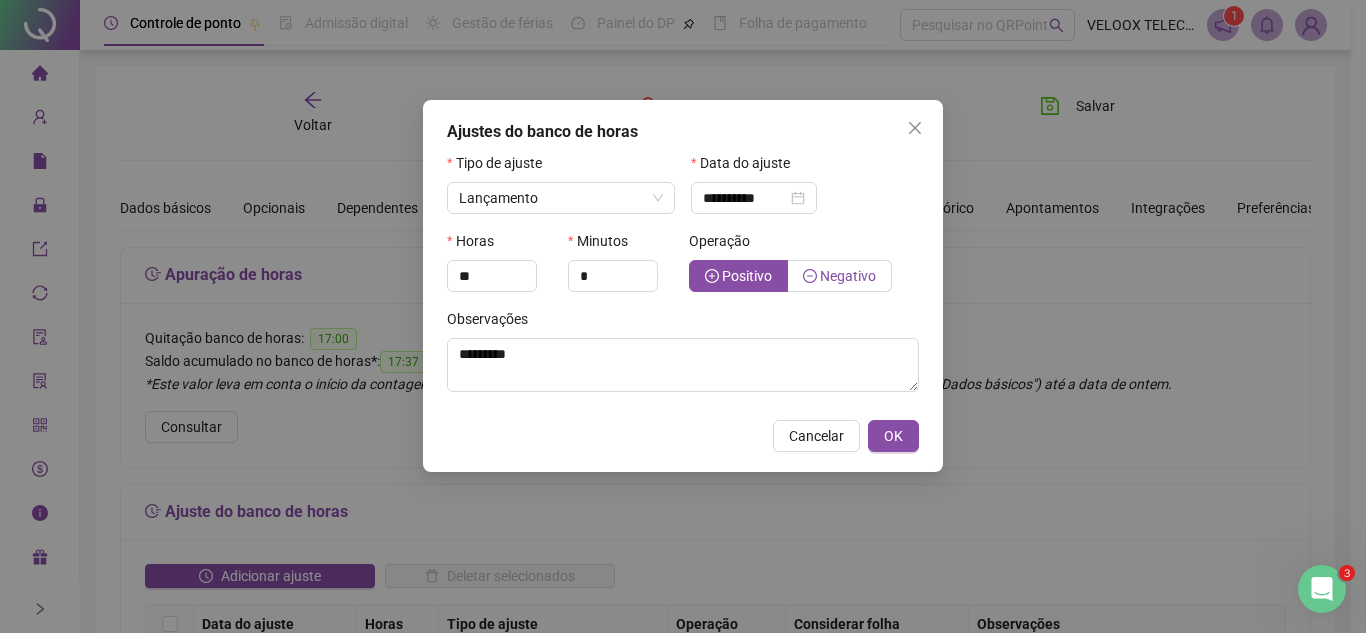 click on "Negativo" at bounding box center (848, 276) 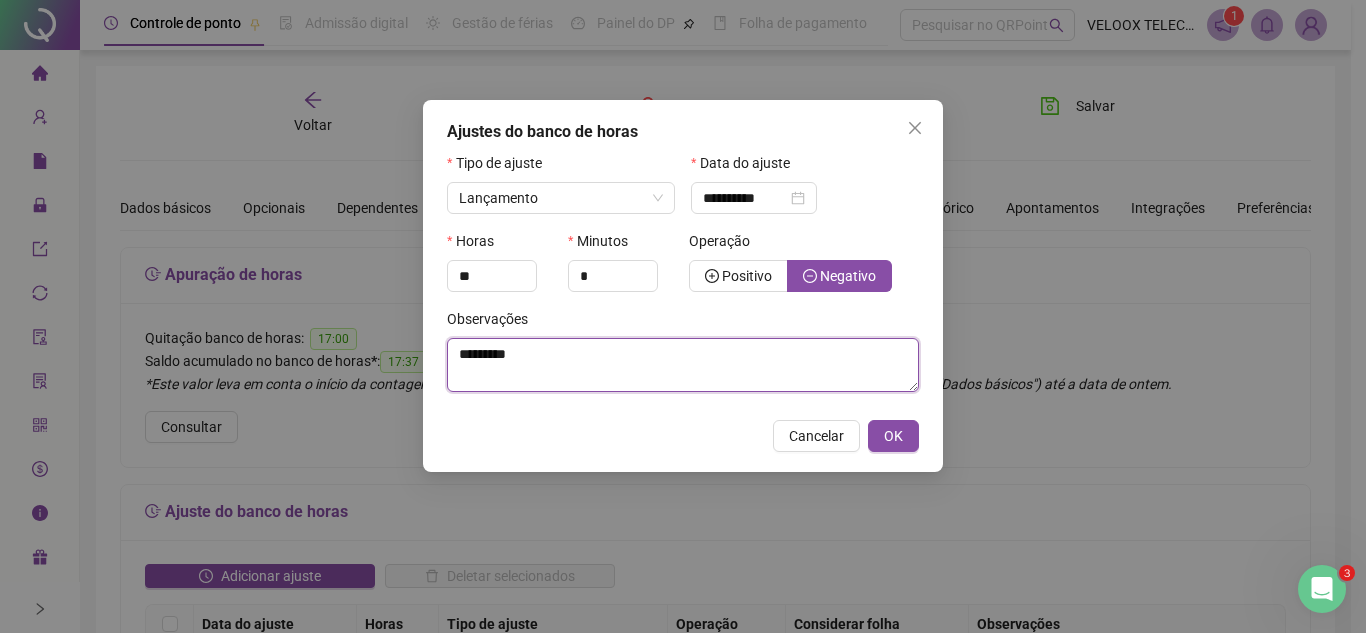 click on "*********" at bounding box center (683, 365) 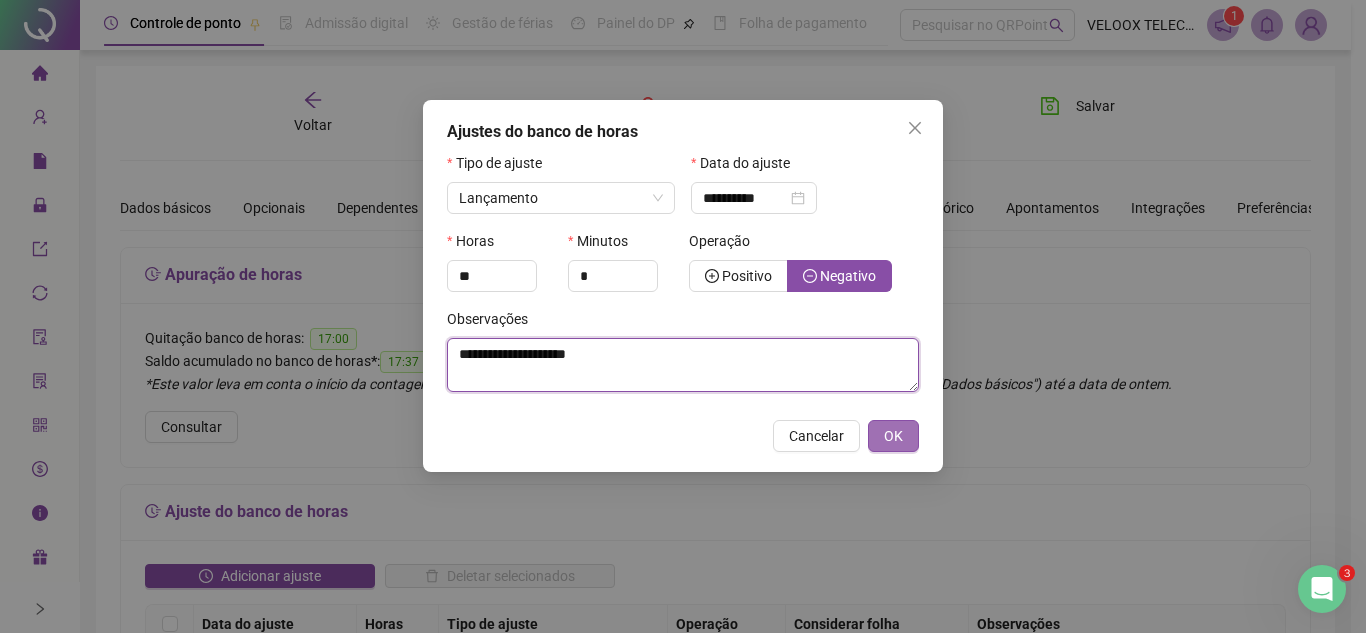 type on "**********" 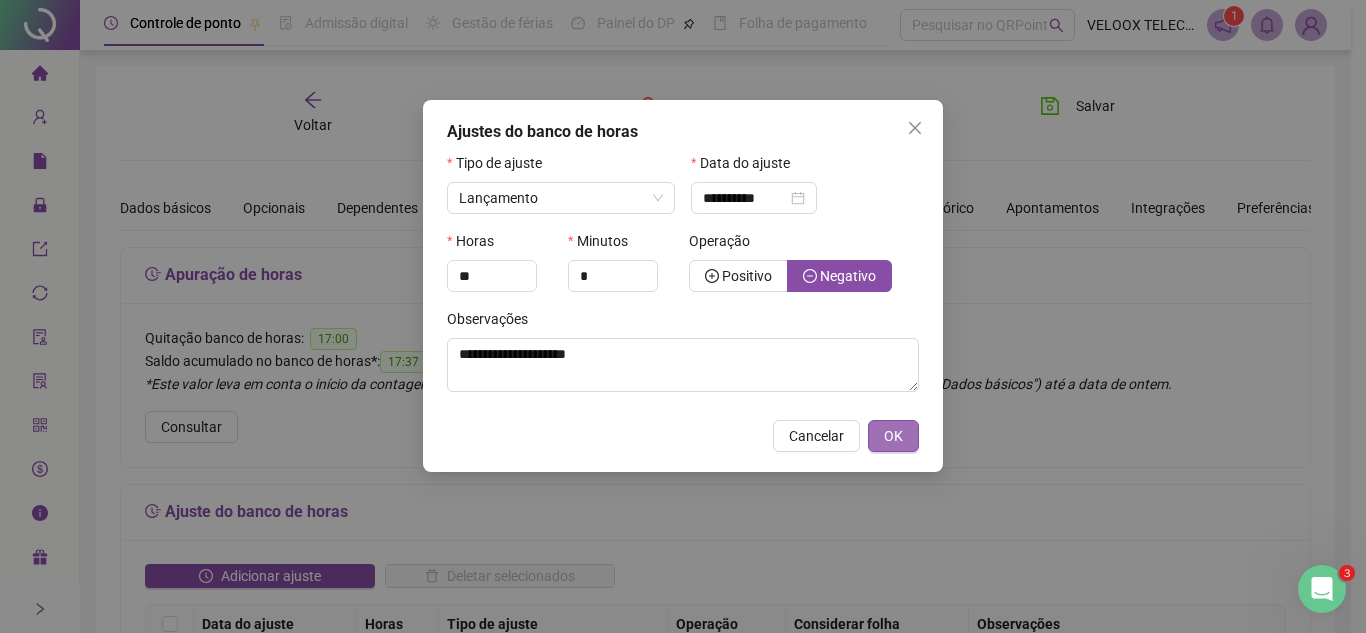 click on "OK" at bounding box center [893, 436] 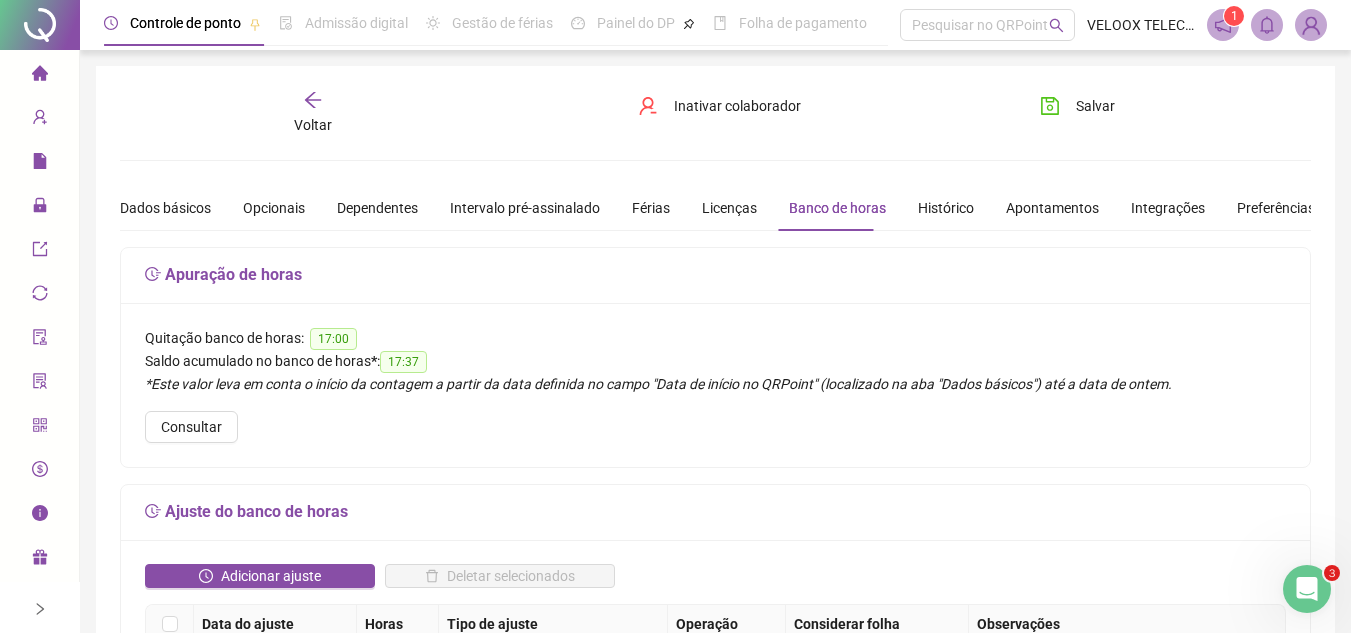 click on "Ajuste do banco de horas" at bounding box center [715, 513] 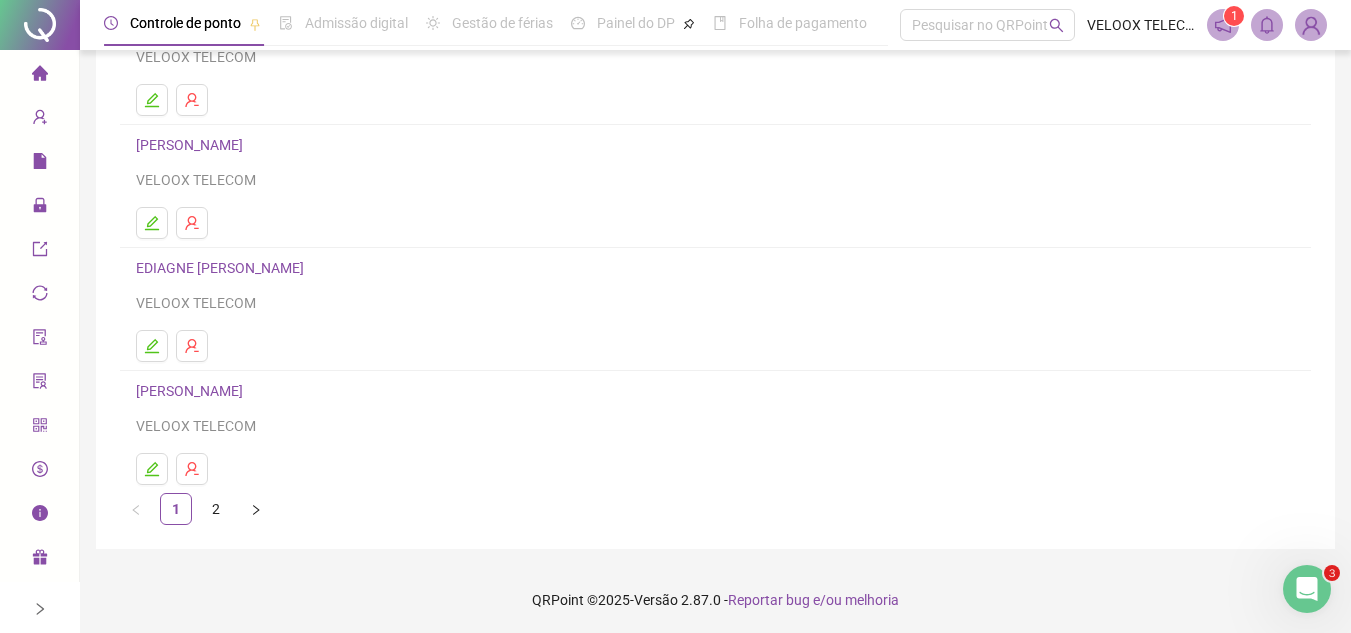 scroll, scrollTop: 334, scrollLeft: 0, axis: vertical 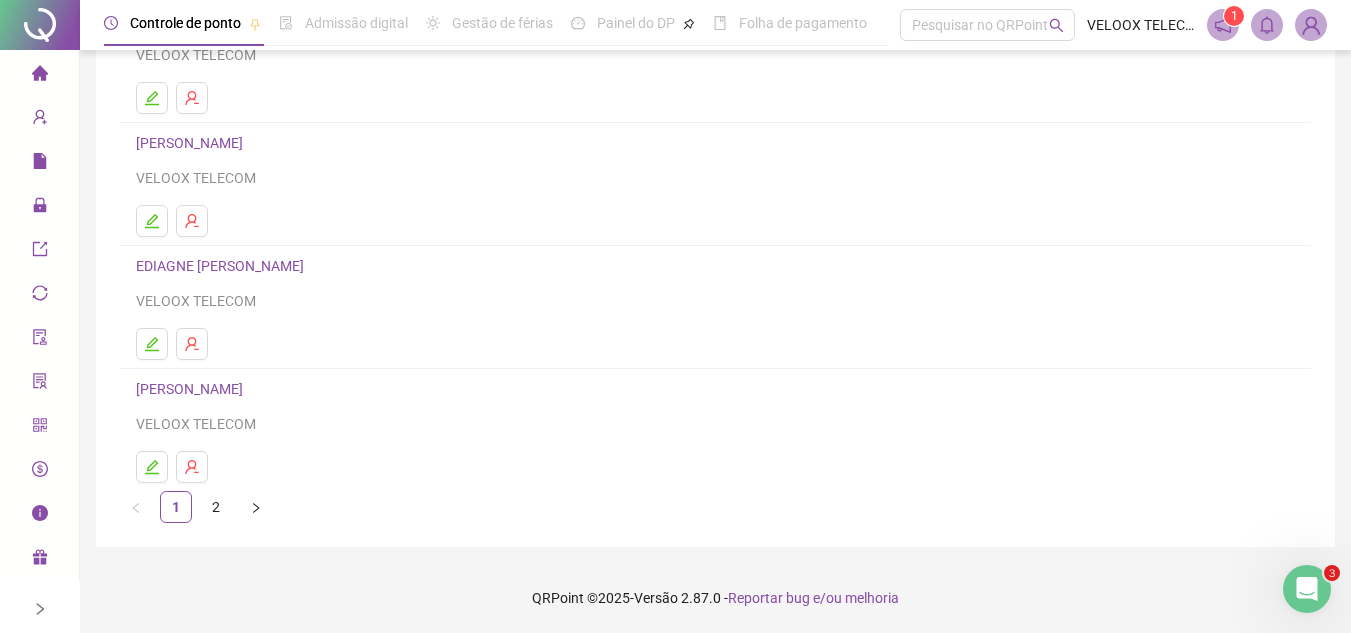 click on "EDIAGNE [PERSON_NAME]" at bounding box center (715, 266) 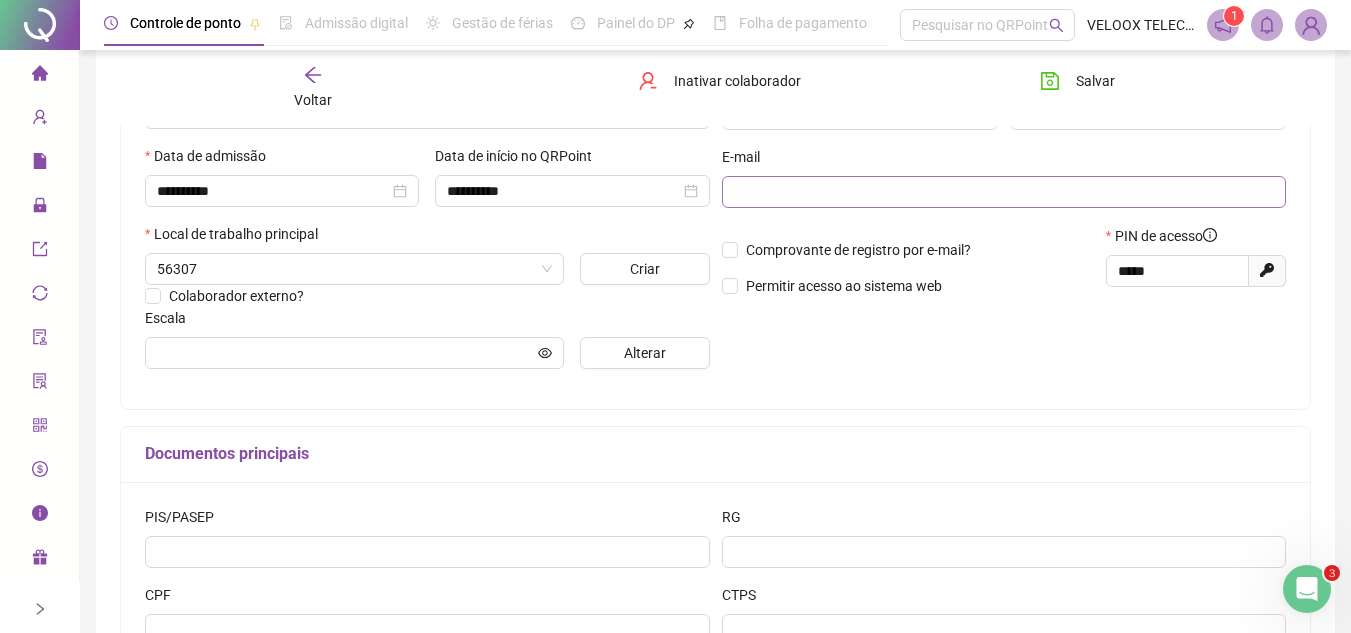 type on "**********" 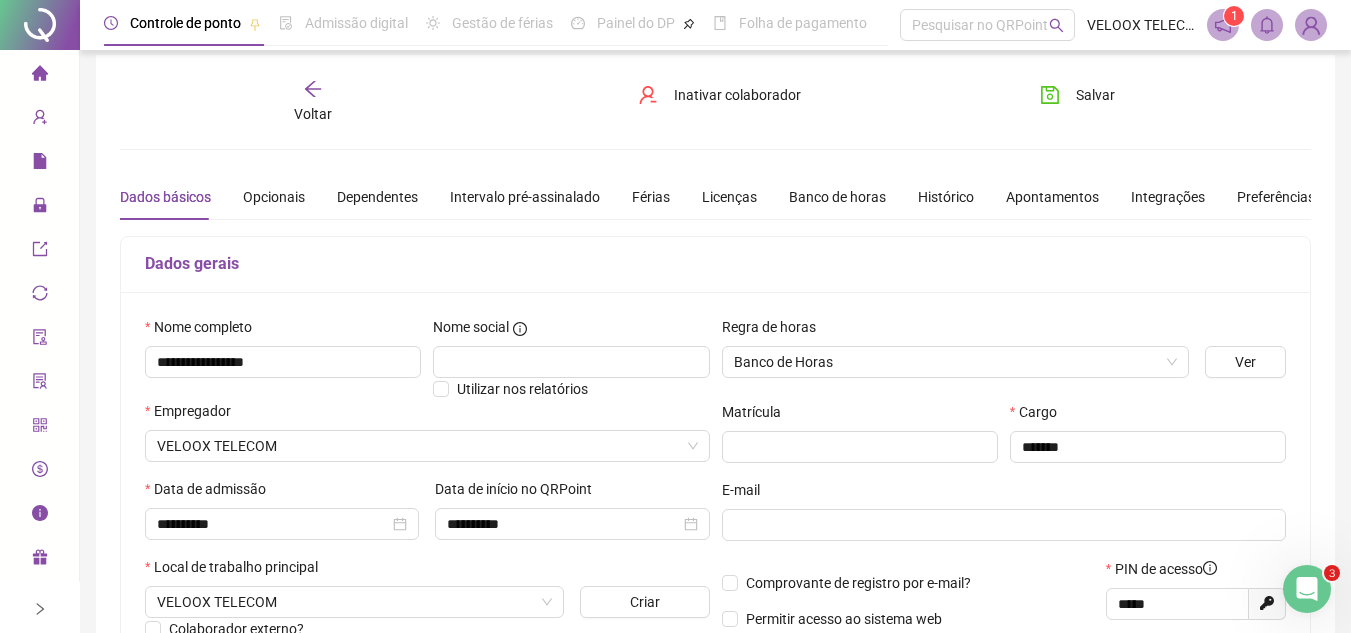scroll, scrollTop: 0, scrollLeft: 0, axis: both 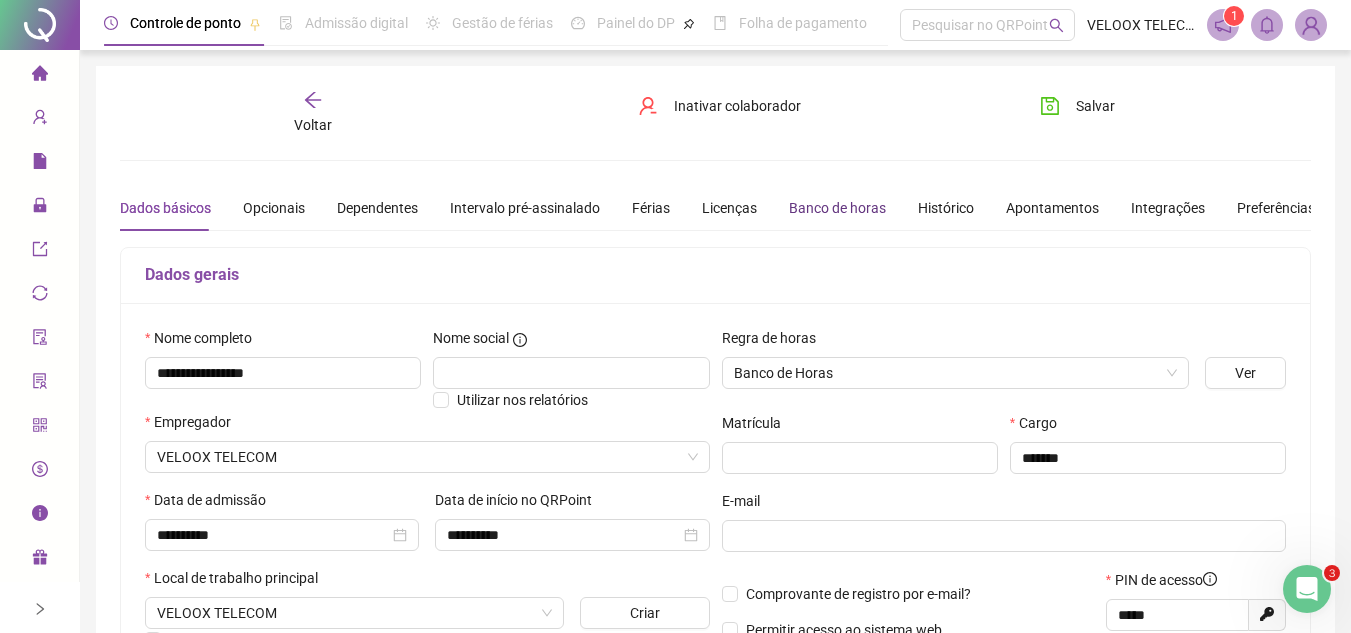 click on "Banco de horas" at bounding box center [837, 208] 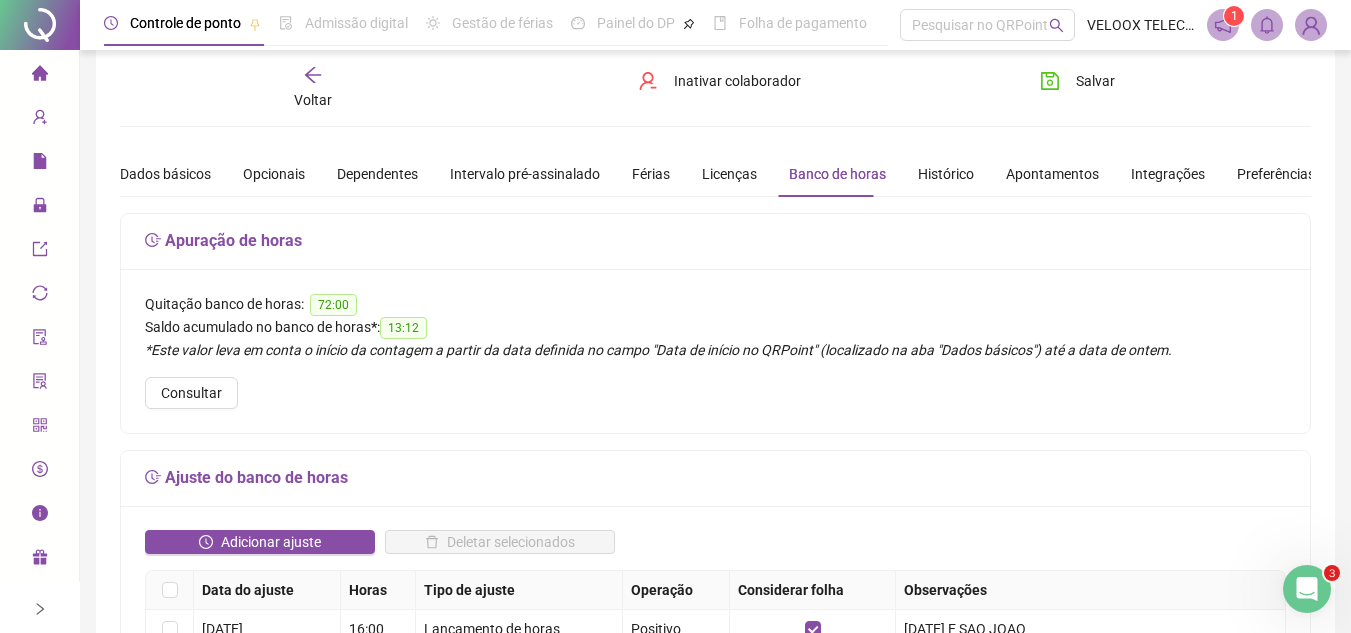 scroll, scrollTop: 0, scrollLeft: 0, axis: both 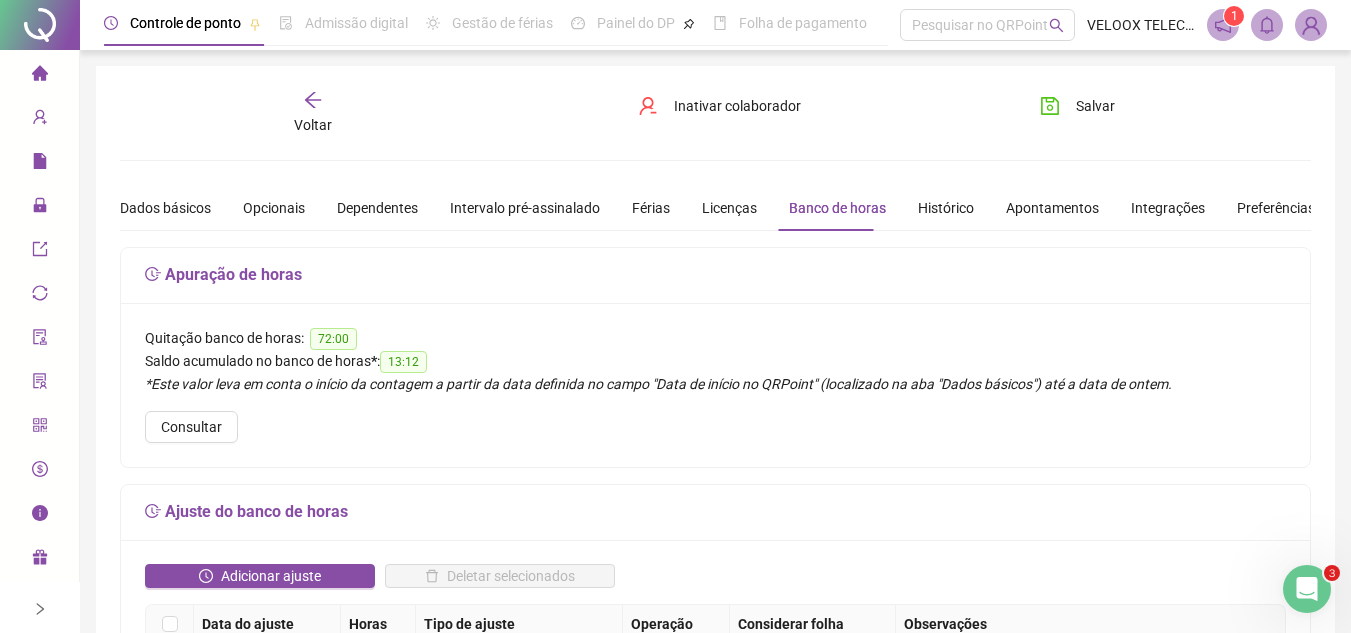 click on "Voltar" at bounding box center [313, 125] 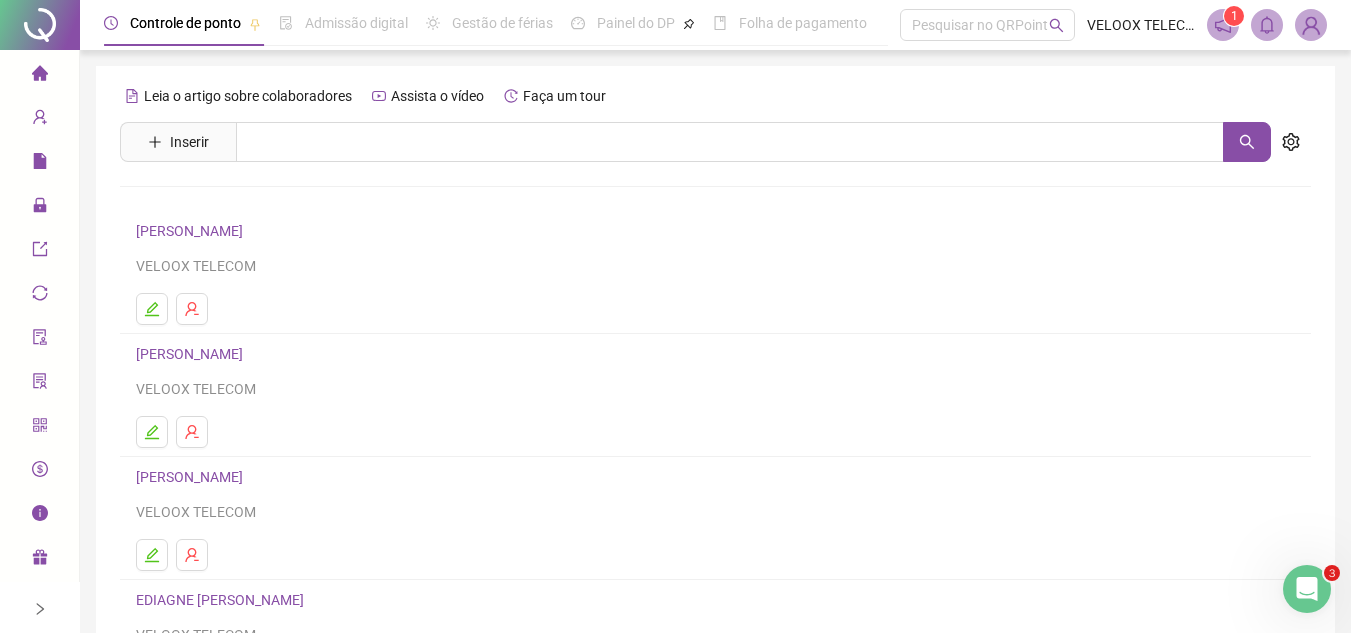 click on "[PERSON_NAME]" at bounding box center (192, 354) 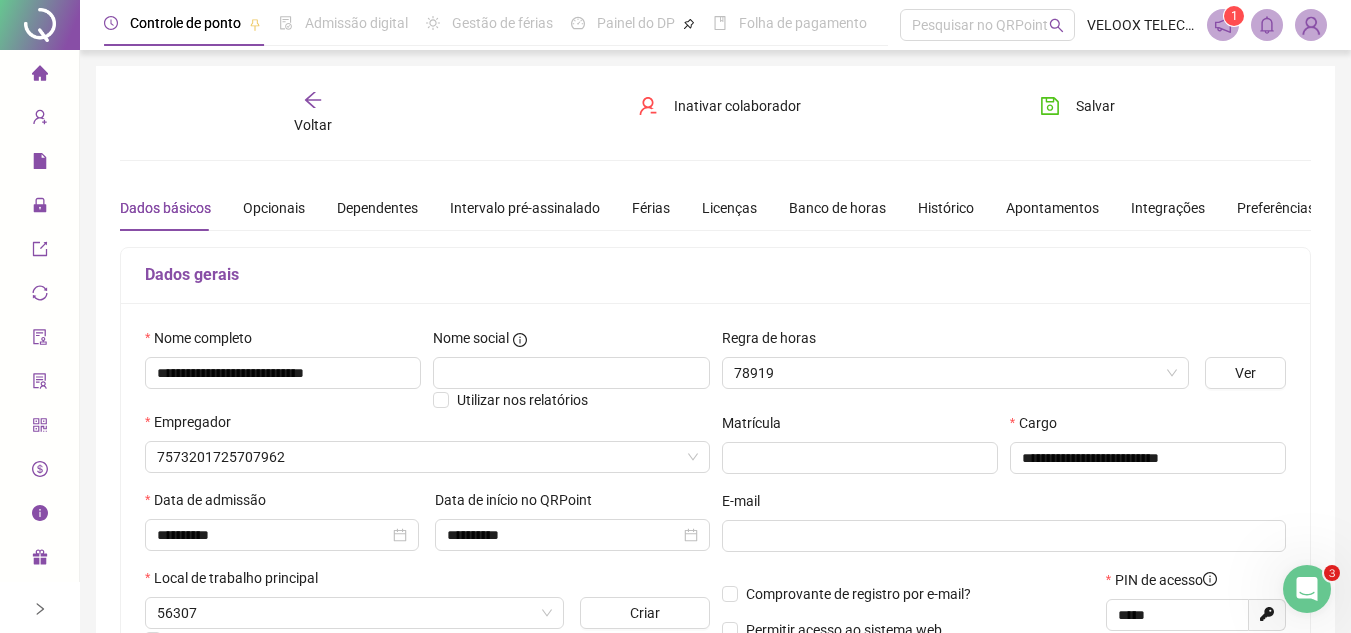 type on "**********" 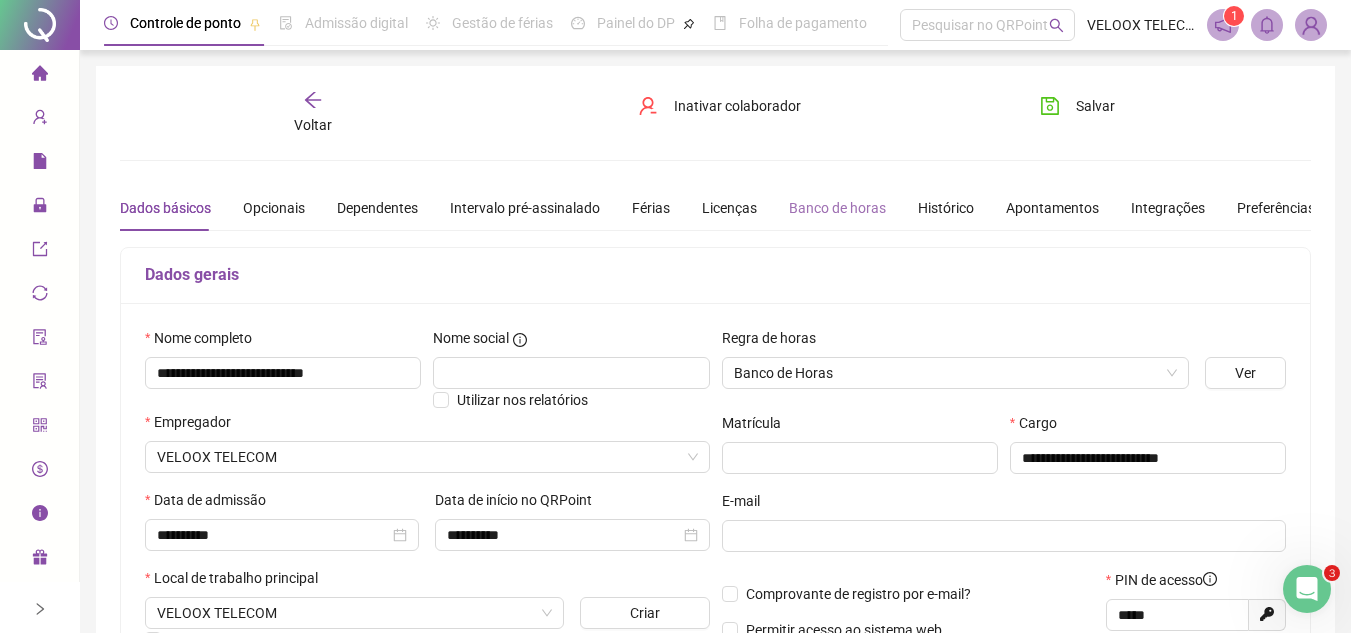 click on "Banco de horas" at bounding box center [837, 208] 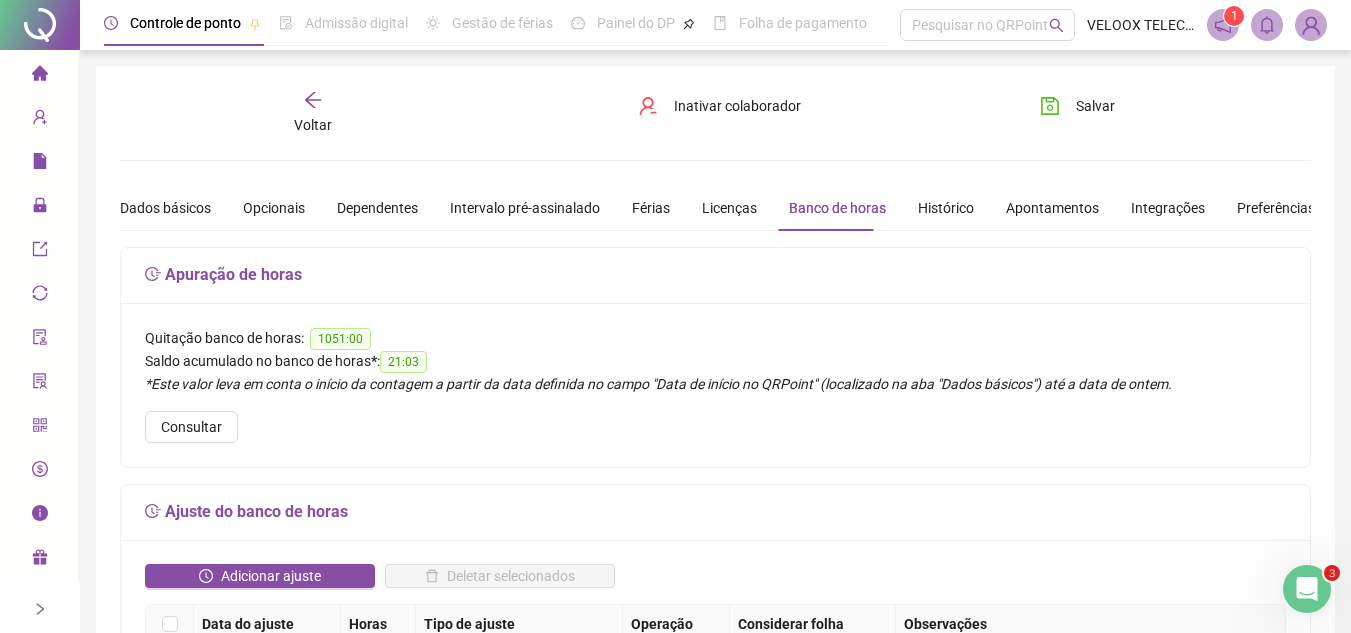 click 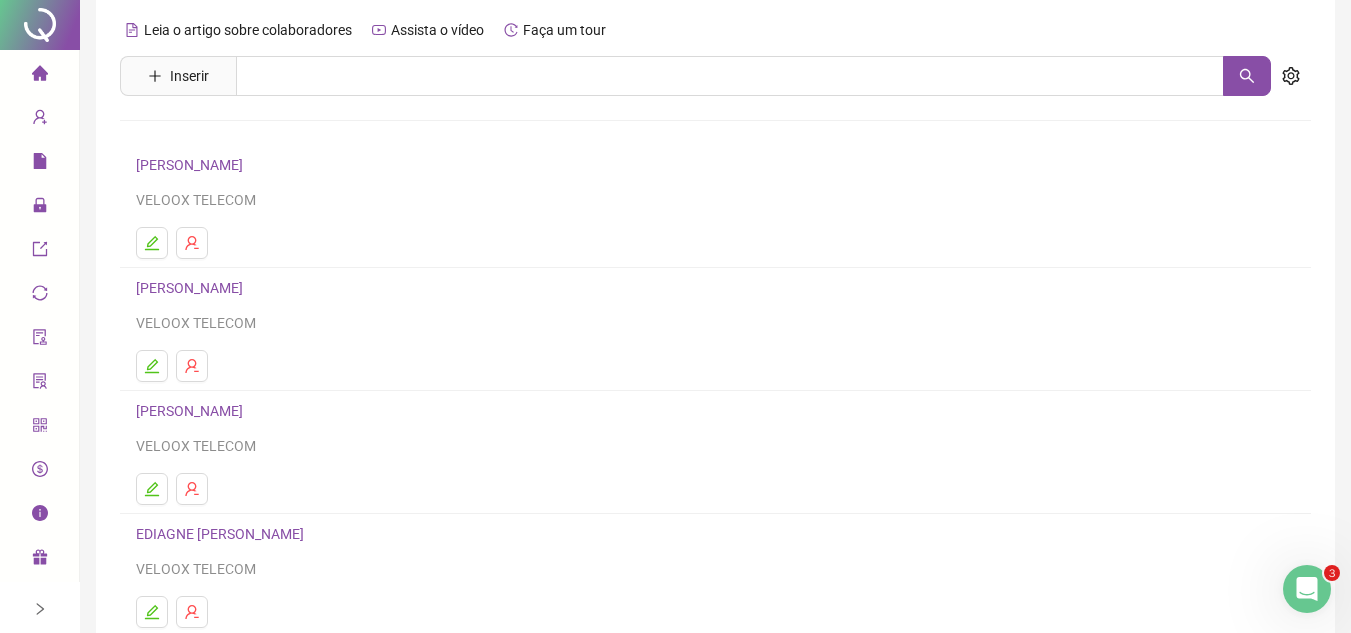 scroll, scrollTop: 100, scrollLeft: 0, axis: vertical 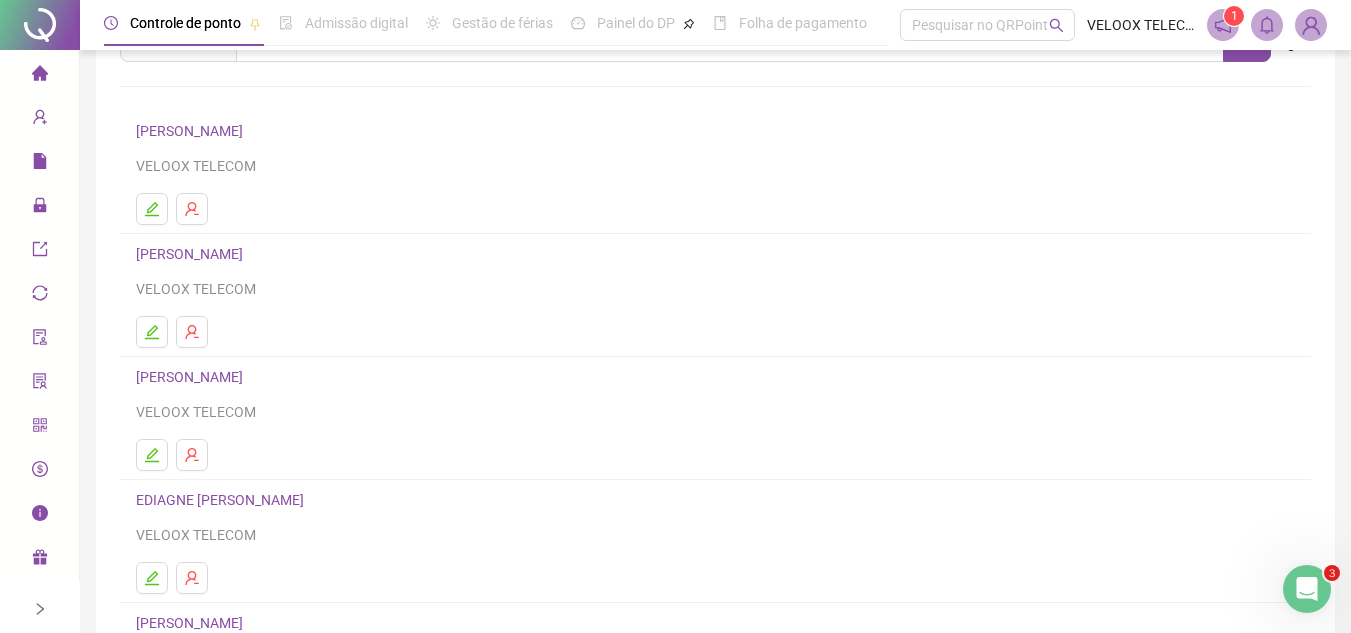 click on "[PERSON_NAME]" at bounding box center (192, 377) 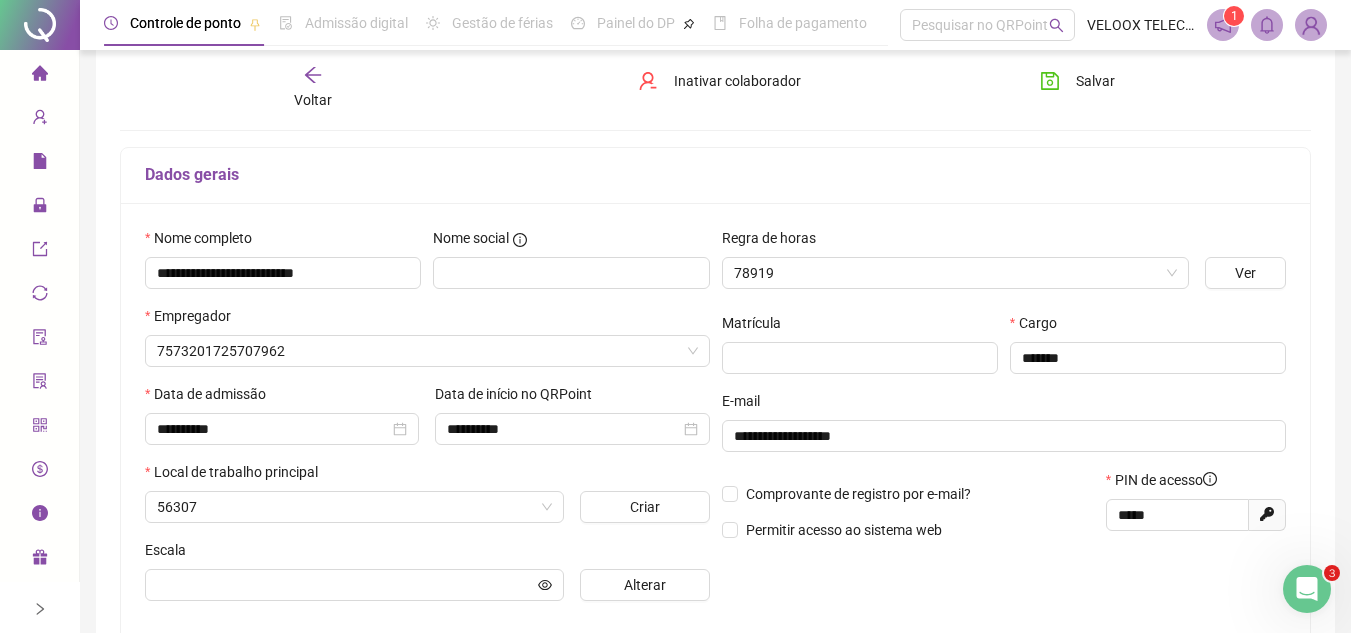 scroll, scrollTop: 110, scrollLeft: 0, axis: vertical 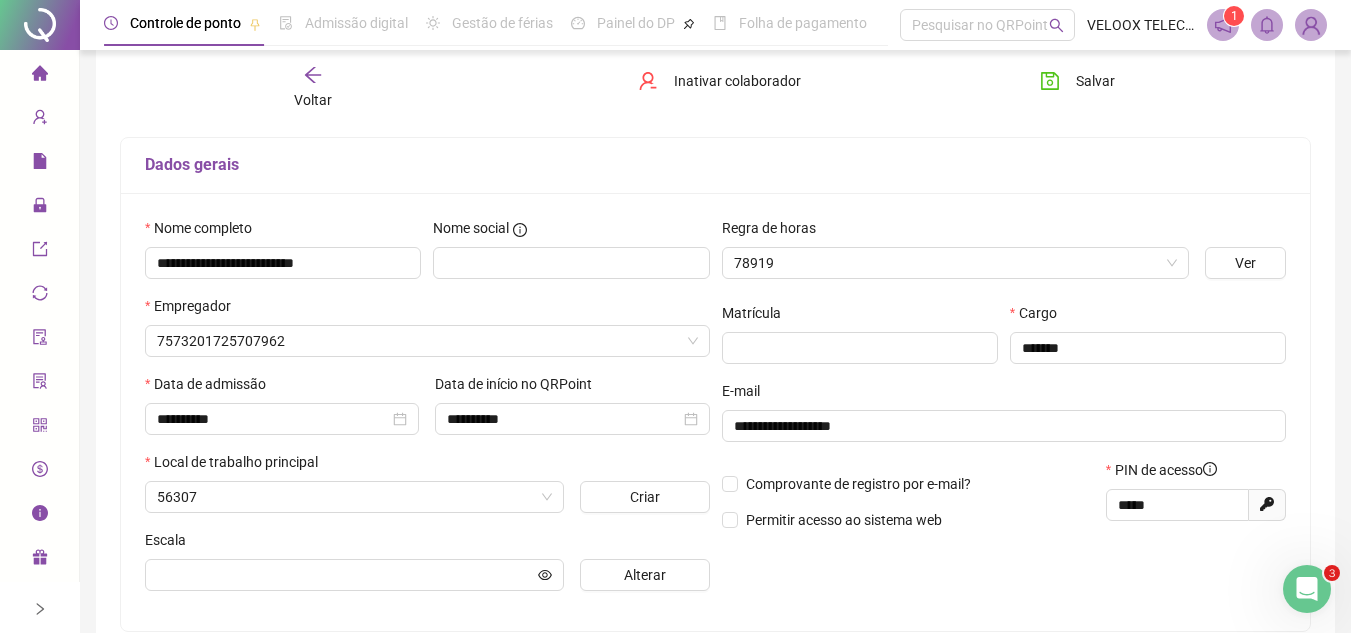 type on "**********" 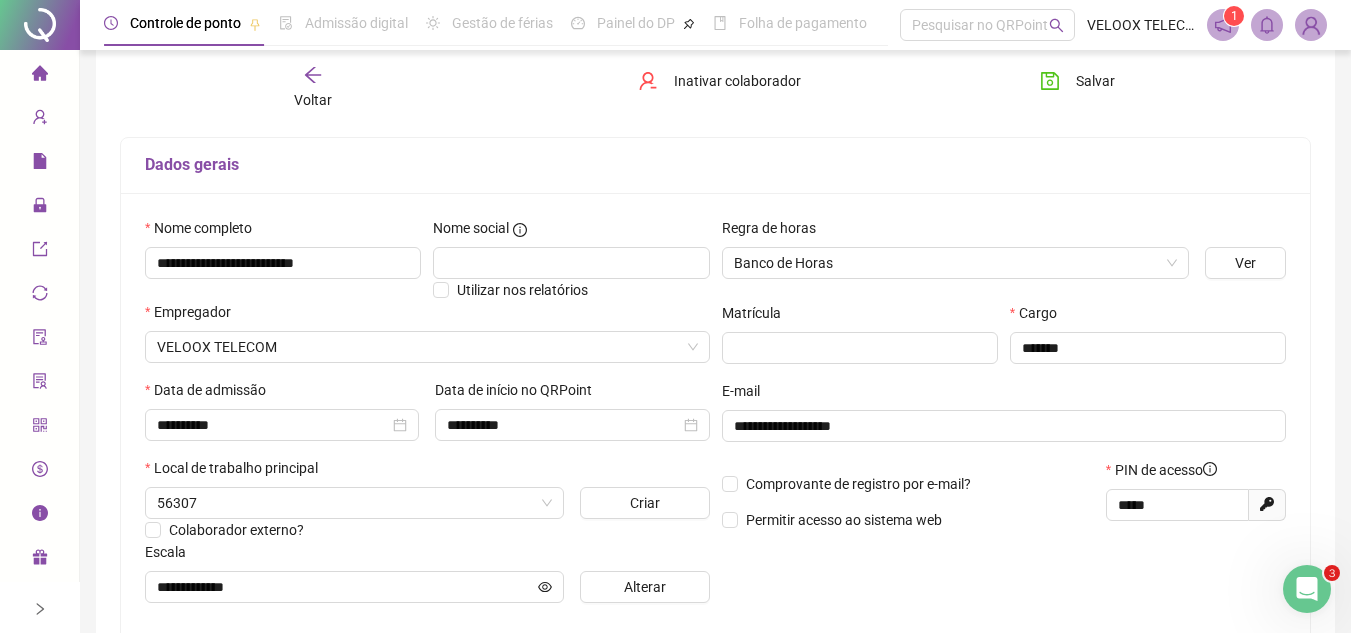 scroll, scrollTop: 0, scrollLeft: 0, axis: both 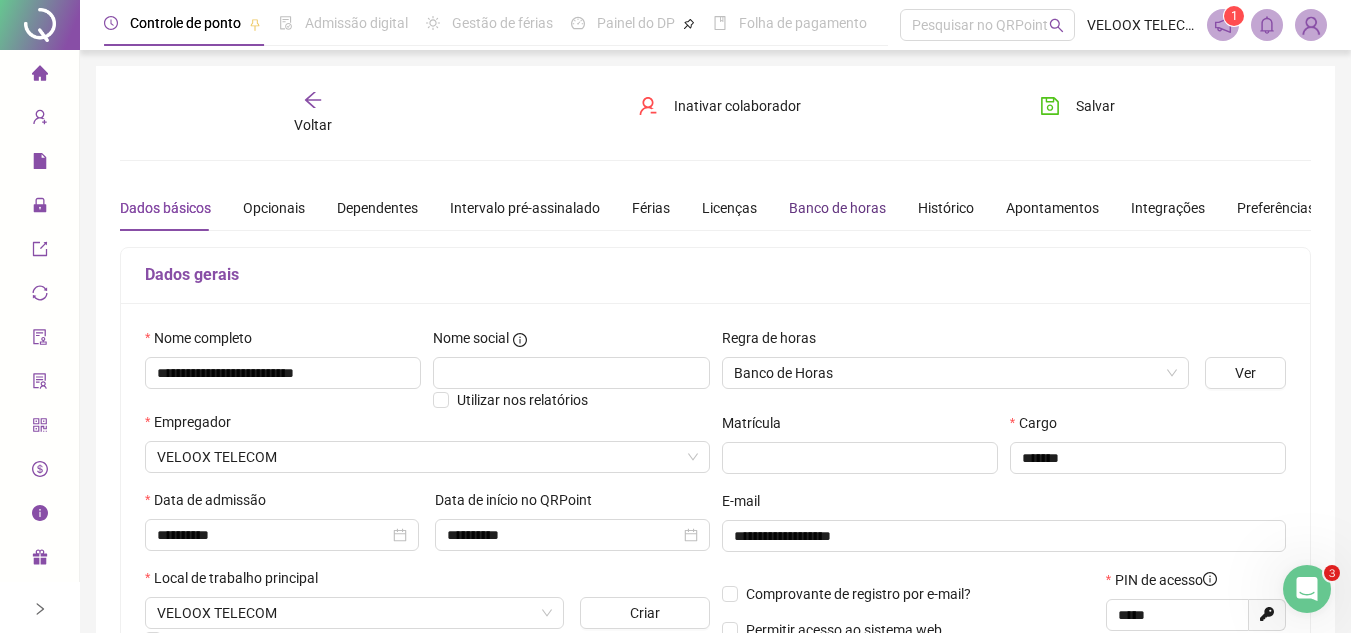 click on "Banco de horas" at bounding box center (837, 208) 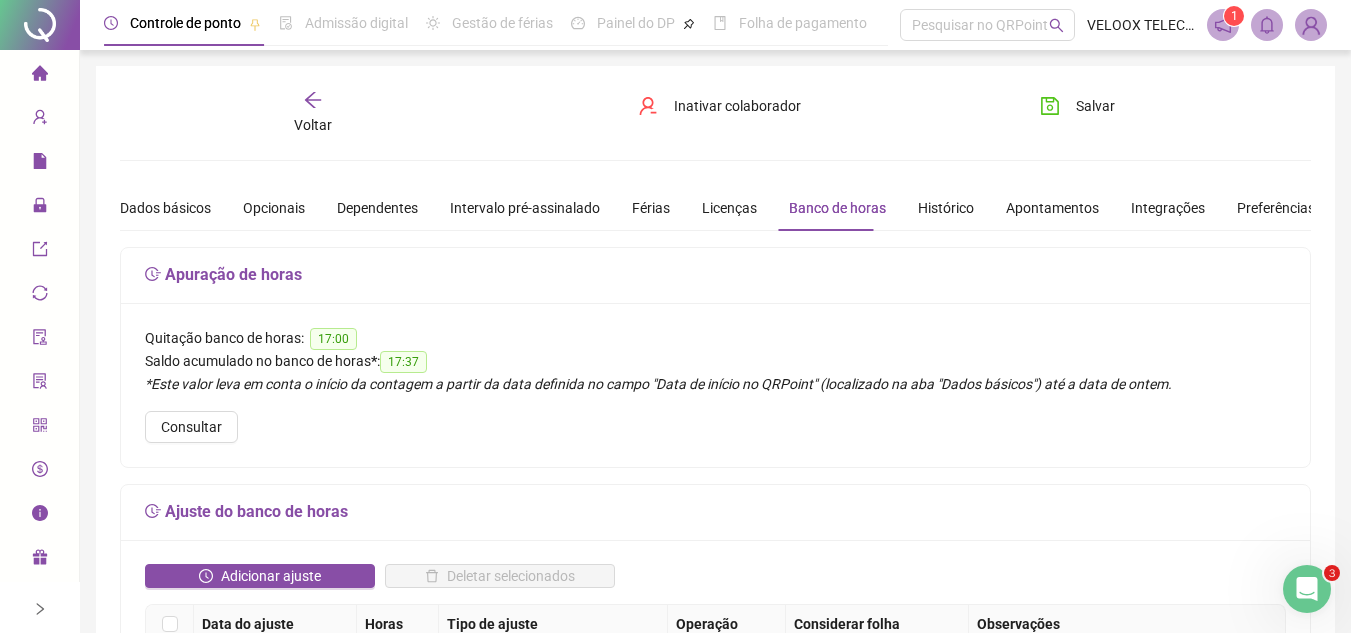 click 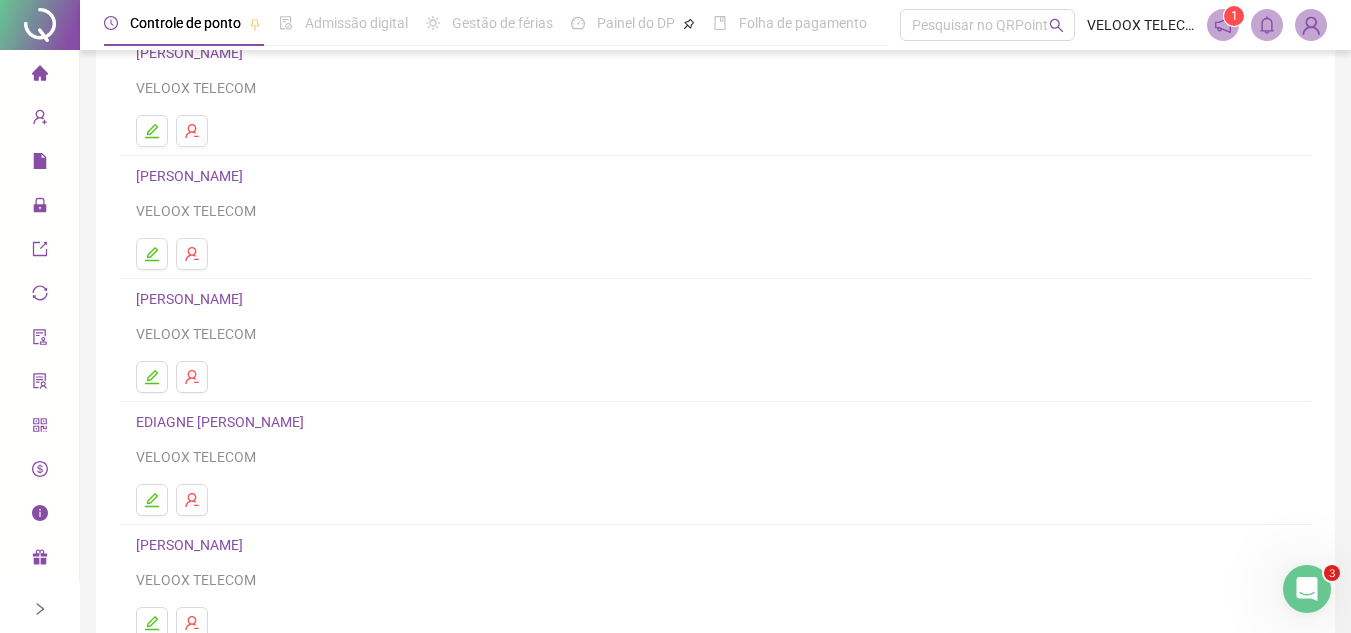 scroll, scrollTop: 200, scrollLeft: 0, axis: vertical 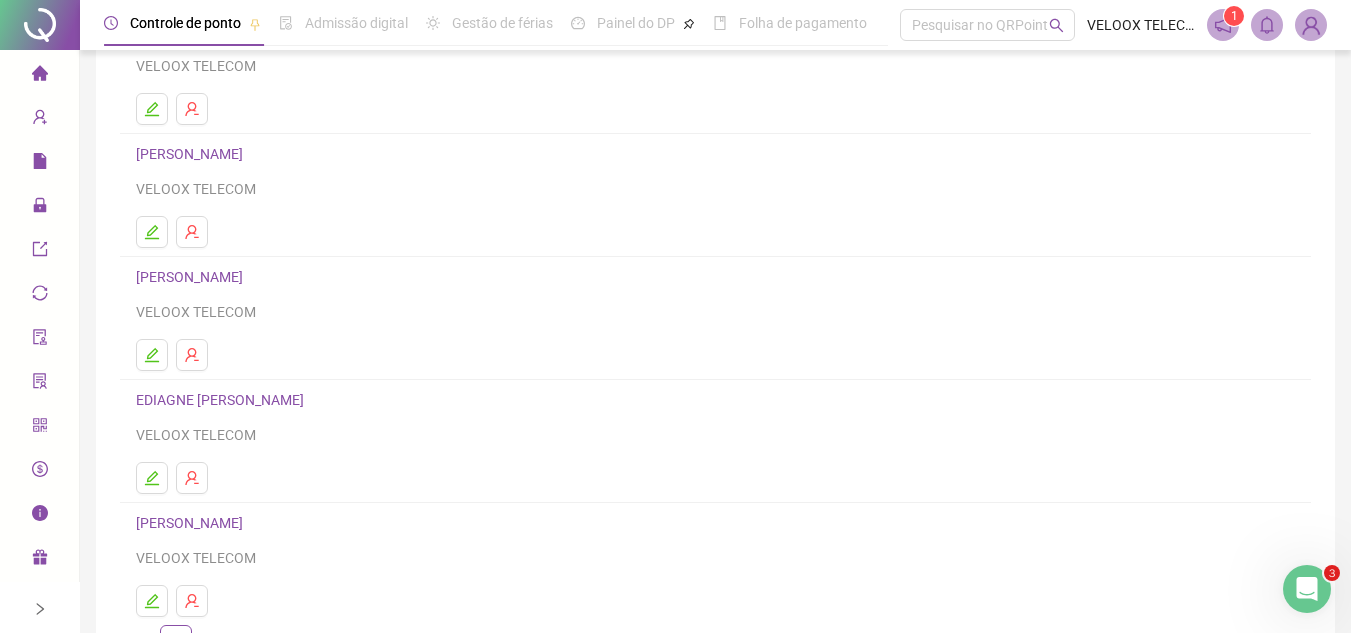 click on "[PERSON_NAME]" at bounding box center [192, 523] 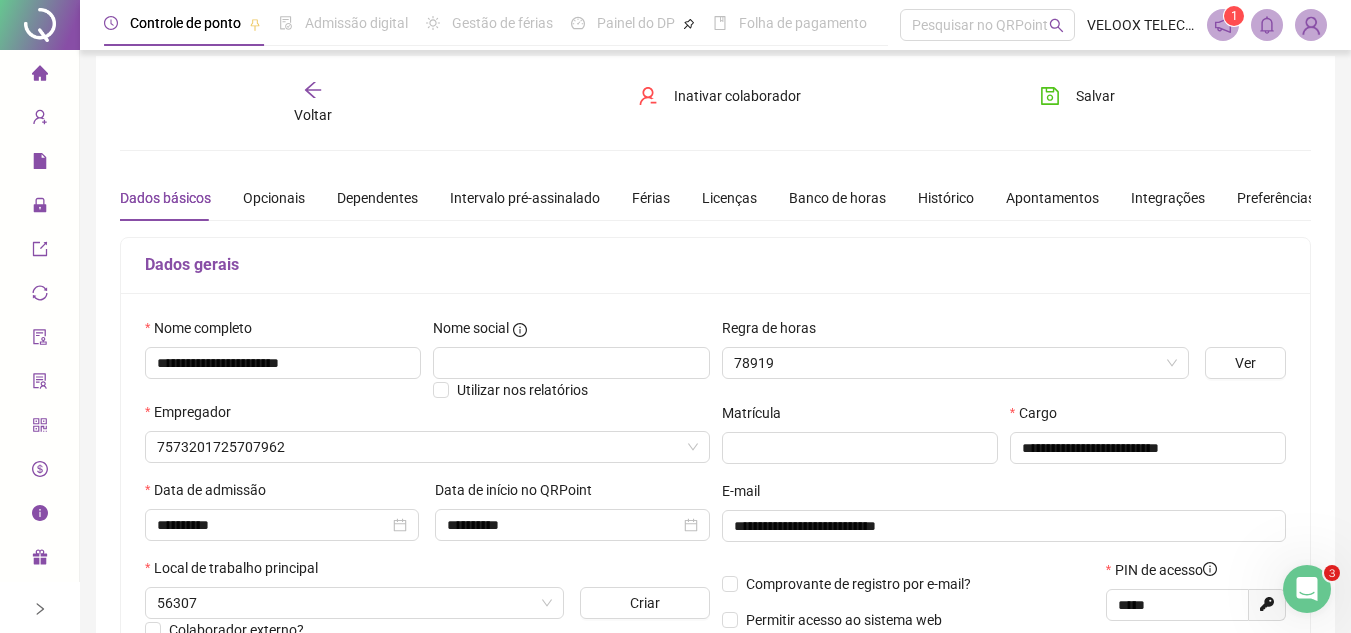 scroll, scrollTop: 19, scrollLeft: 0, axis: vertical 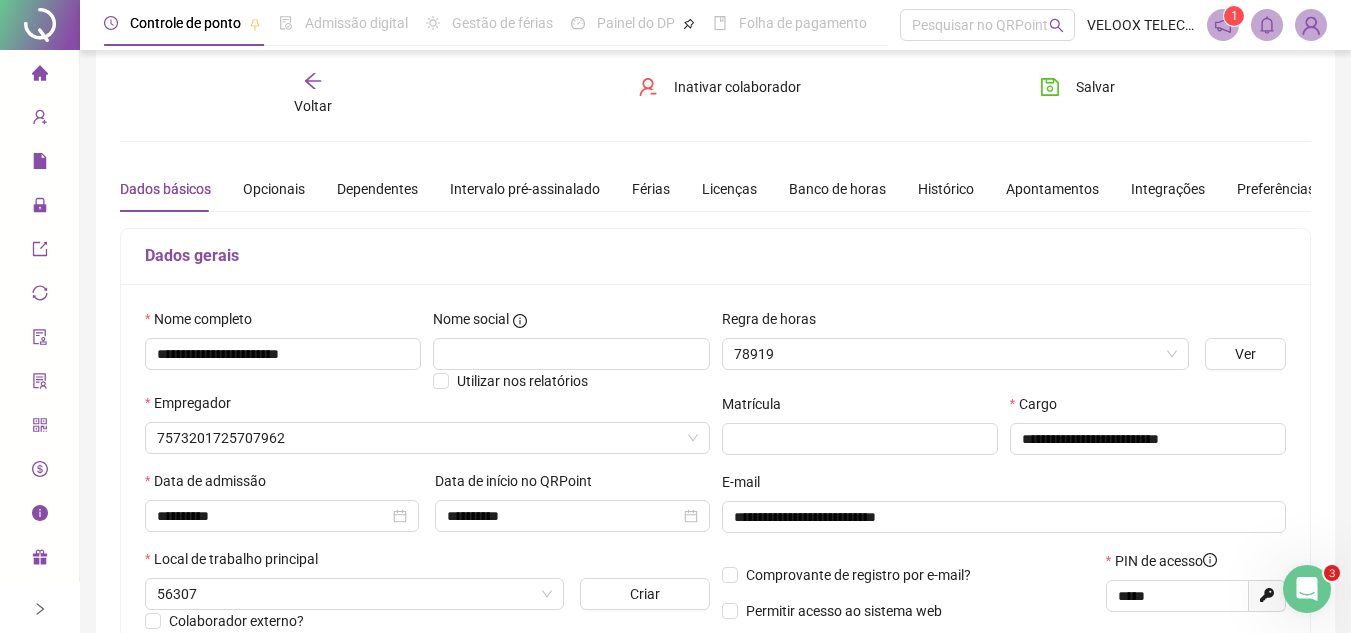 type on "**********" 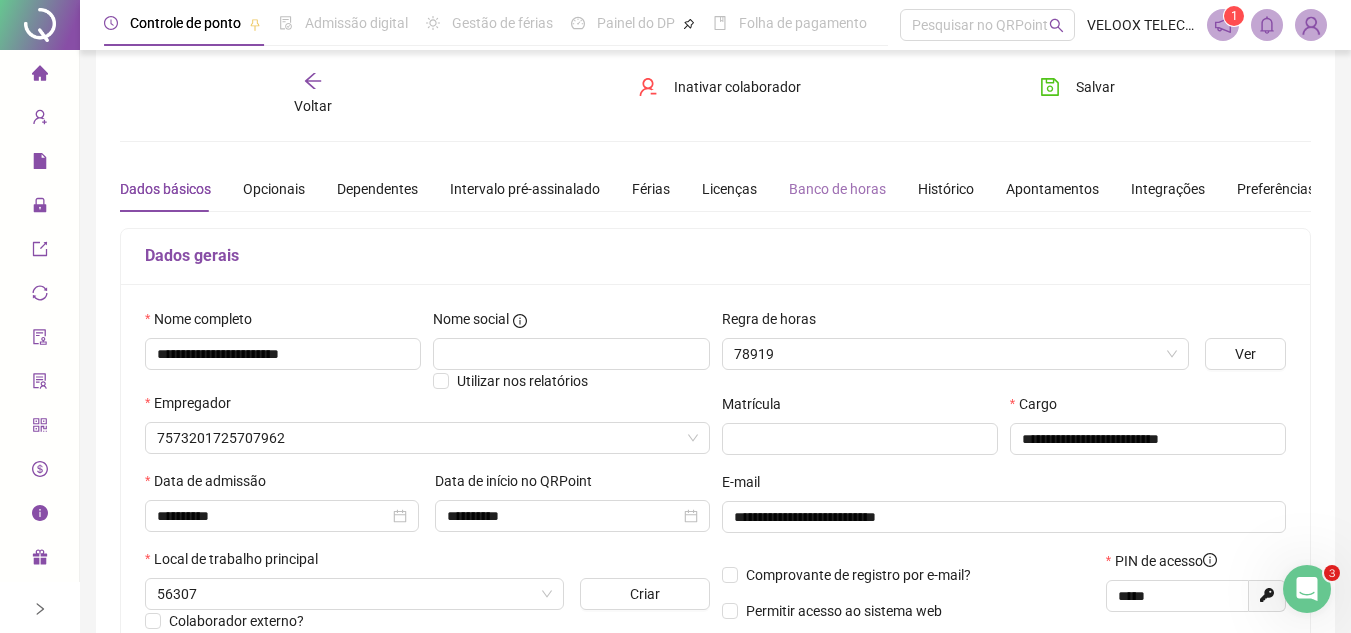 scroll, scrollTop: 0, scrollLeft: 0, axis: both 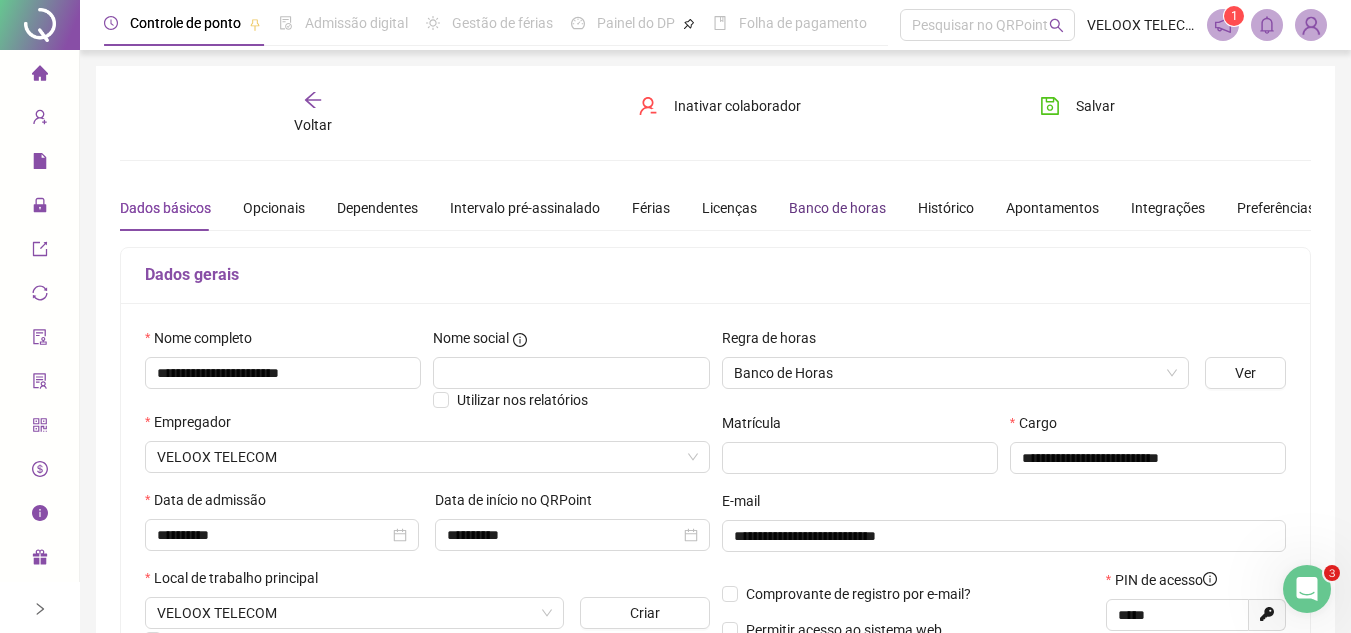 click on "Banco de horas" at bounding box center [837, 208] 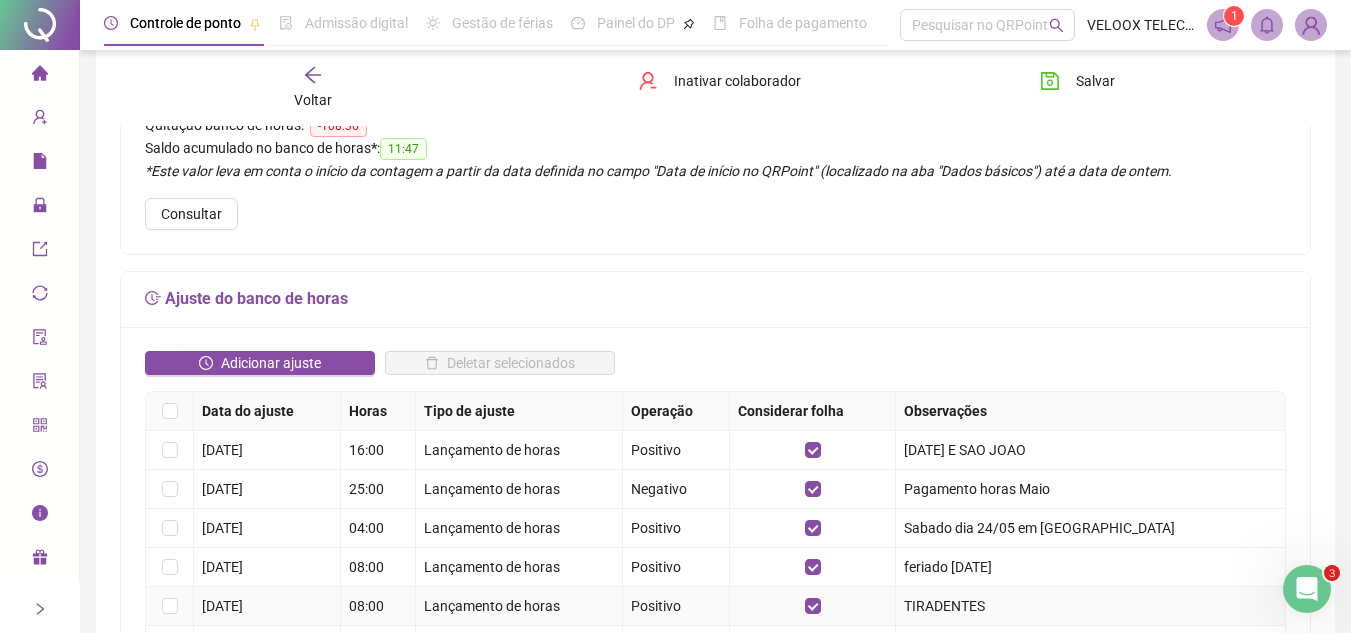 scroll, scrollTop: 200, scrollLeft: 0, axis: vertical 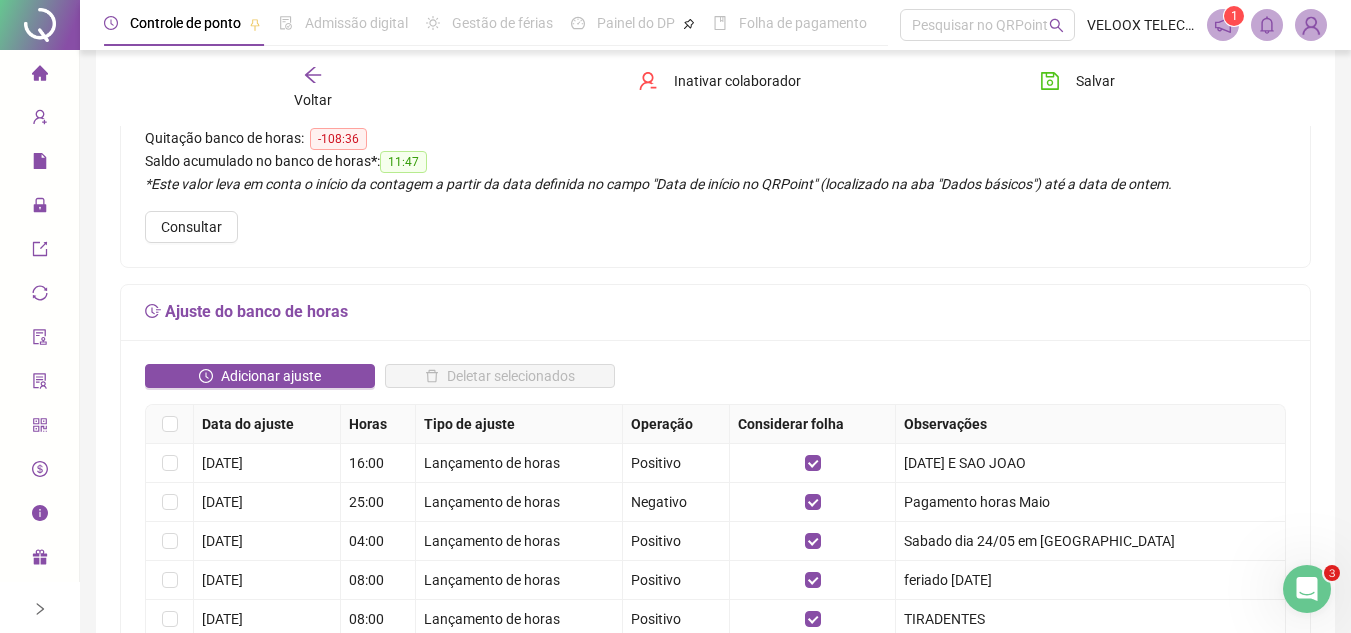 click on "Voltar" at bounding box center (313, 100) 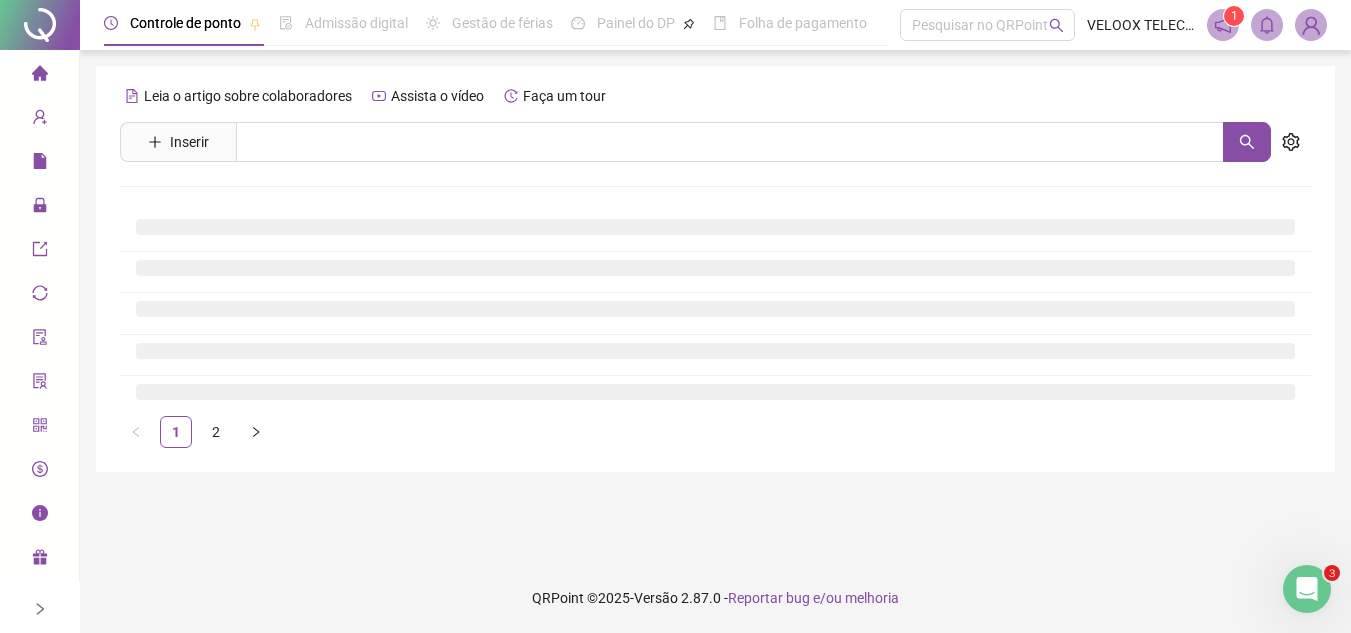 scroll, scrollTop: 0, scrollLeft: 0, axis: both 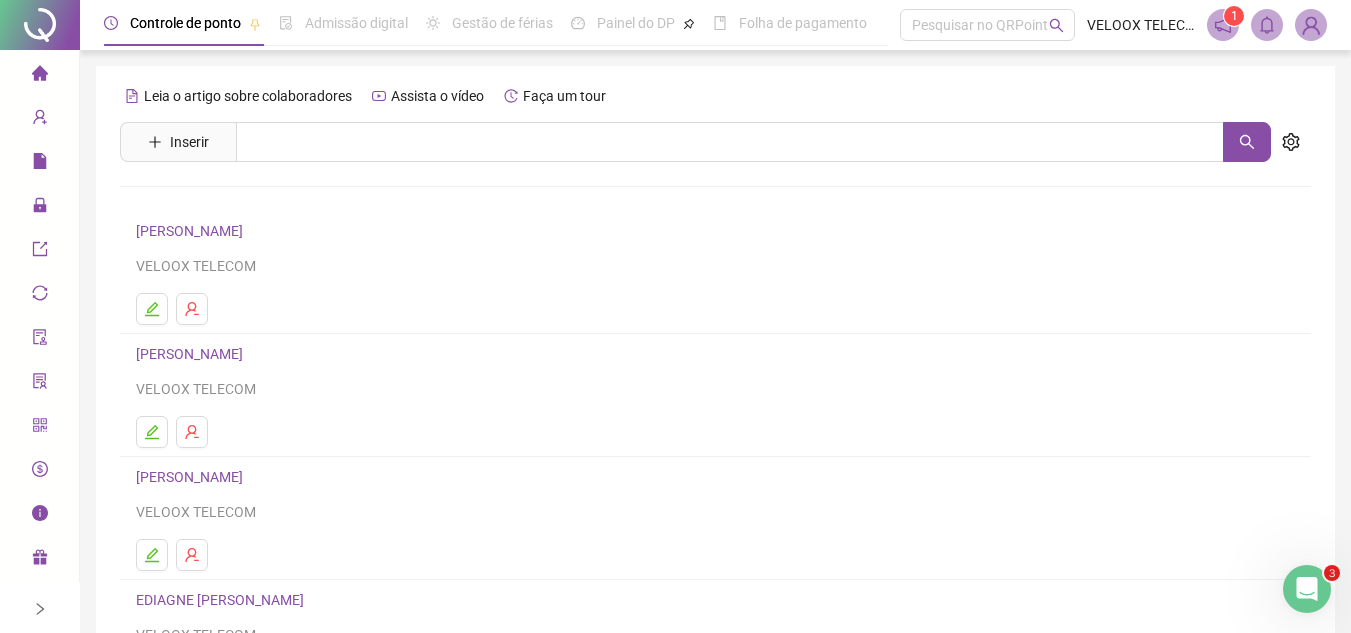 click on "[PERSON_NAME]" at bounding box center (192, 354) 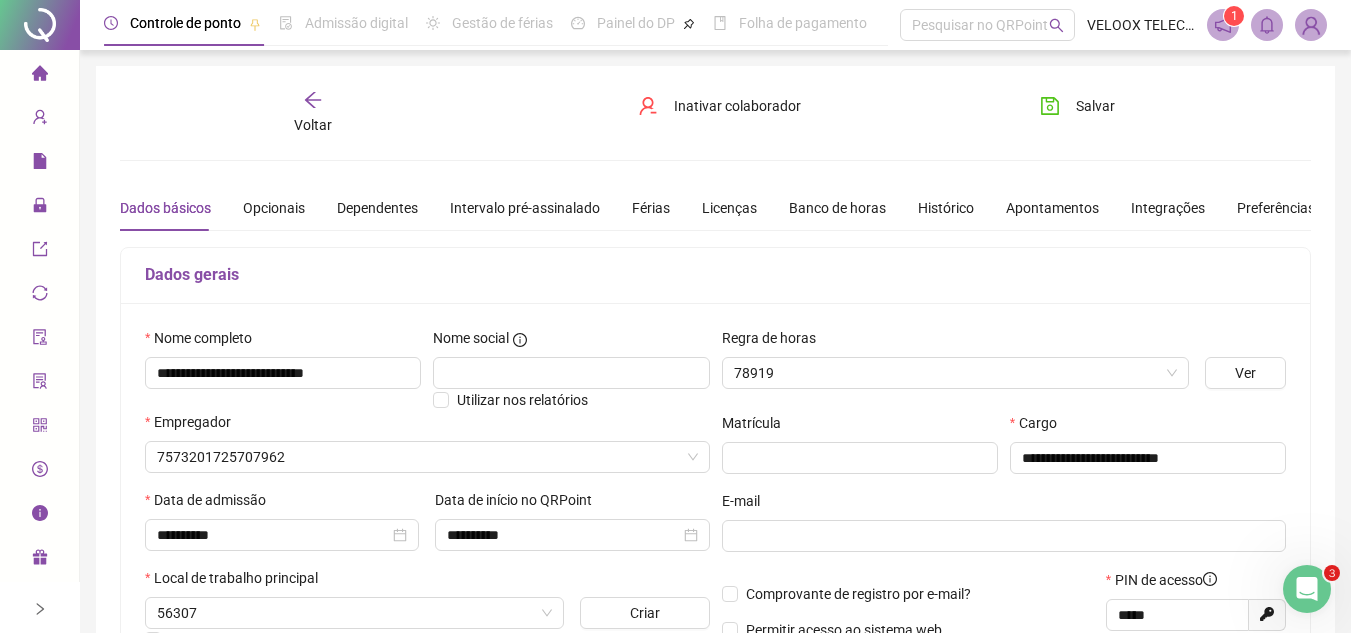 type on "**********" 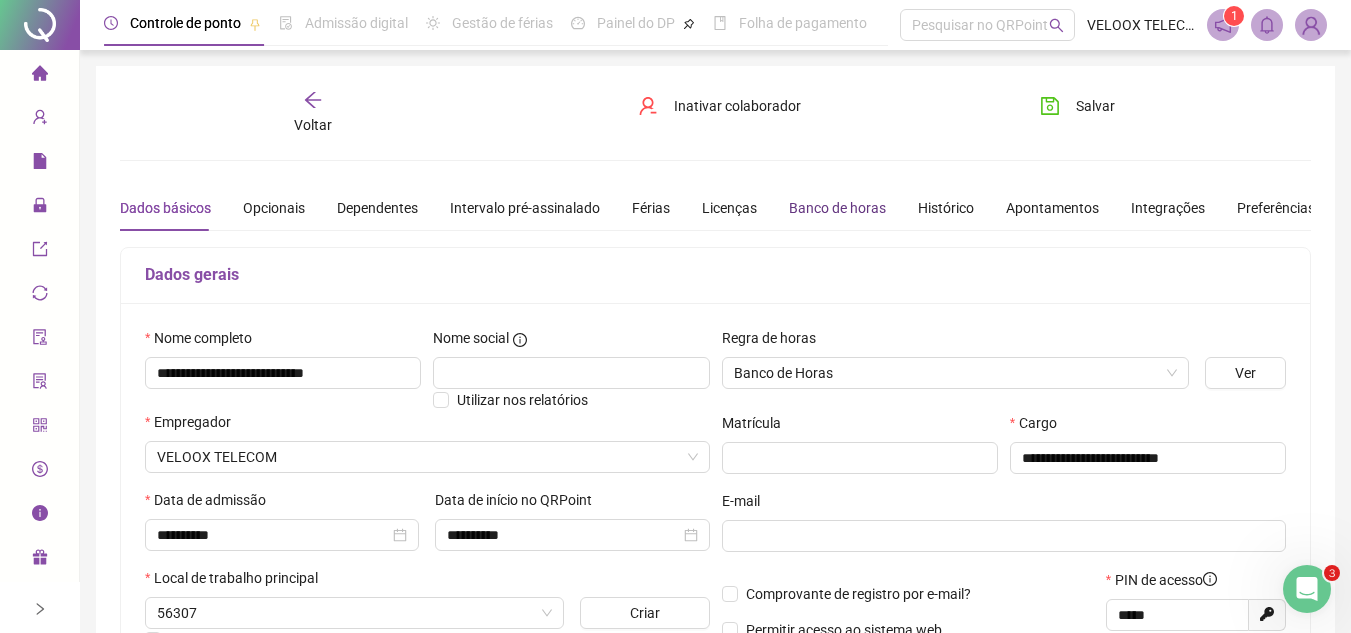 click on "Banco de horas" at bounding box center (837, 208) 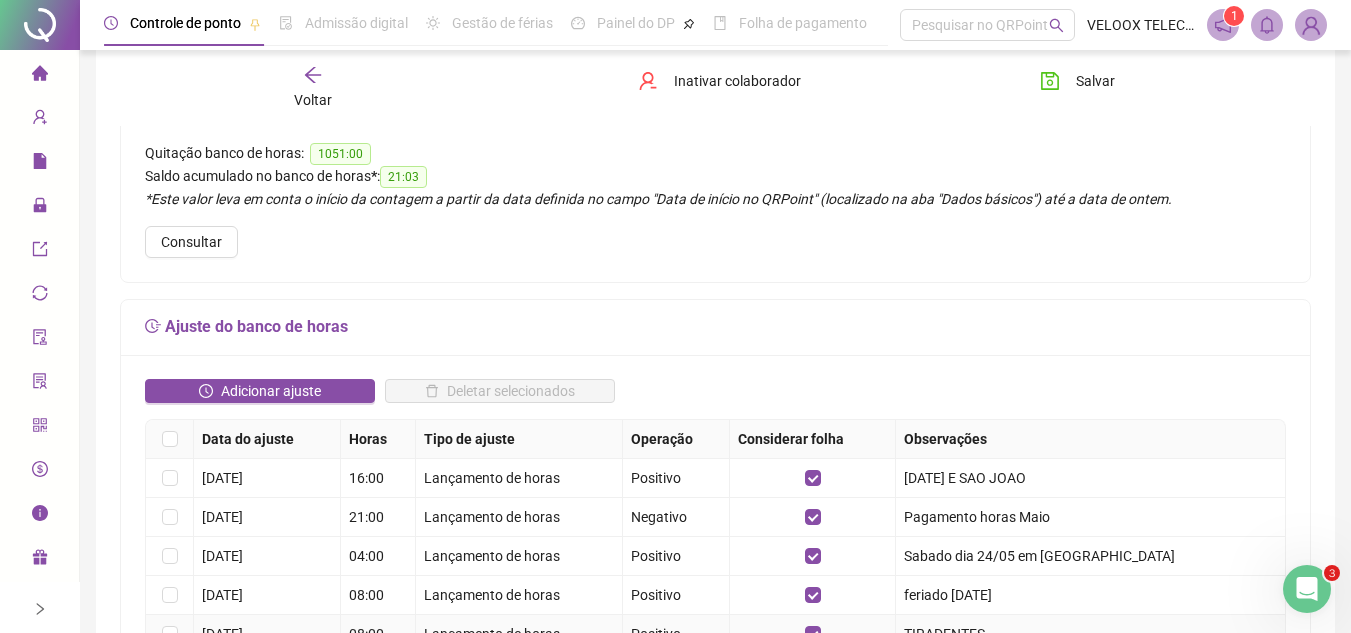 scroll, scrollTop: 100, scrollLeft: 0, axis: vertical 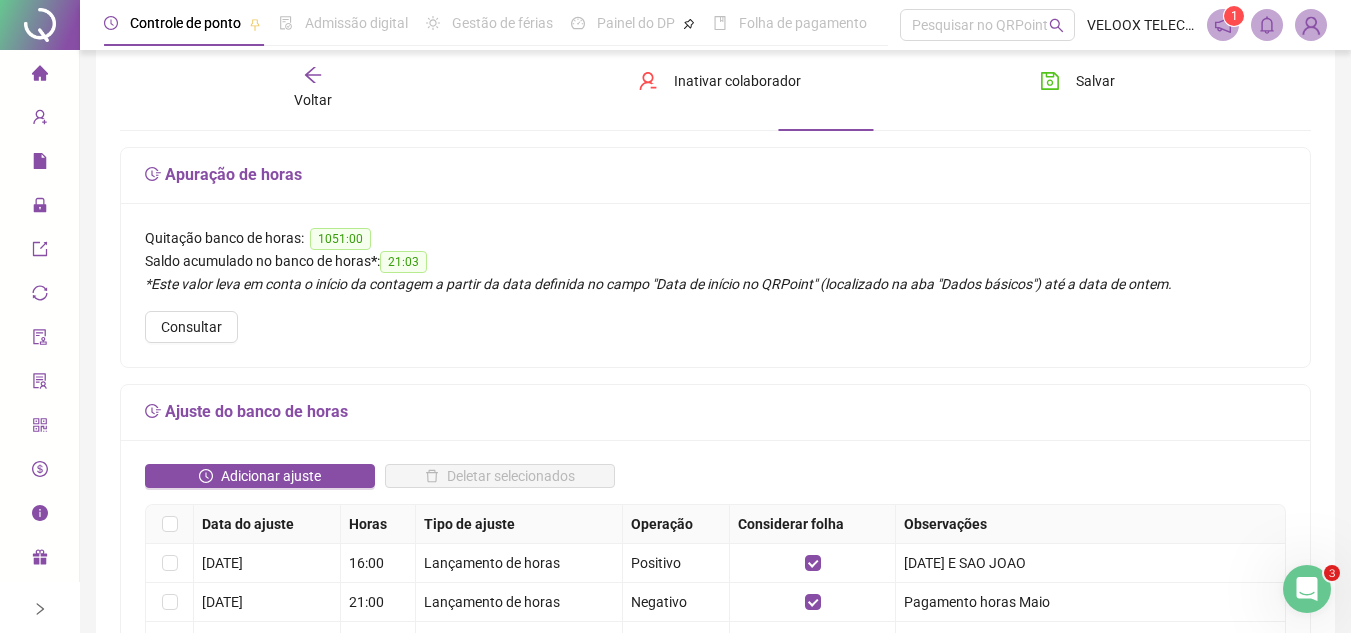 click on "Voltar" at bounding box center (313, 100) 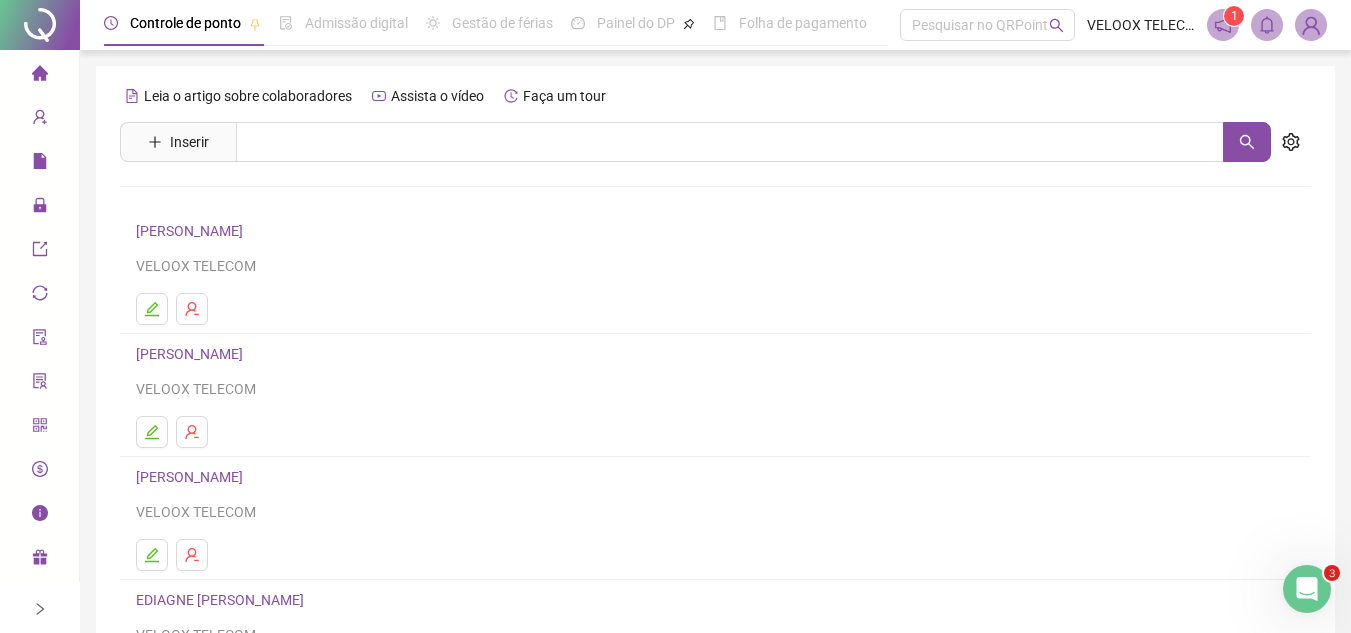 click on "[PERSON_NAME]" at bounding box center (715, 354) 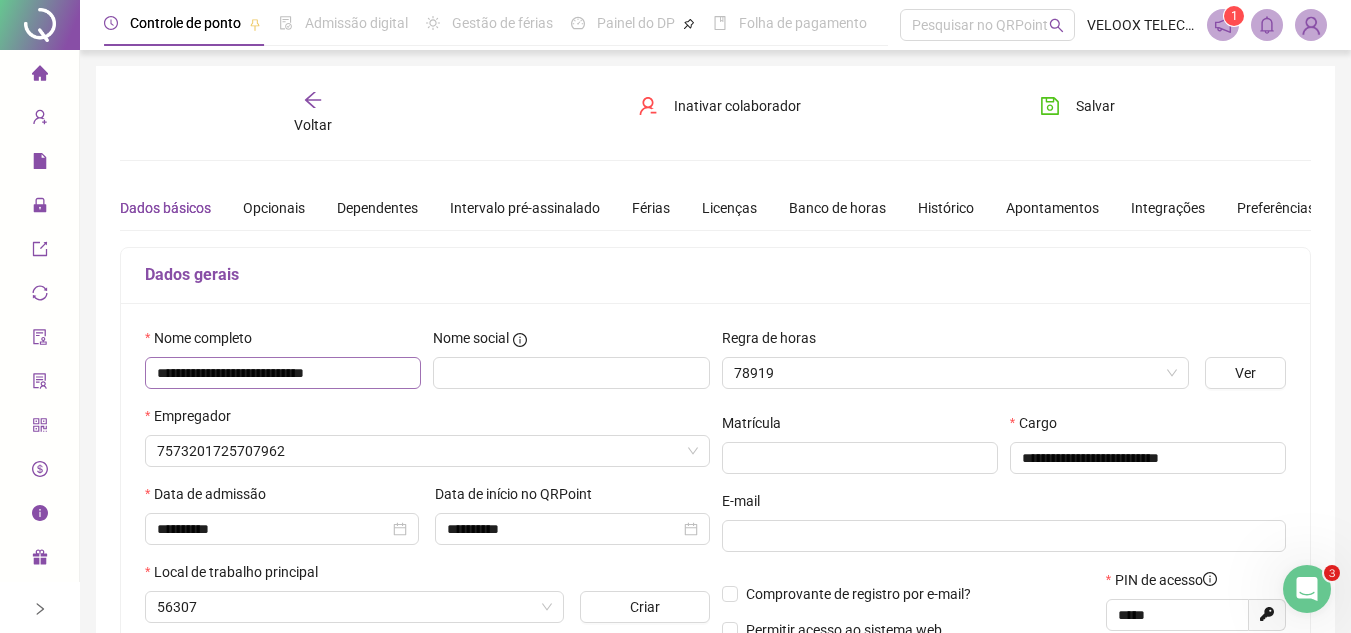type on "**********" 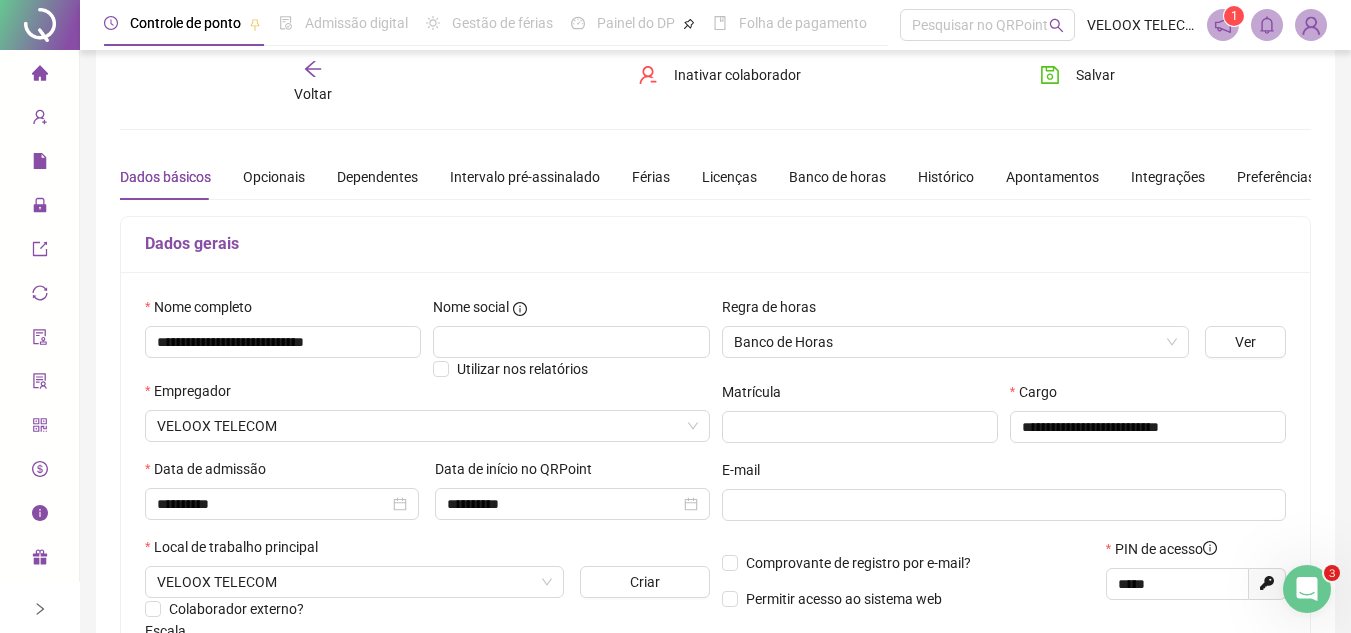 scroll, scrollTop: 0, scrollLeft: 0, axis: both 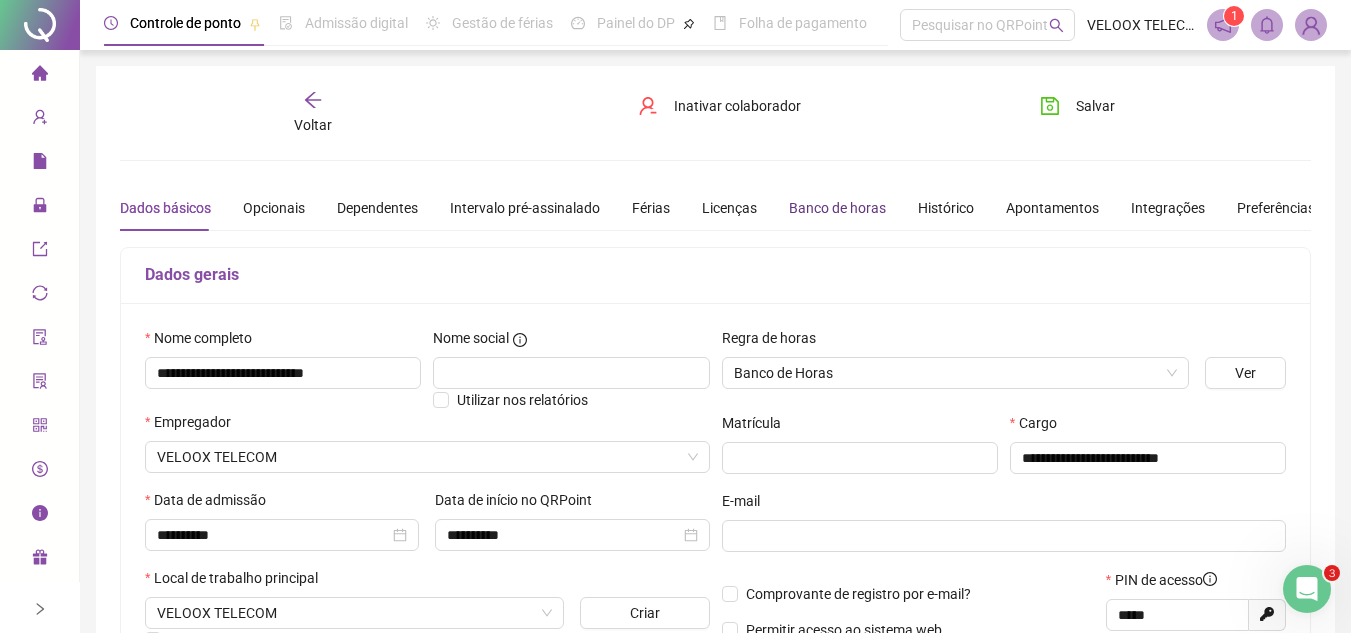 click on "Banco de horas" at bounding box center [837, 208] 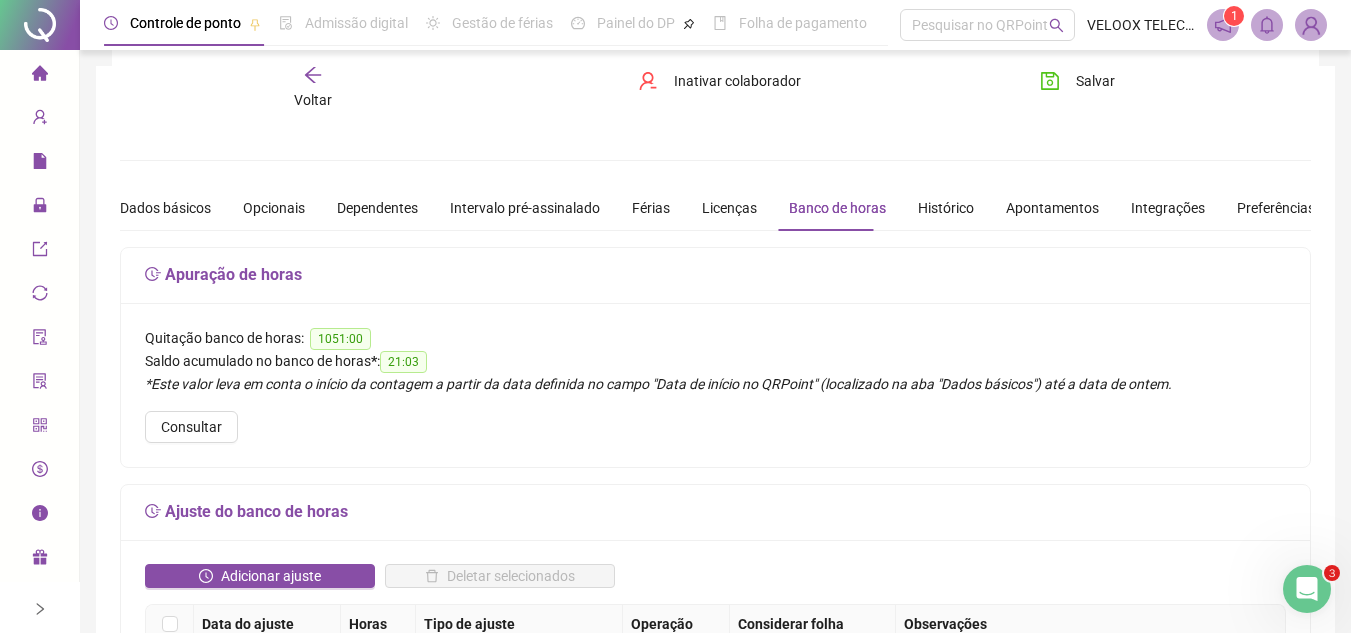 scroll, scrollTop: 400, scrollLeft: 0, axis: vertical 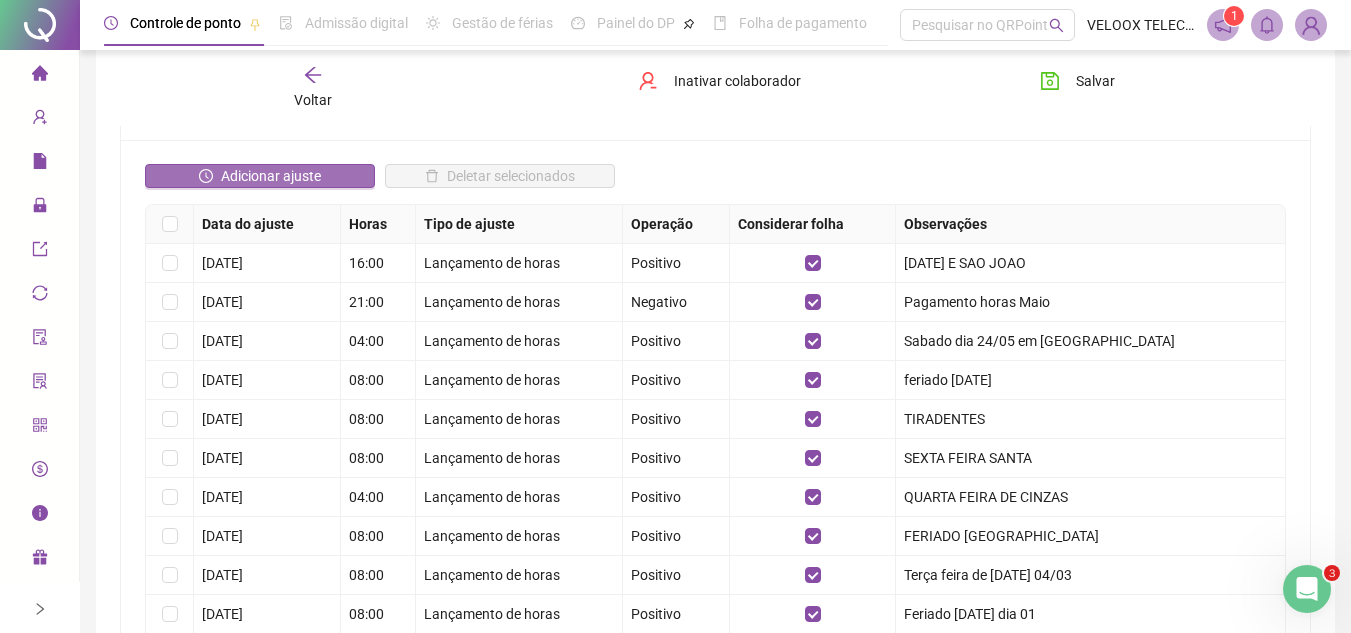 click on "Adicionar ajuste" at bounding box center [271, 176] 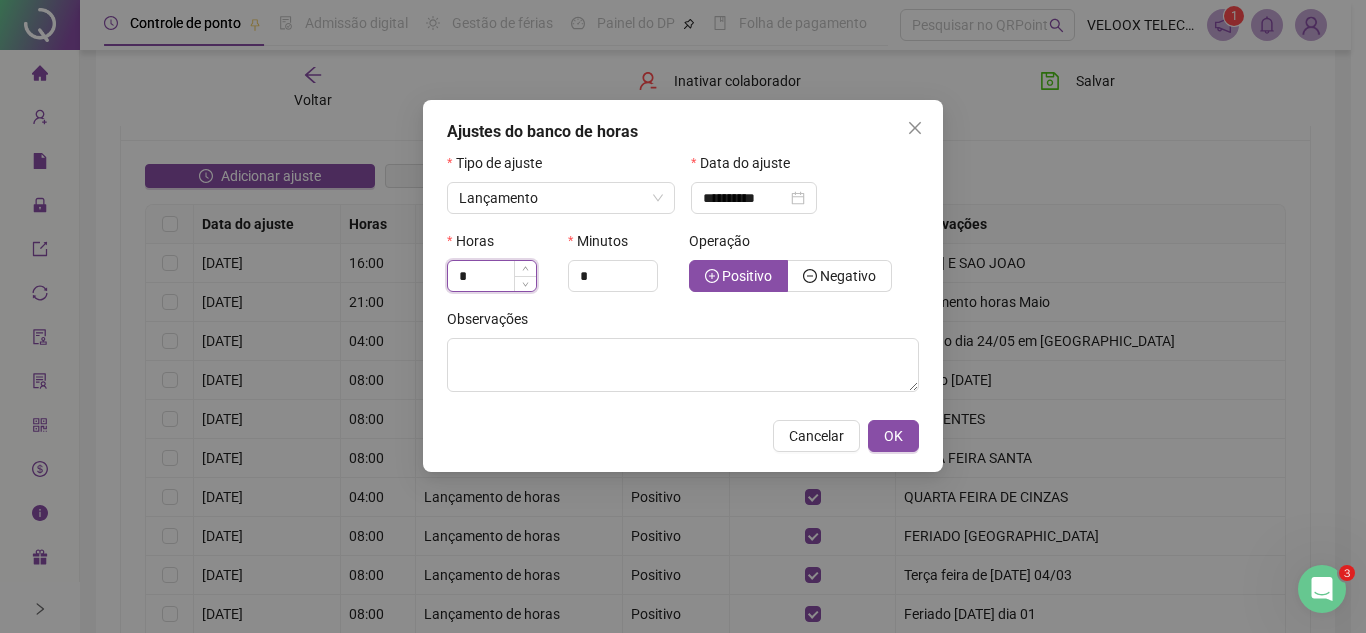 click on "*" at bounding box center (492, 276) 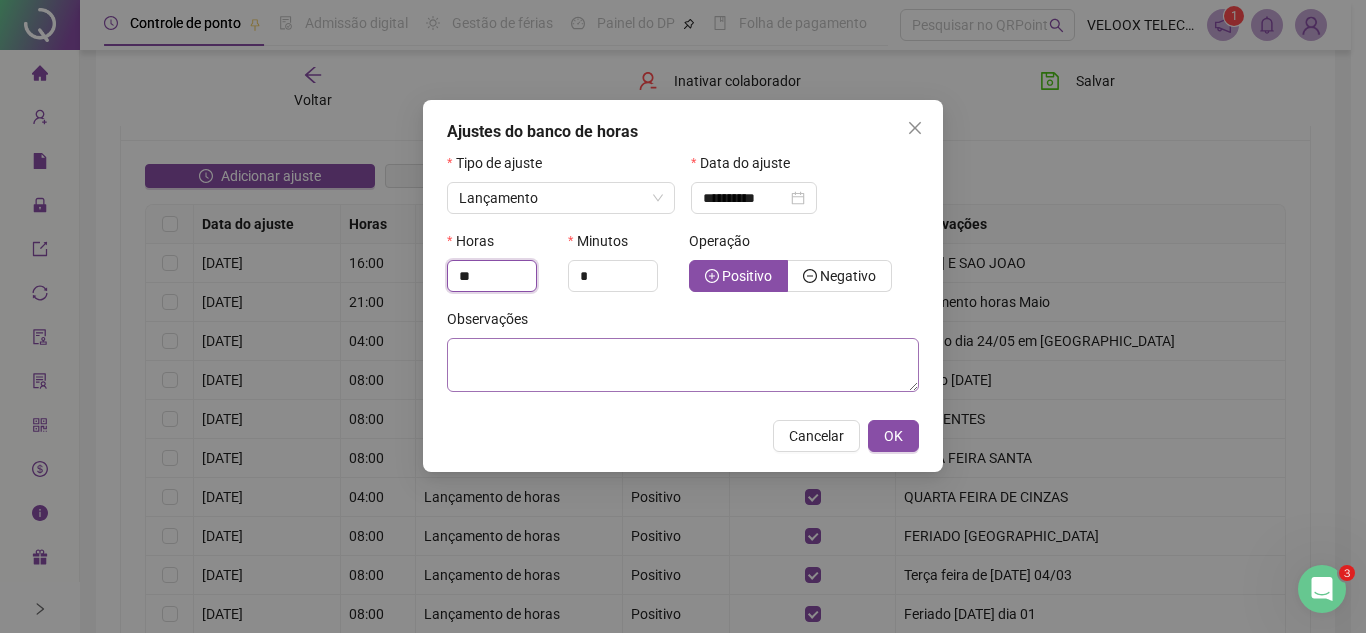 type on "**" 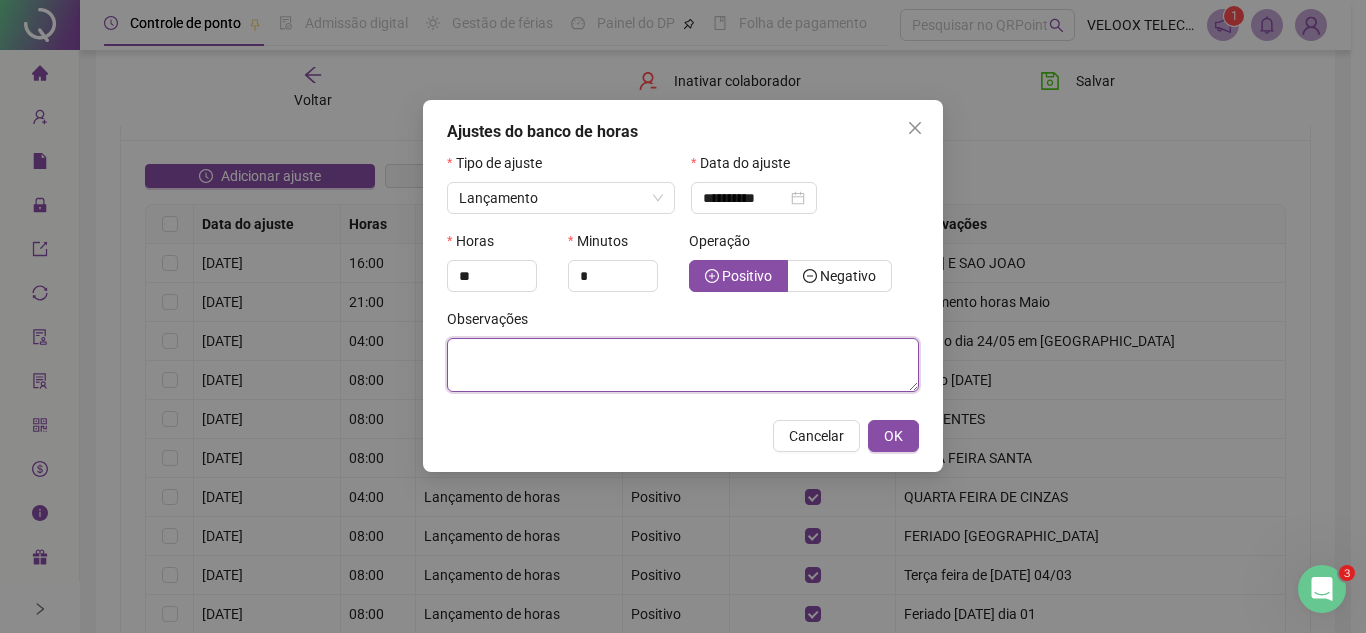 click at bounding box center (683, 365) 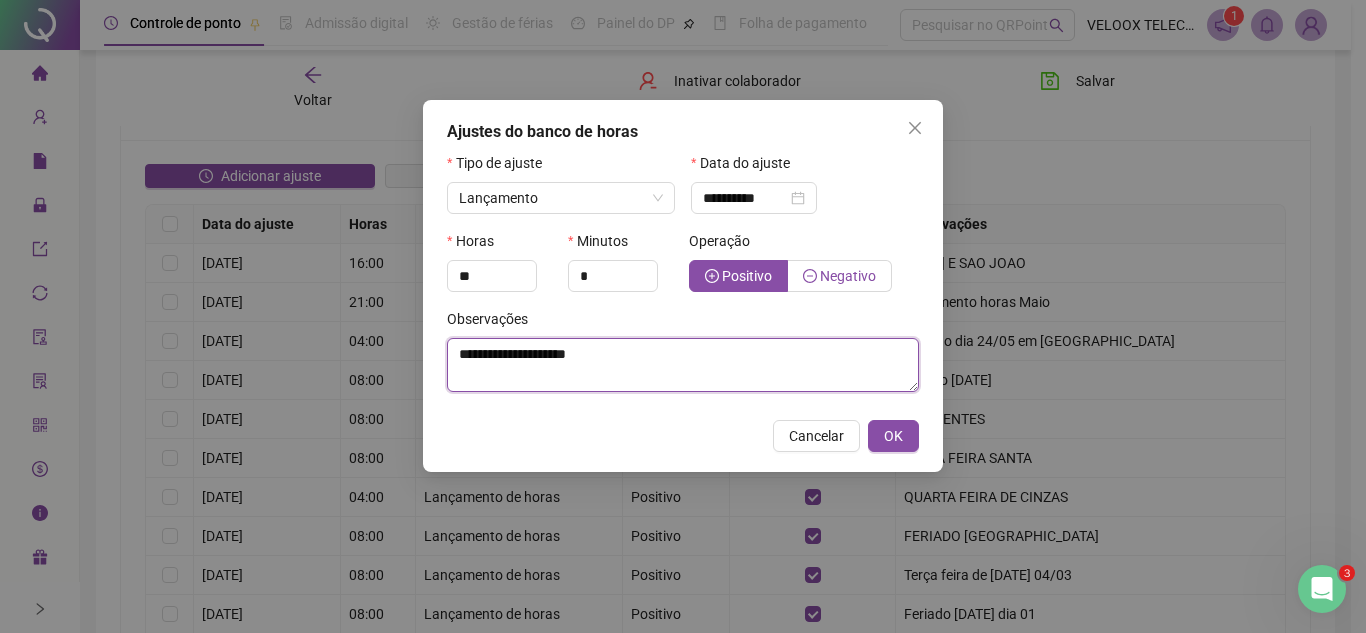 type on "**********" 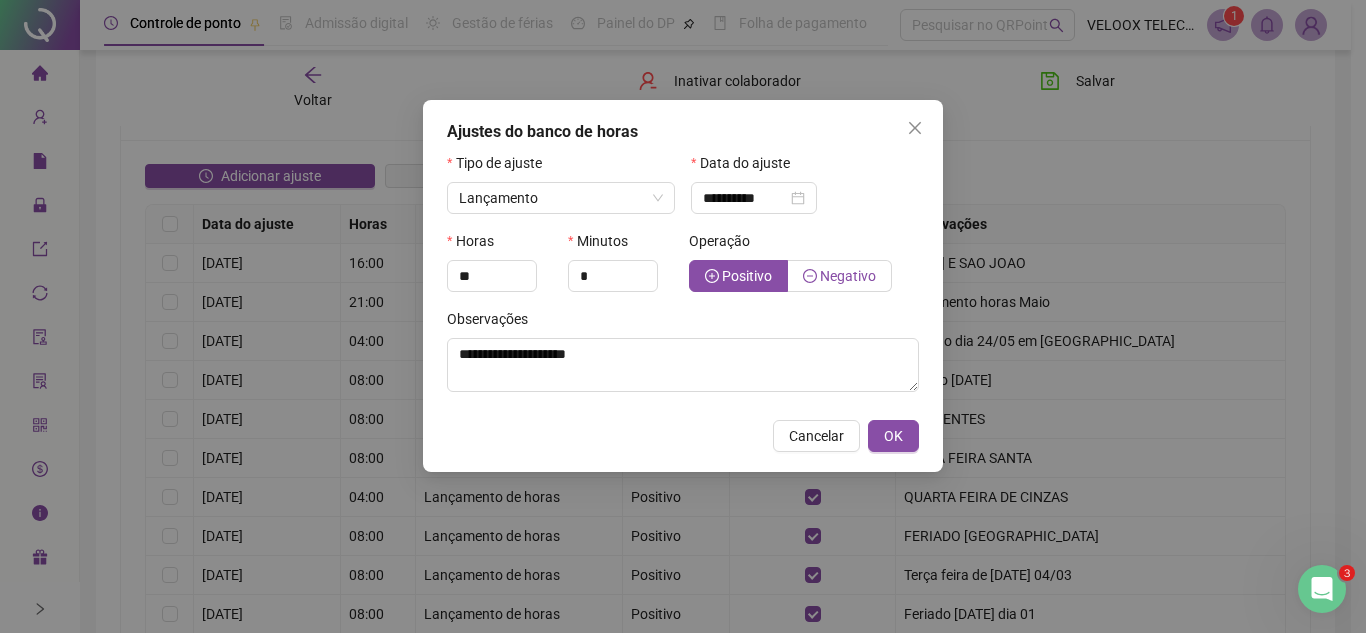 click on "Negativo" at bounding box center (840, 276) 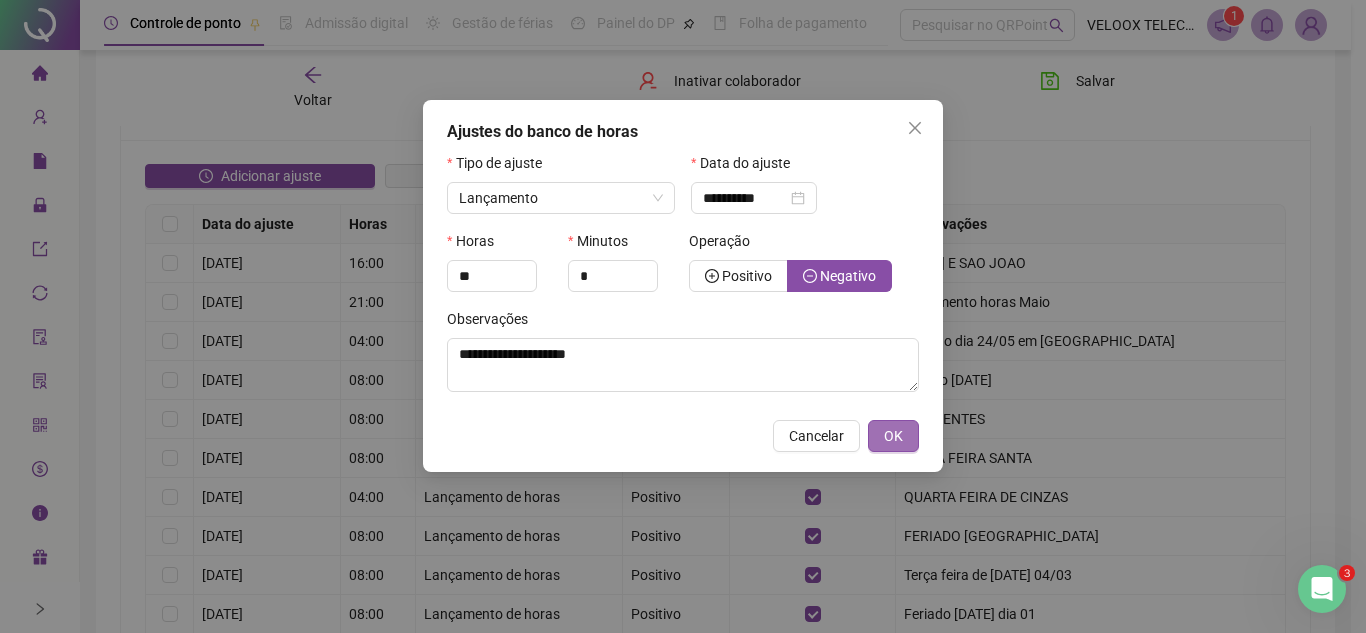 click on "OK" at bounding box center [893, 436] 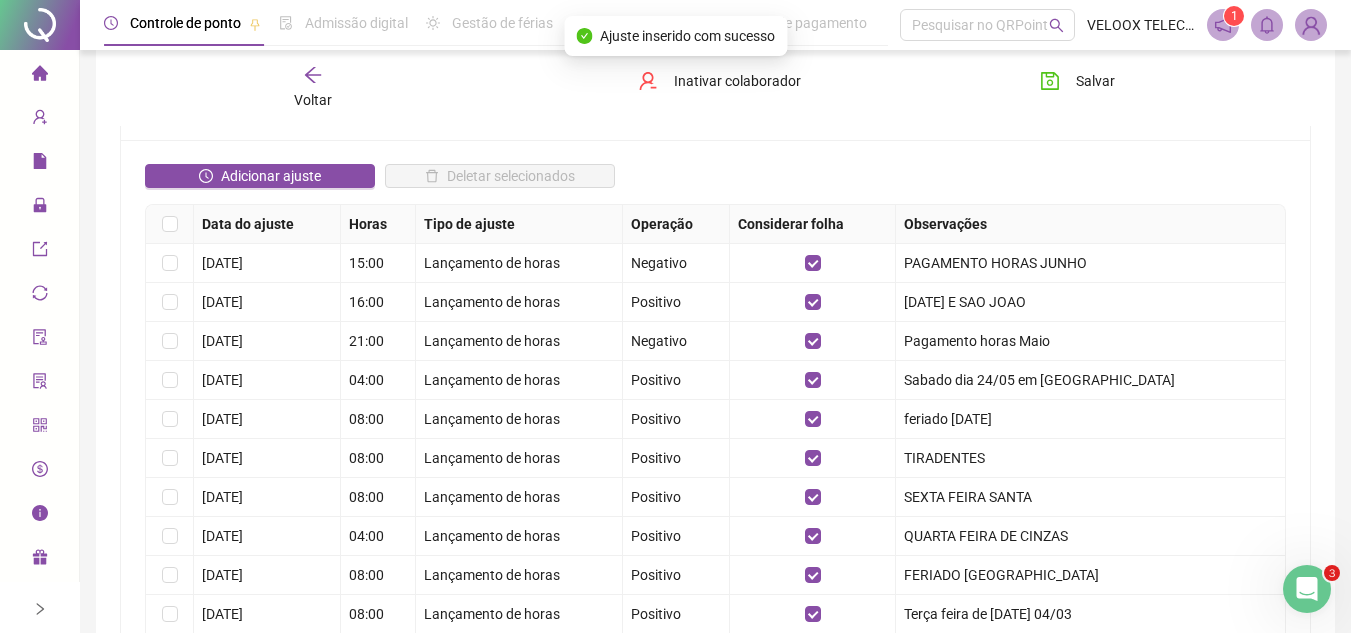 scroll, scrollTop: 0, scrollLeft: 0, axis: both 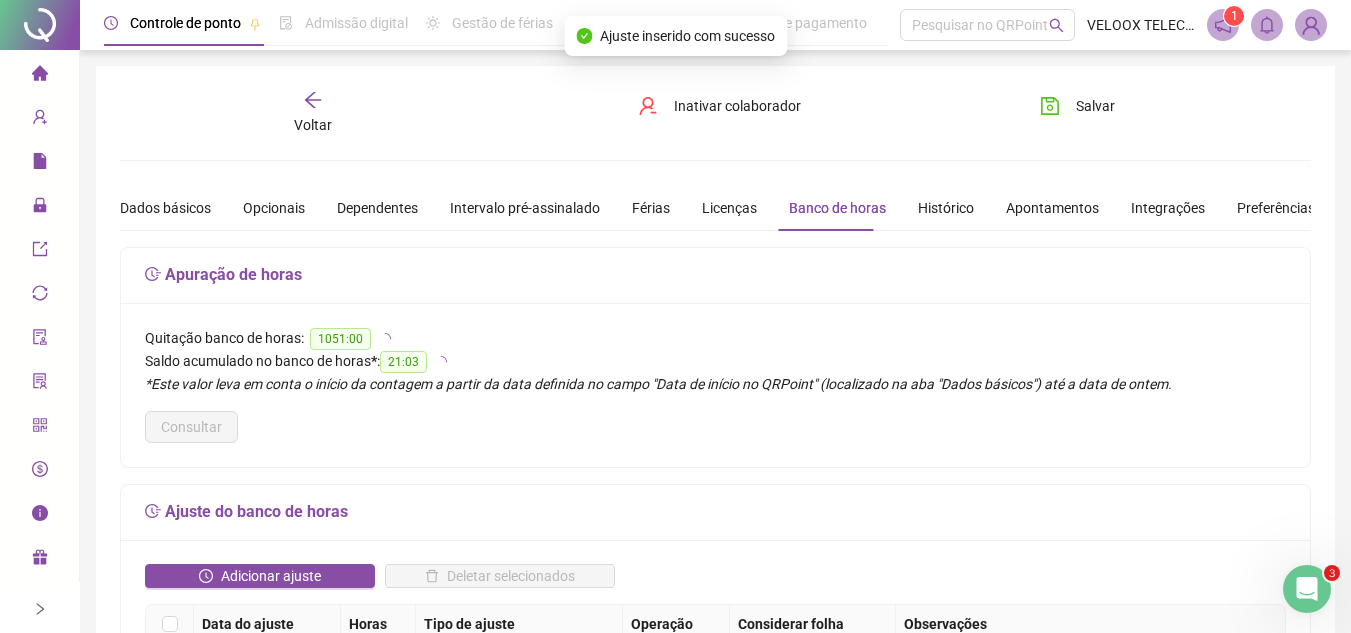 click on "Voltar" at bounding box center (313, 125) 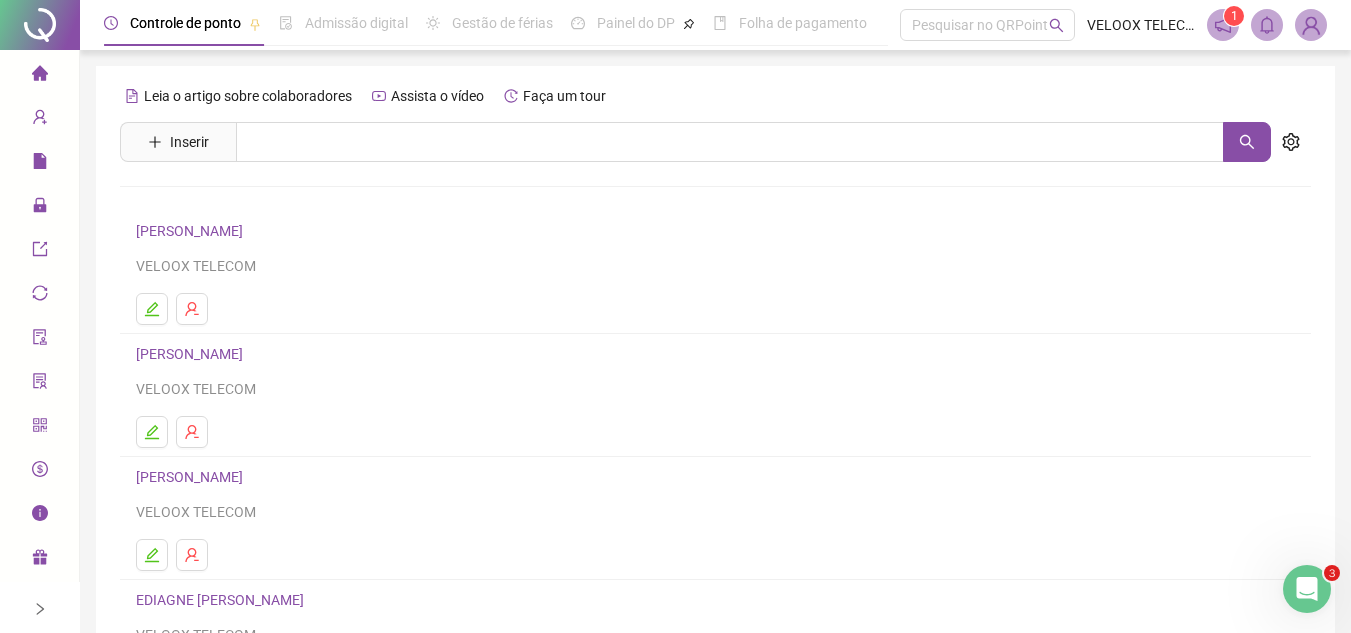 click on "[PERSON_NAME]" at bounding box center [192, 477] 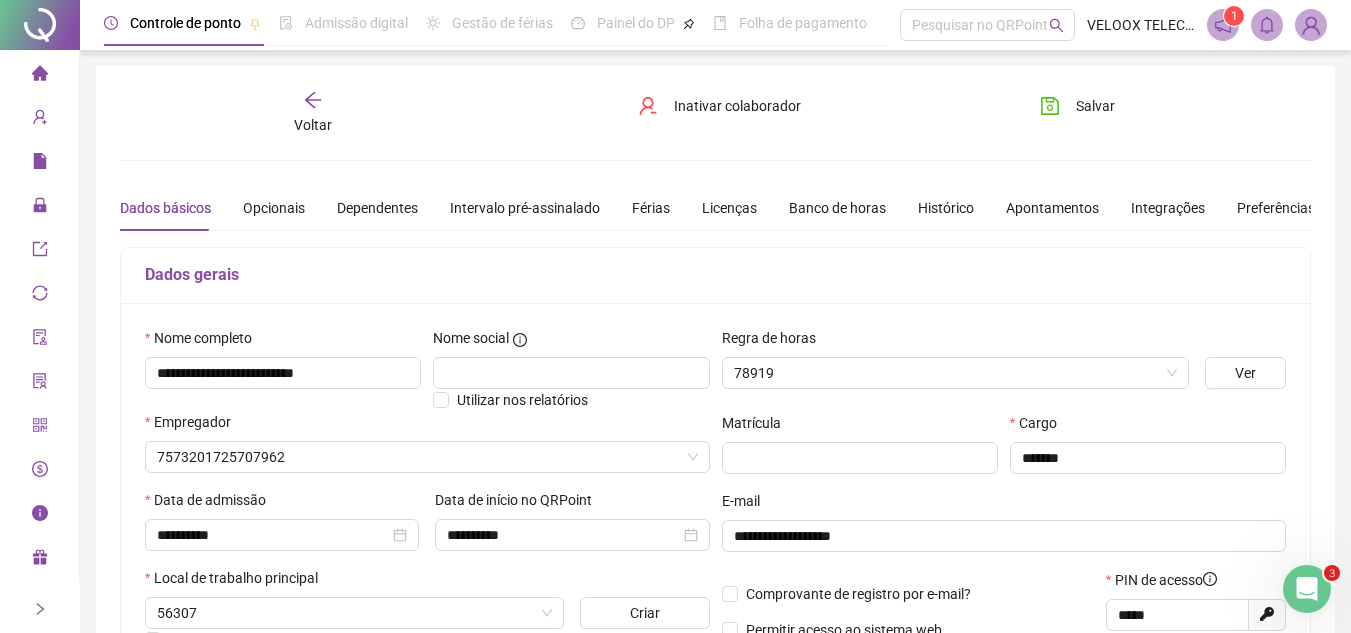 type on "**********" 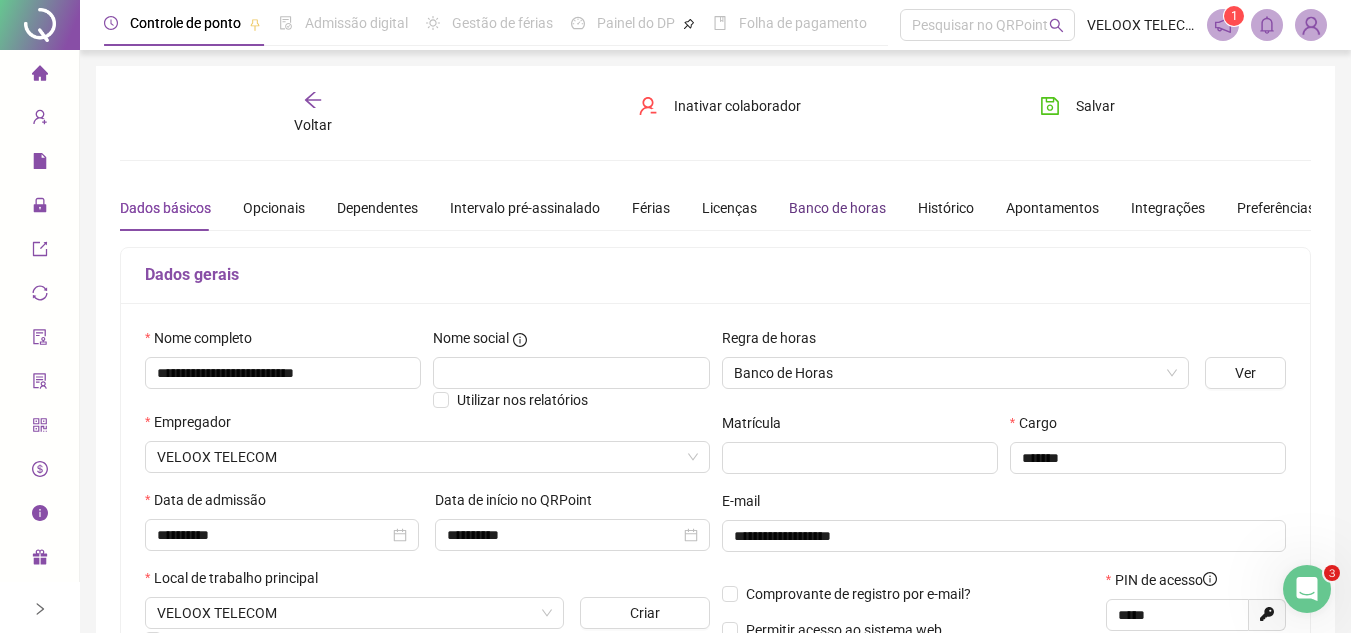 click on "Banco de horas" at bounding box center [837, 208] 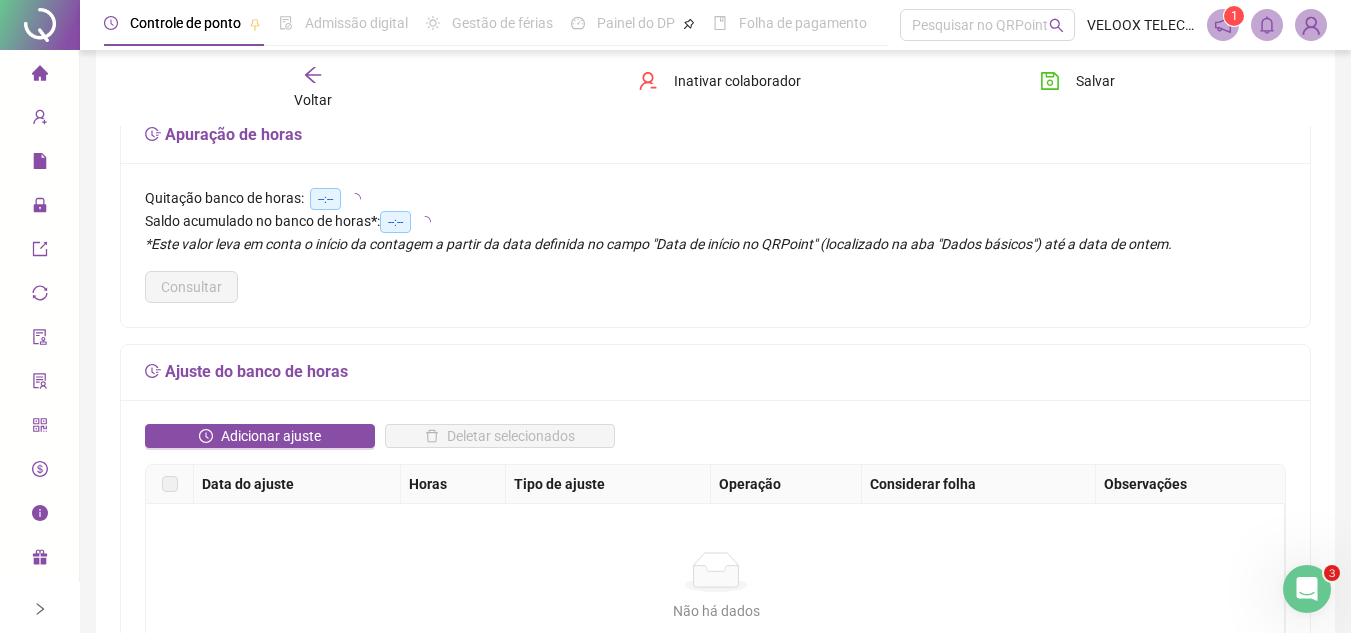 scroll, scrollTop: 200, scrollLeft: 0, axis: vertical 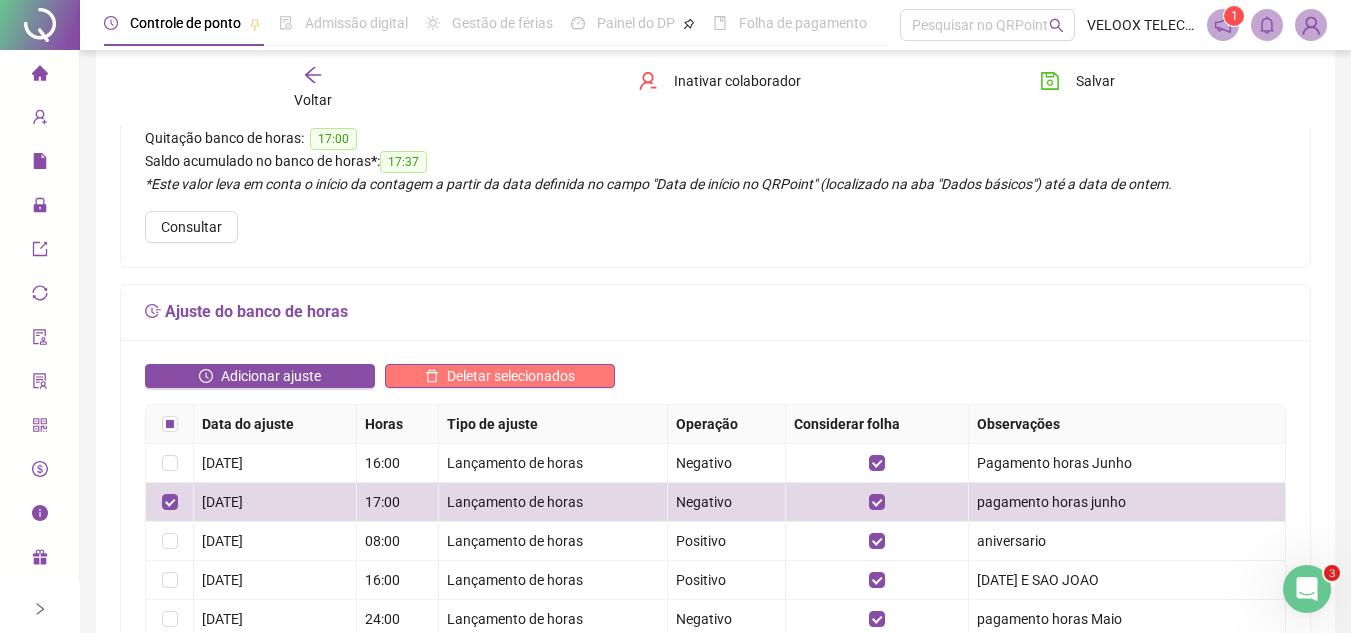 click on "Deletar selecionados" at bounding box center [511, 376] 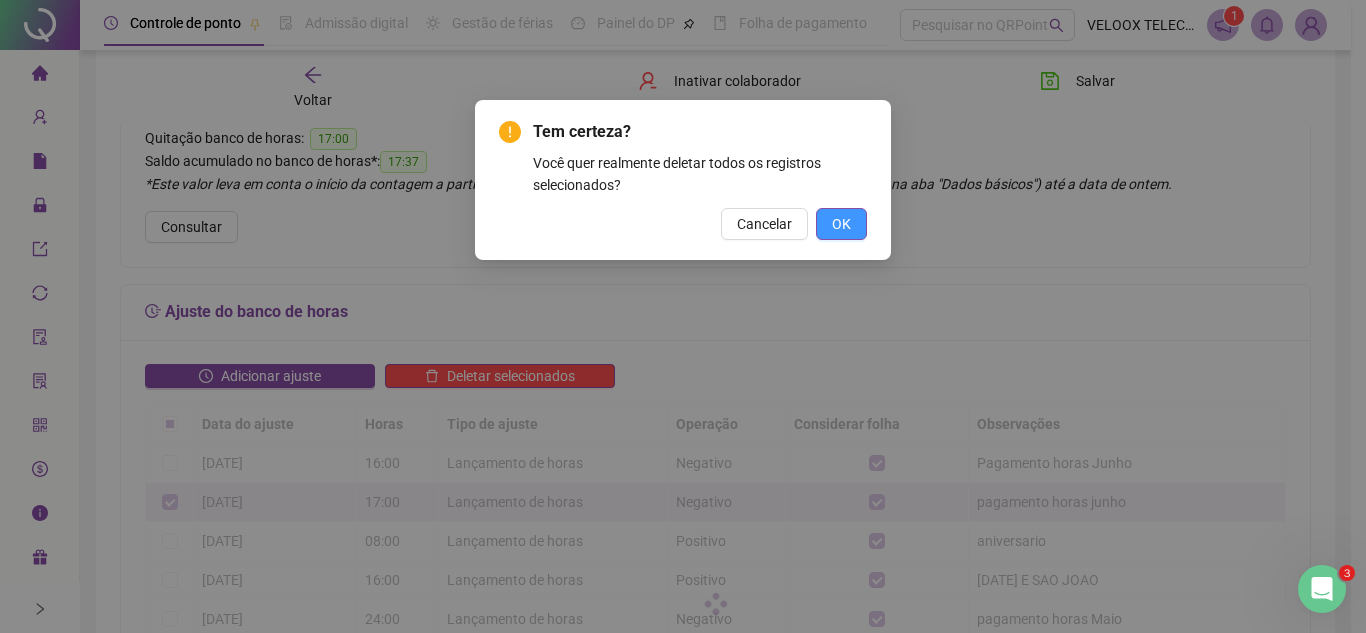 click on "OK" at bounding box center (841, 224) 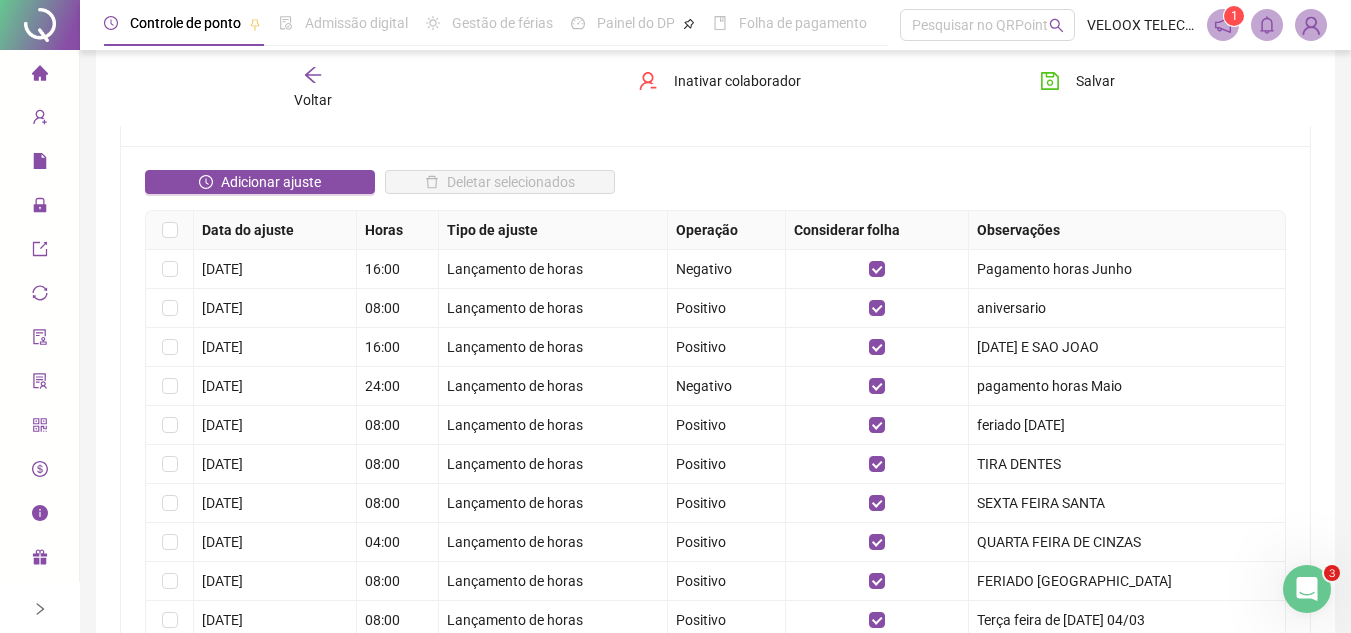scroll, scrollTop: 400, scrollLeft: 0, axis: vertical 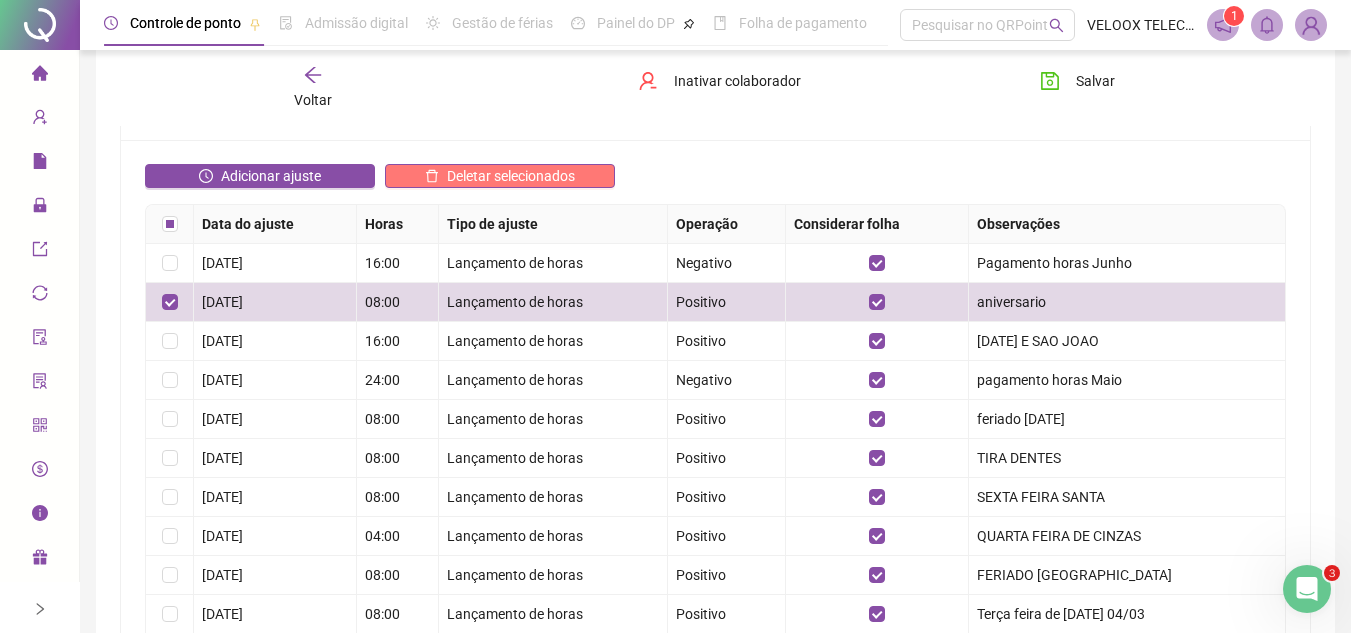 click on "Deletar selecionados" at bounding box center [511, 176] 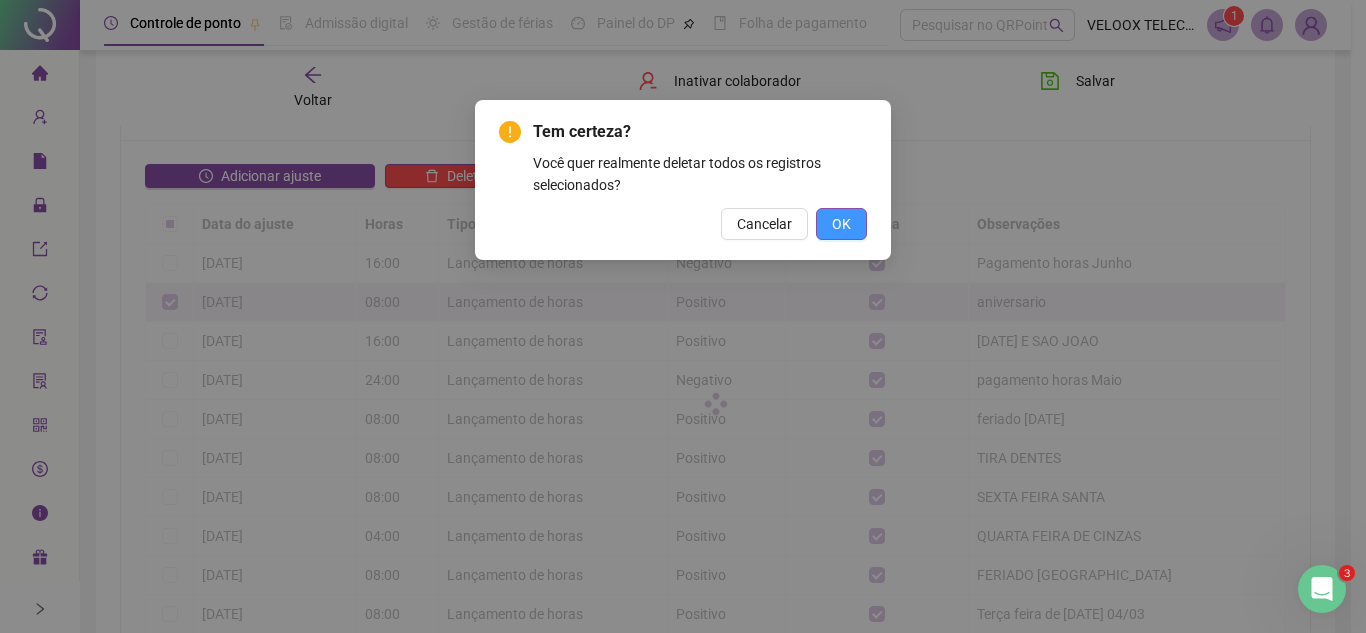 click on "OK" at bounding box center [841, 224] 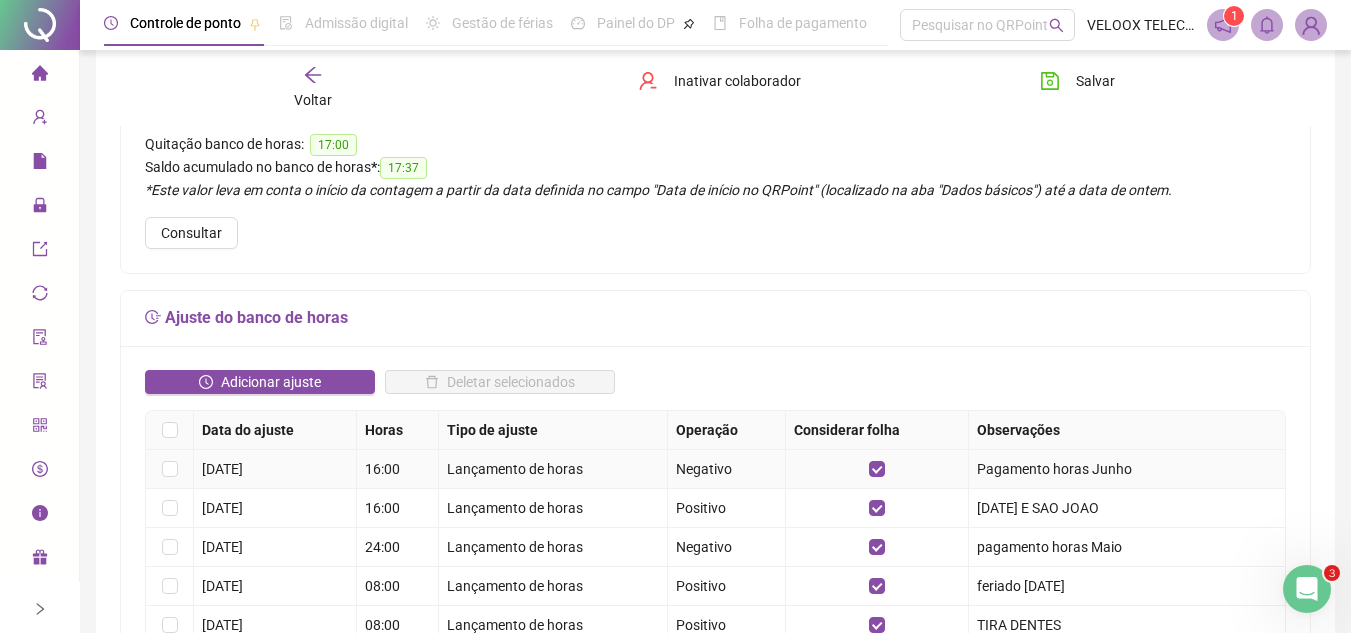 scroll, scrollTop: 0, scrollLeft: 0, axis: both 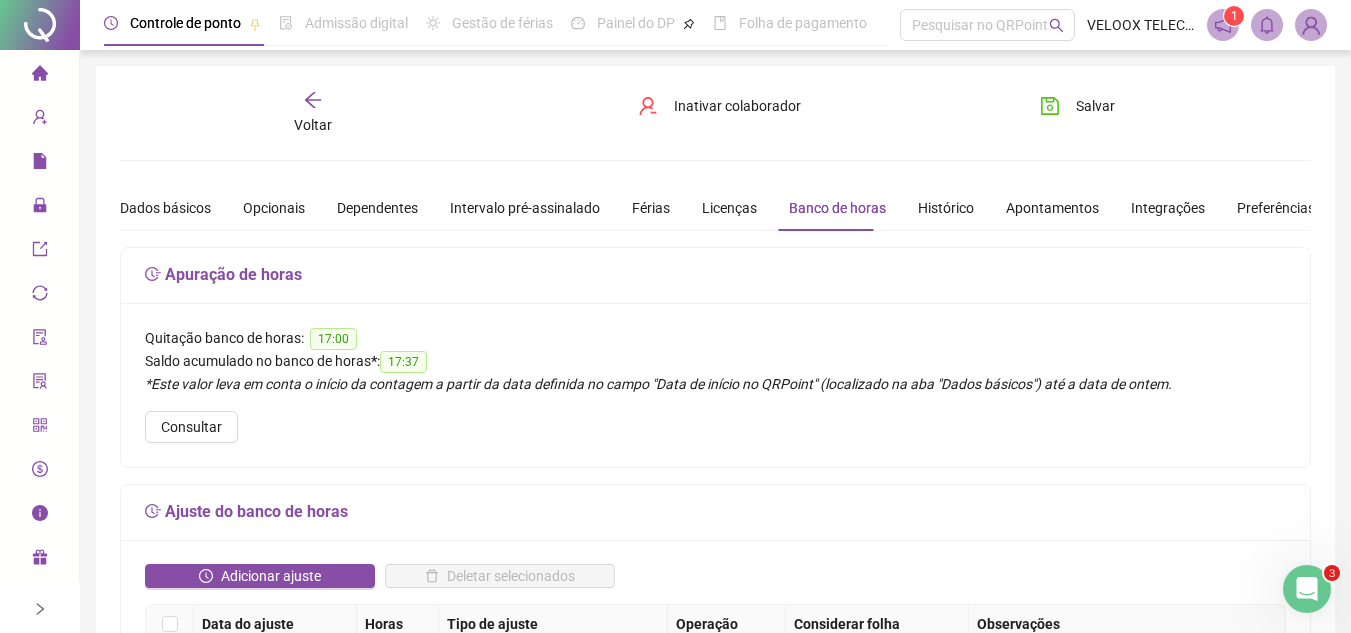 click 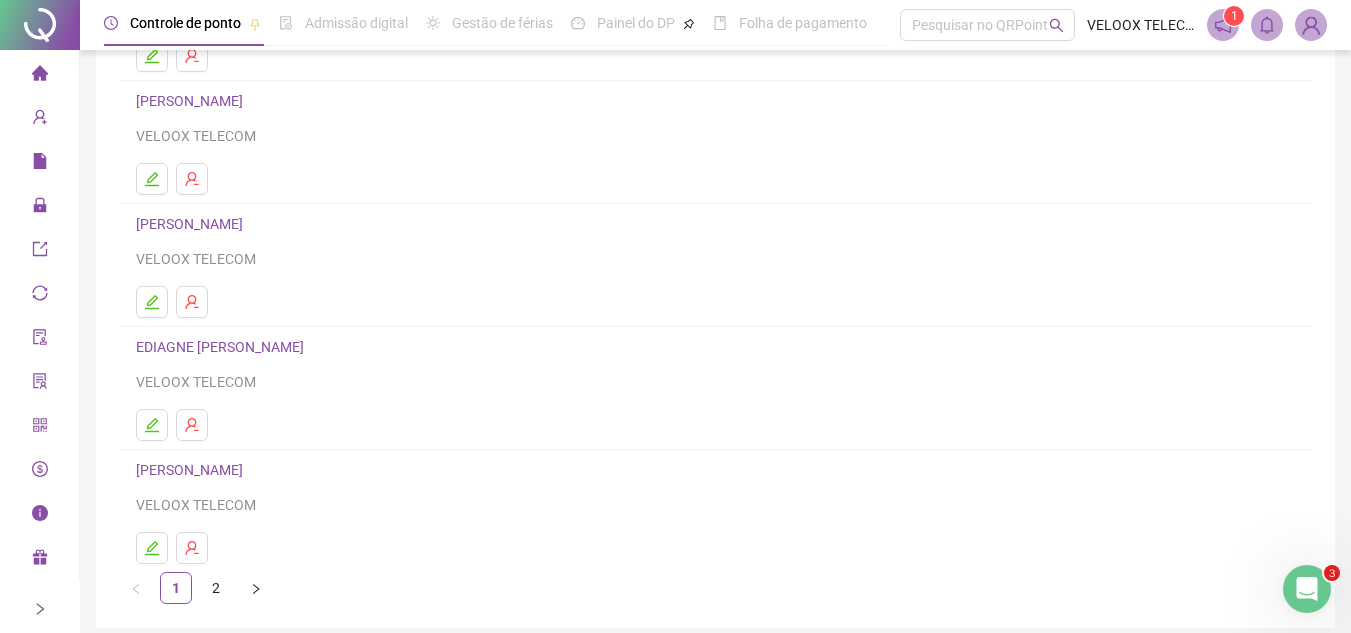 scroll, scrollTop: 300, scrollLeft: 0, axis: vertical 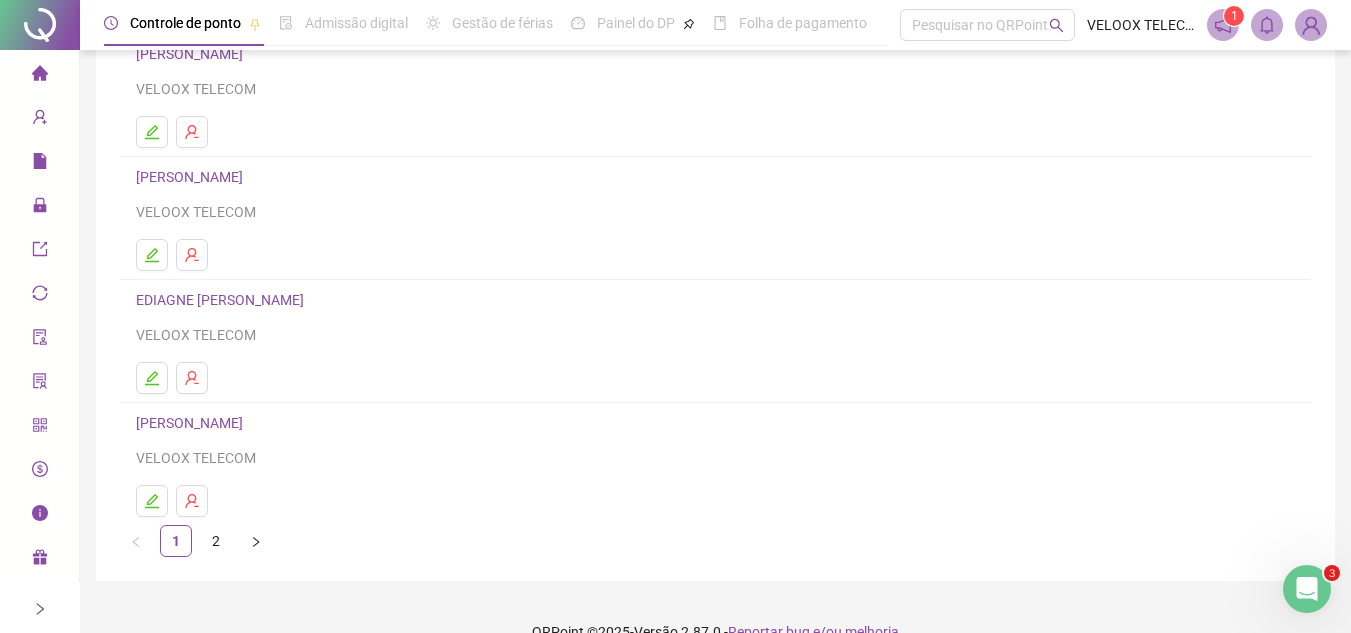 click on "[PERSON_NAME]" at bounding box center [715, 423] 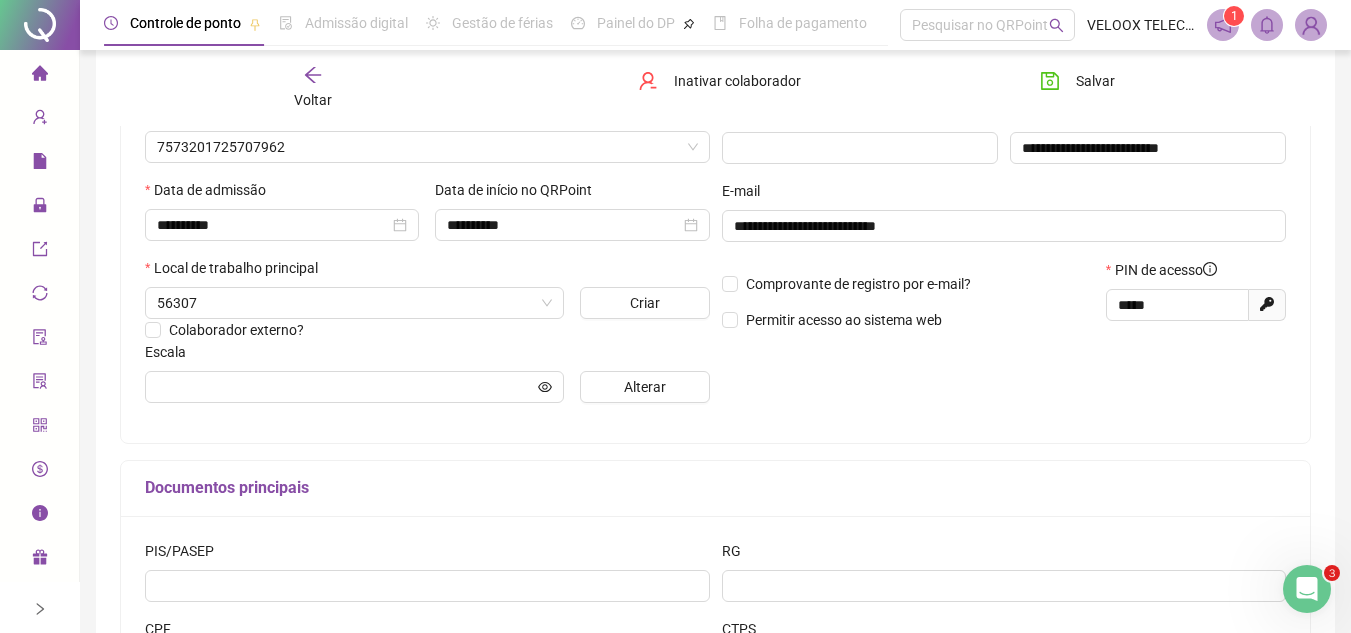 type on "**********" 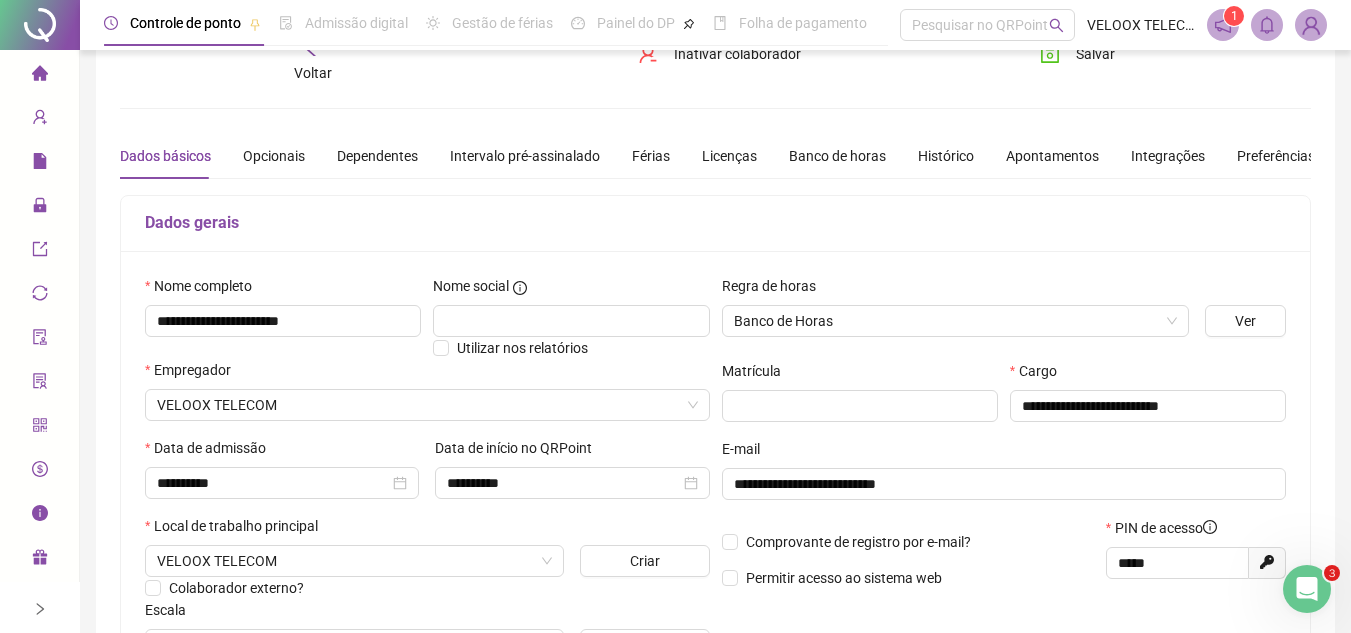 scroll, scrollTop: 0, scrollLeft: 0, axis: both 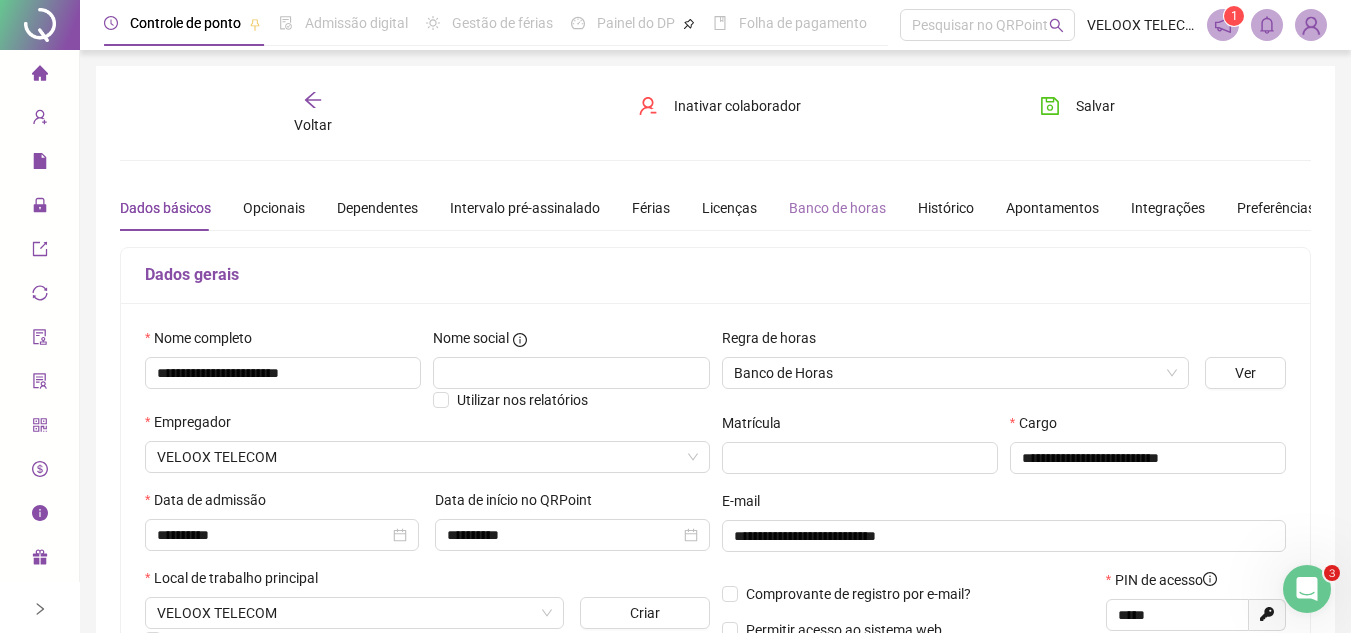 click on "Banco de horas" at bounding box center (837, 208) 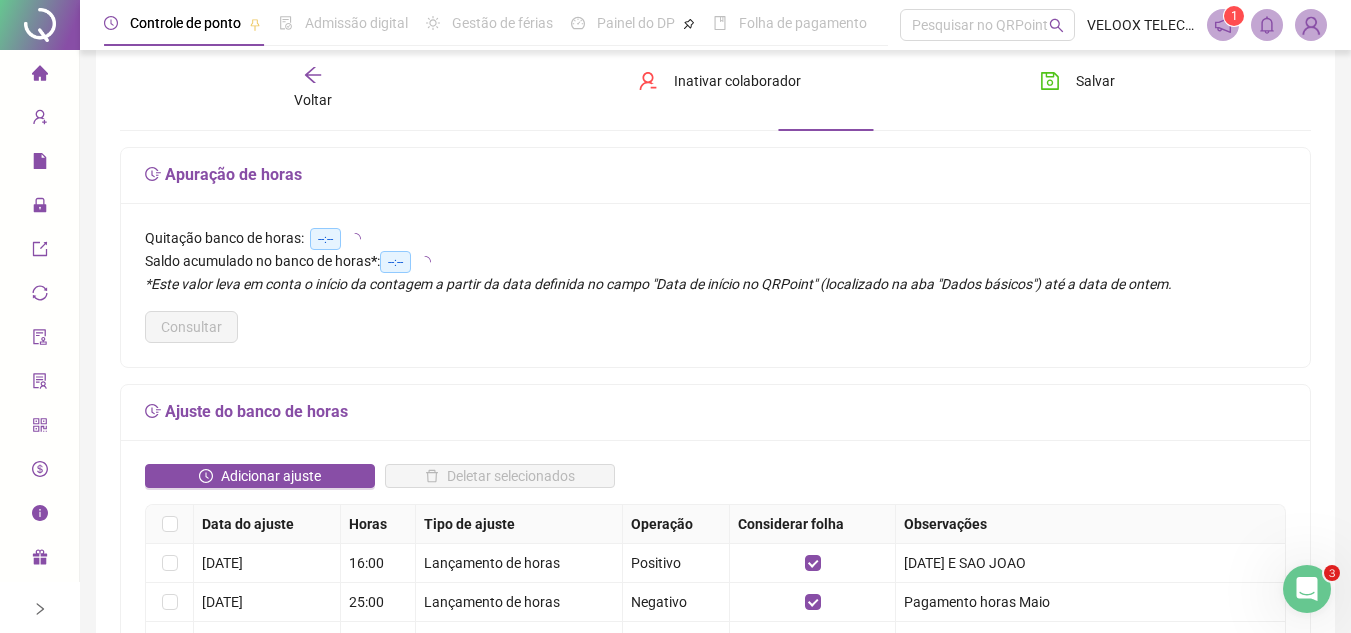 scroll, scrollTop: 200, scrollLeft: 0, axis: vertical 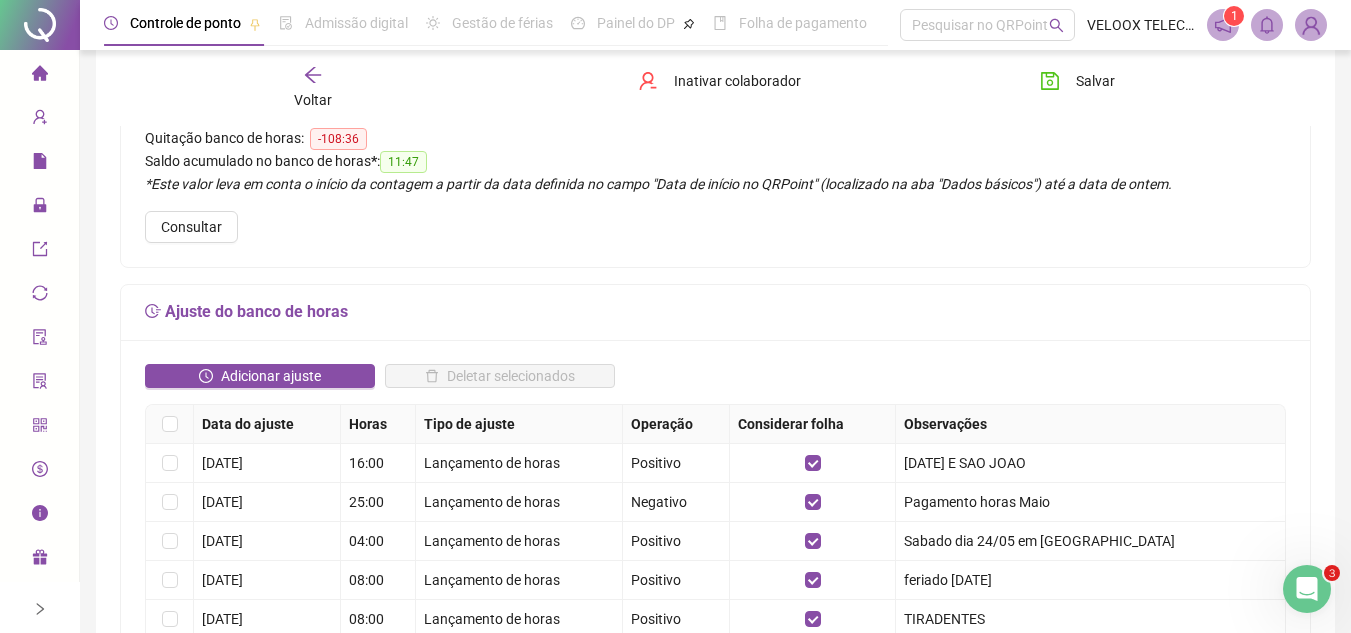 click on "Adicionar ajuste" at bounding box center [260, 384] 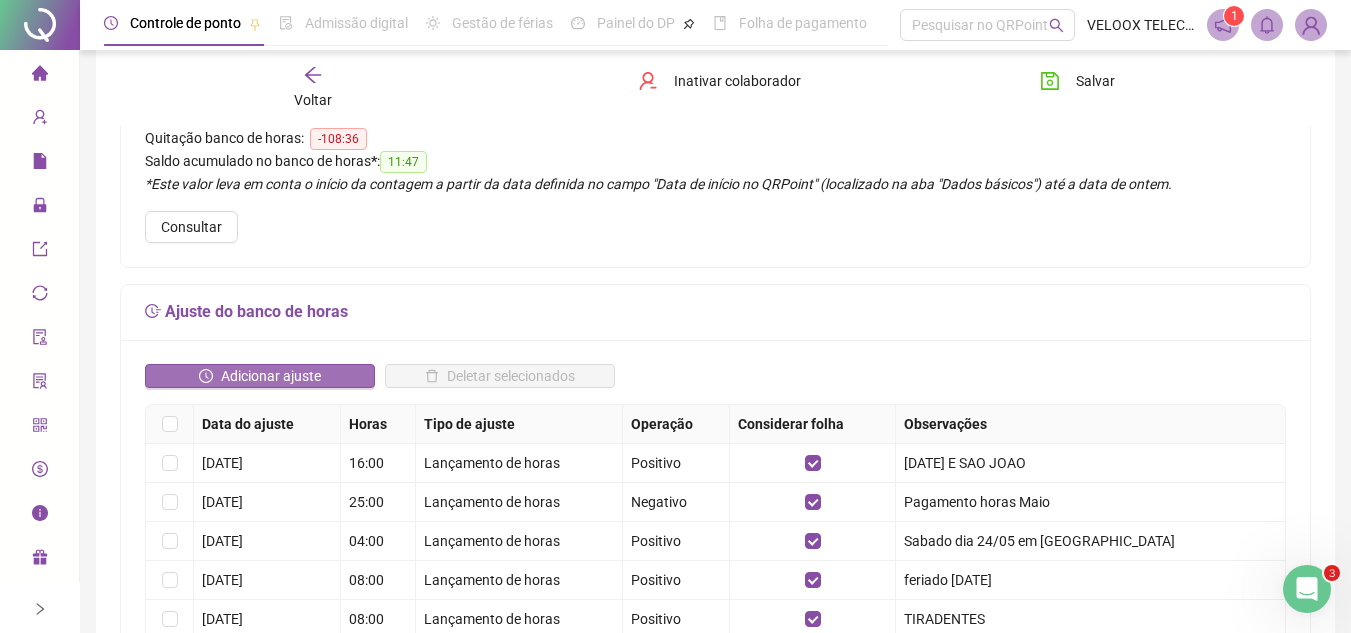 click on "Adicionar ajuste" at bounding box center (271, 376) 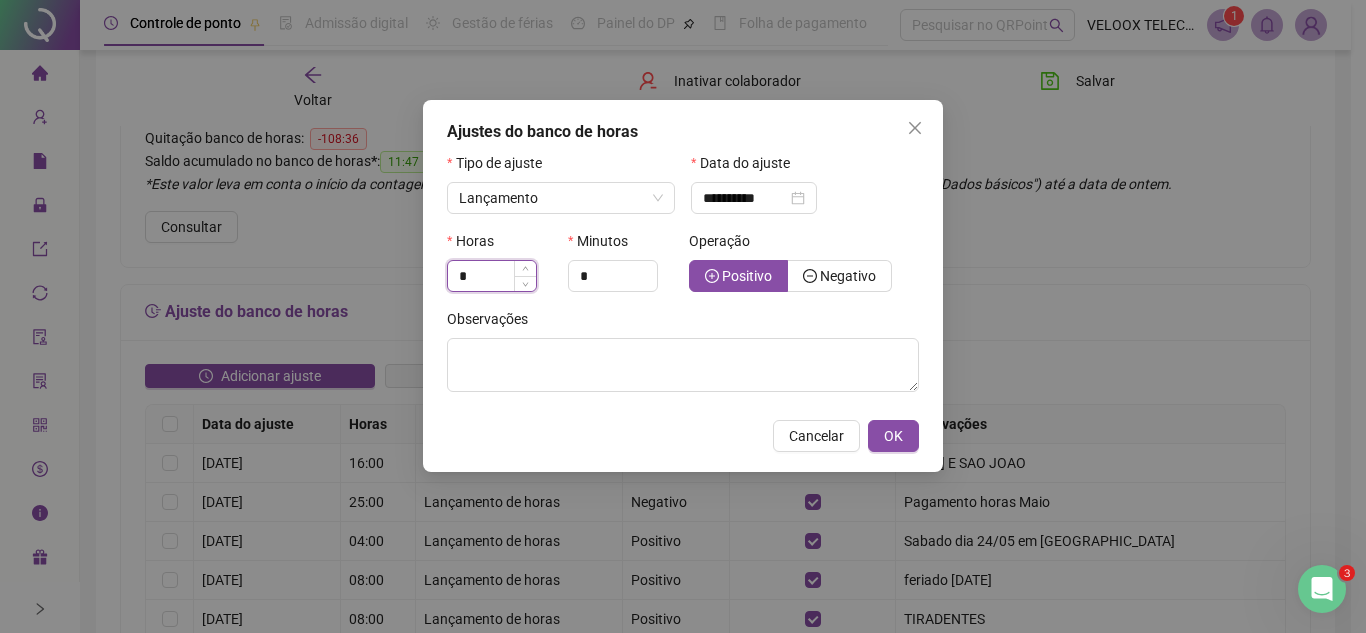 click on "*" at bounding box center [492, 276] 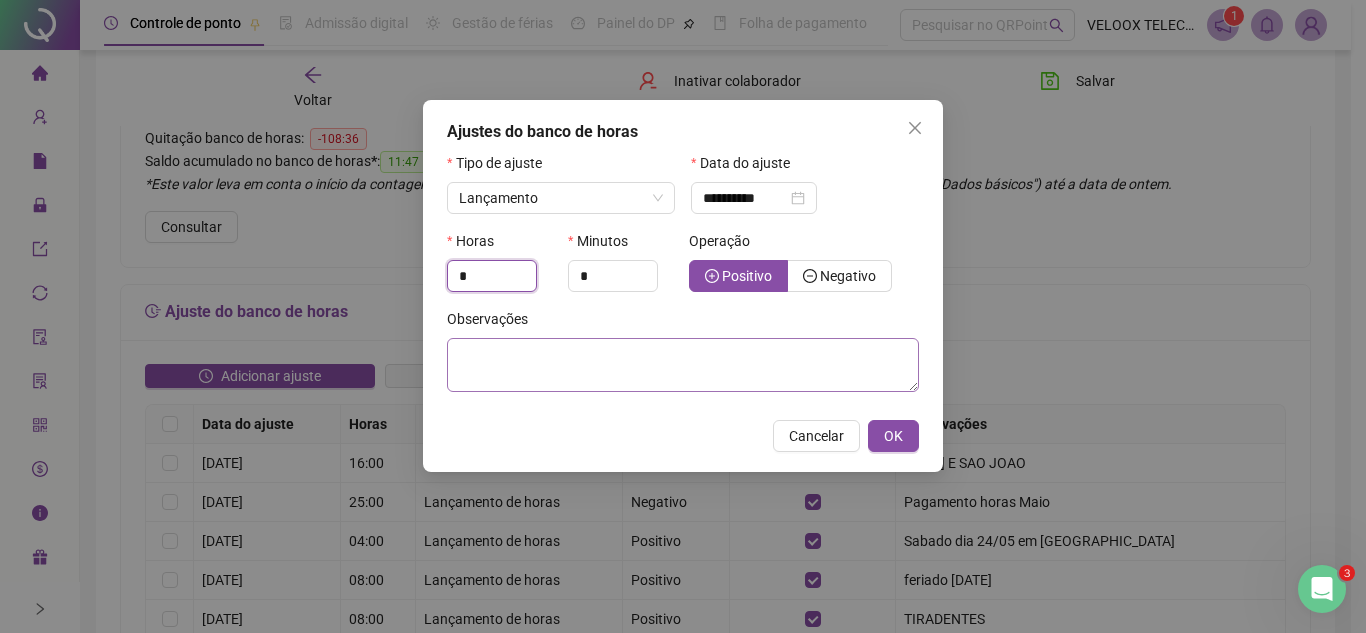 type on "*" 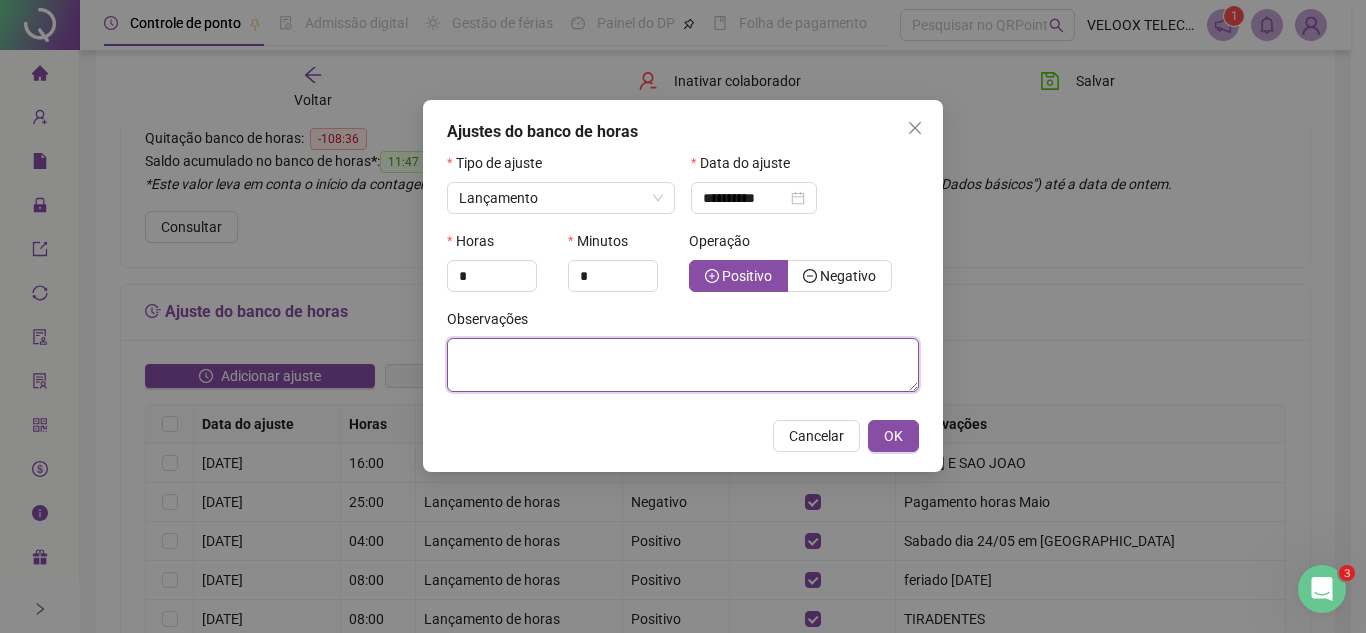 click at bounding box center [683, 365] 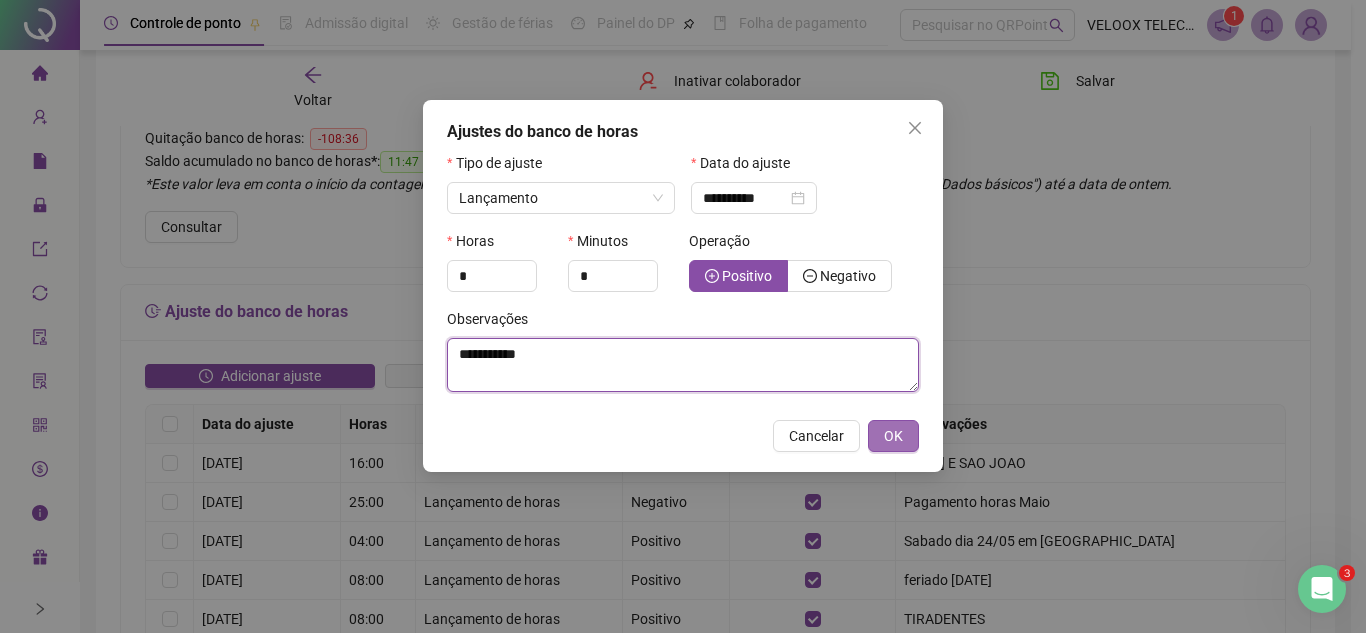 type on "**********" 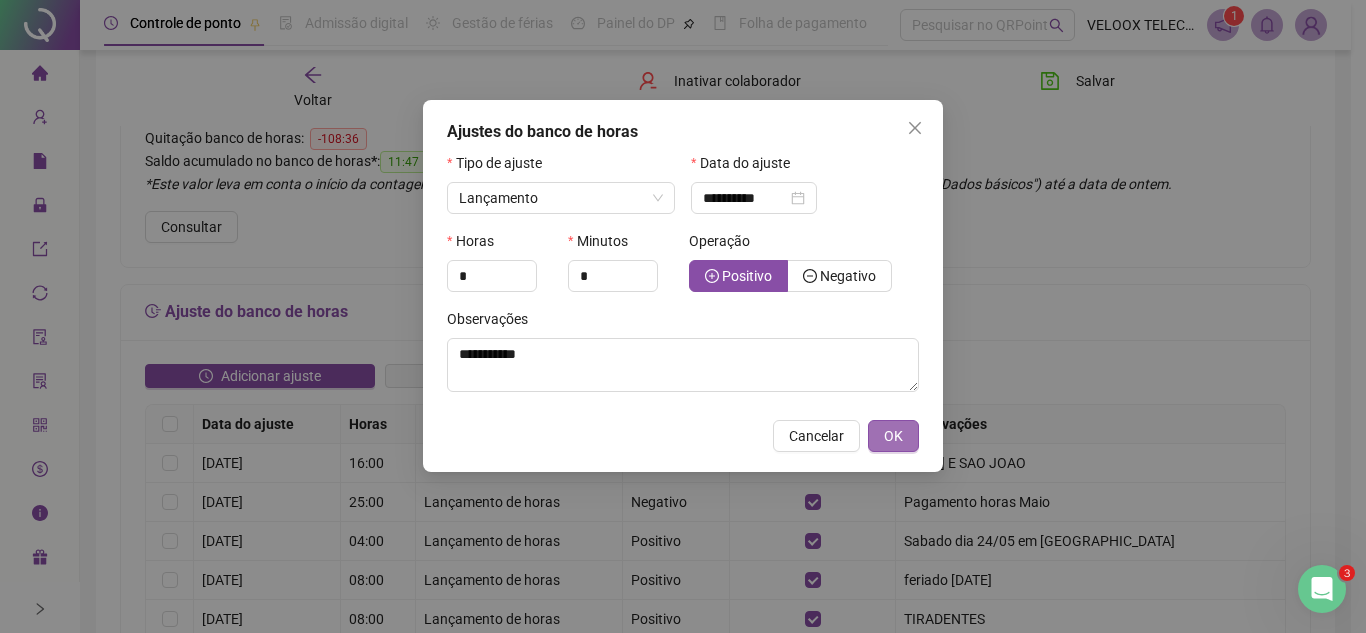 click on "OK" at bounding box center [893, 436] 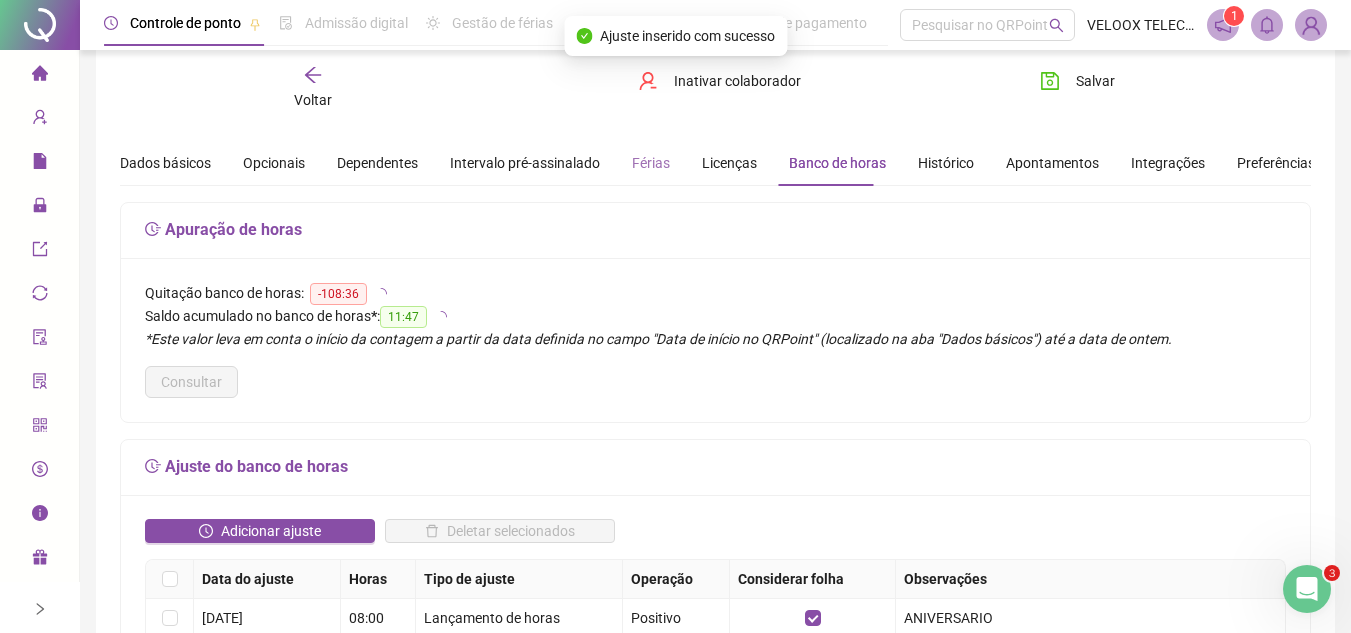 scroll, scrollTop: 0, scrollLeft: 0, axis: both 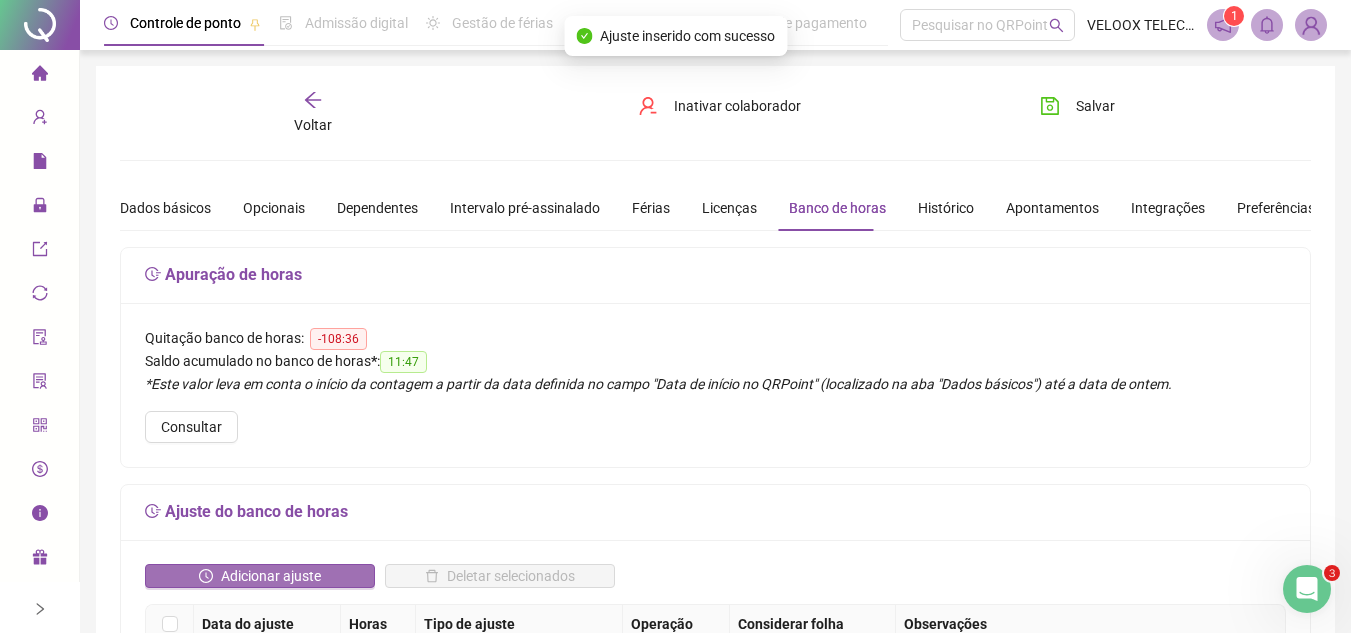click on "Adicionar ajuste" at bounding box center [271, 576] 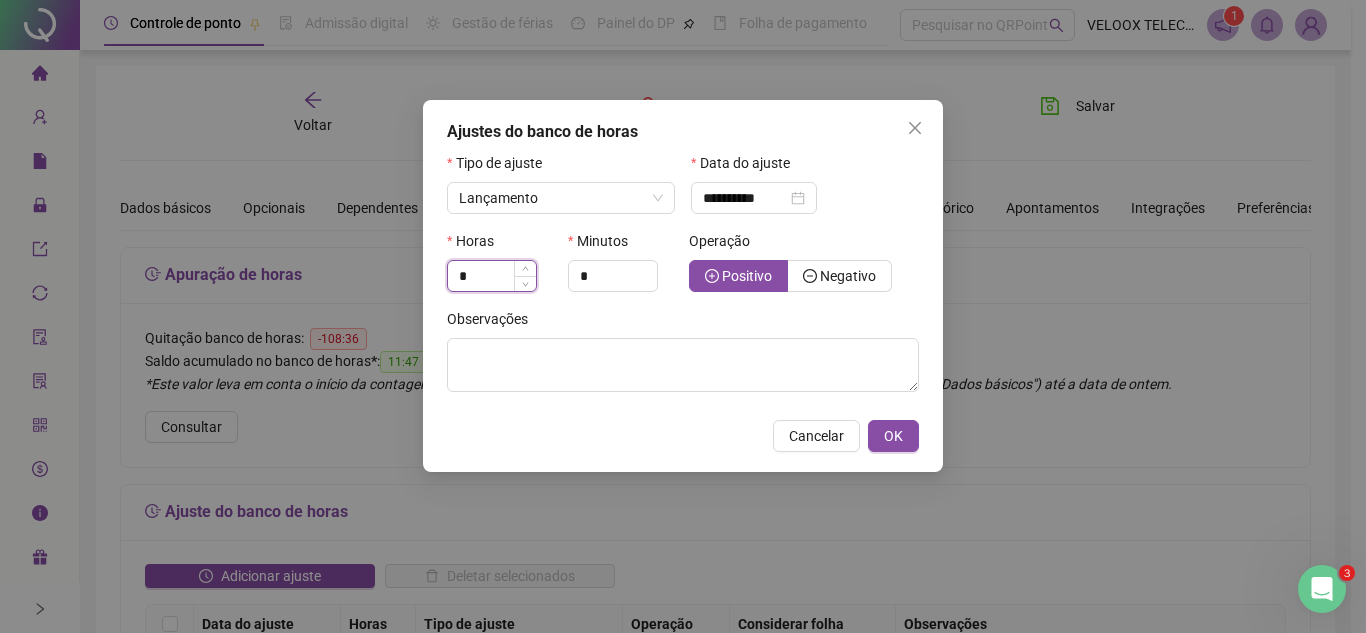 click on "*" at bounding box center (492, 276) 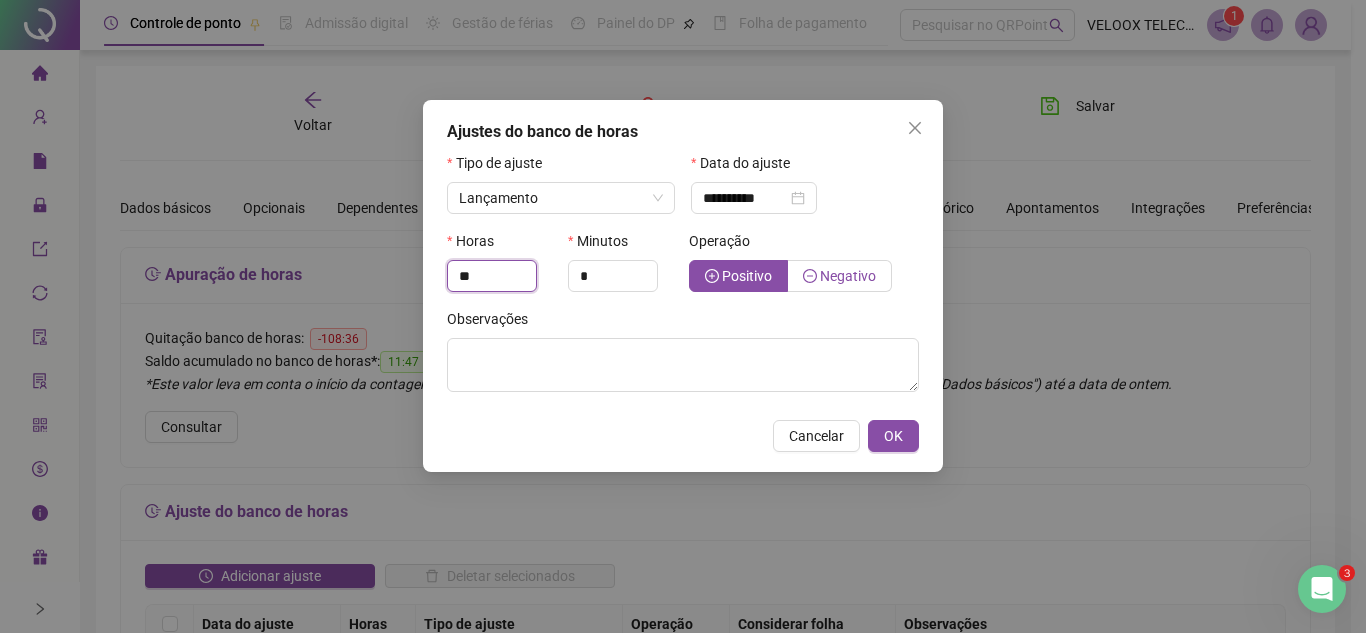 type on "**" 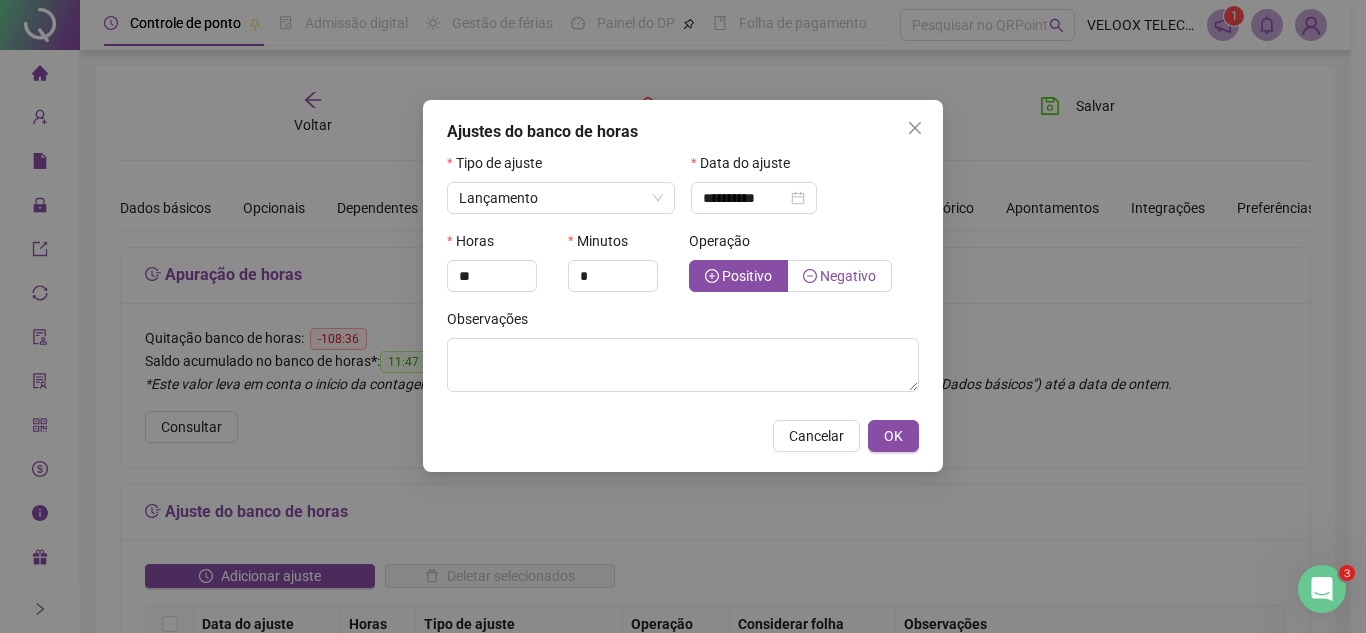 click 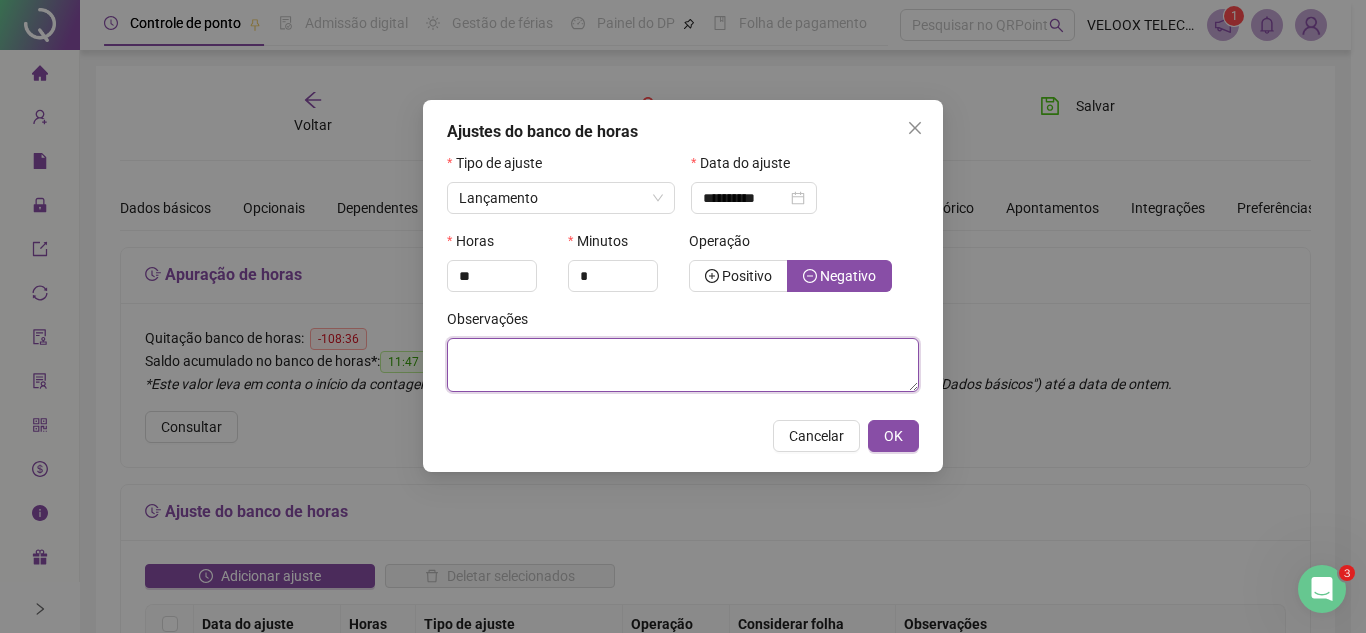 click at bounding box center (683, 365) 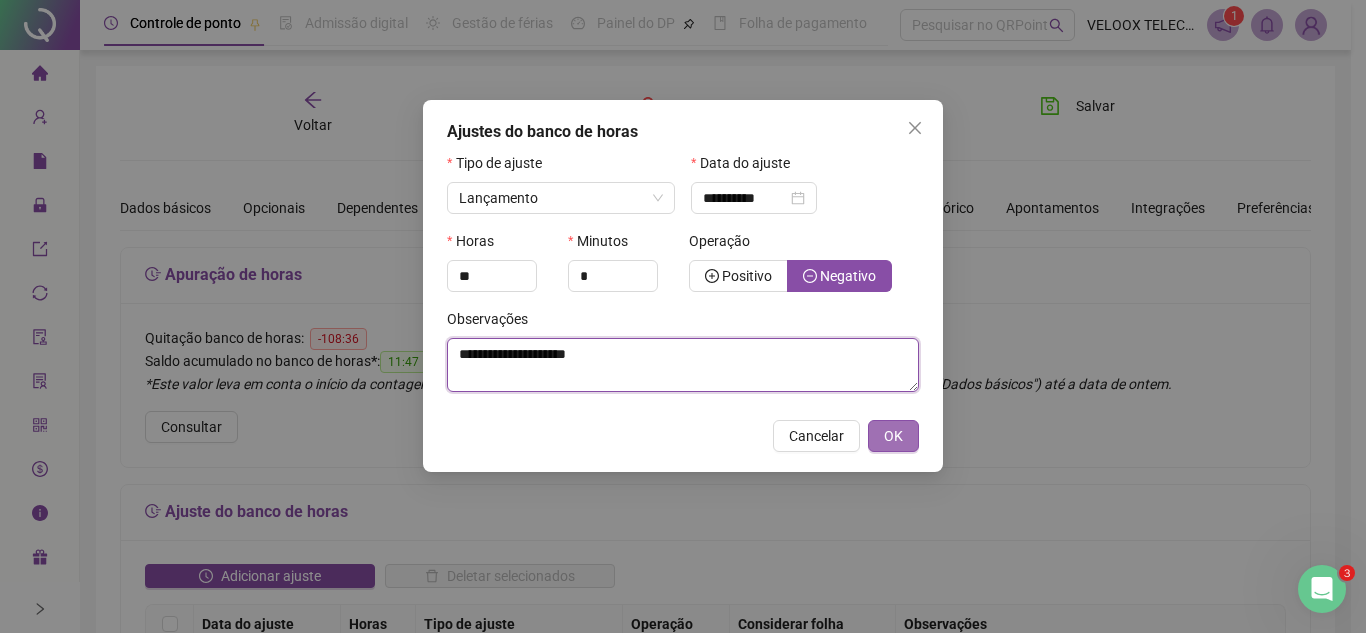 type on "**********" 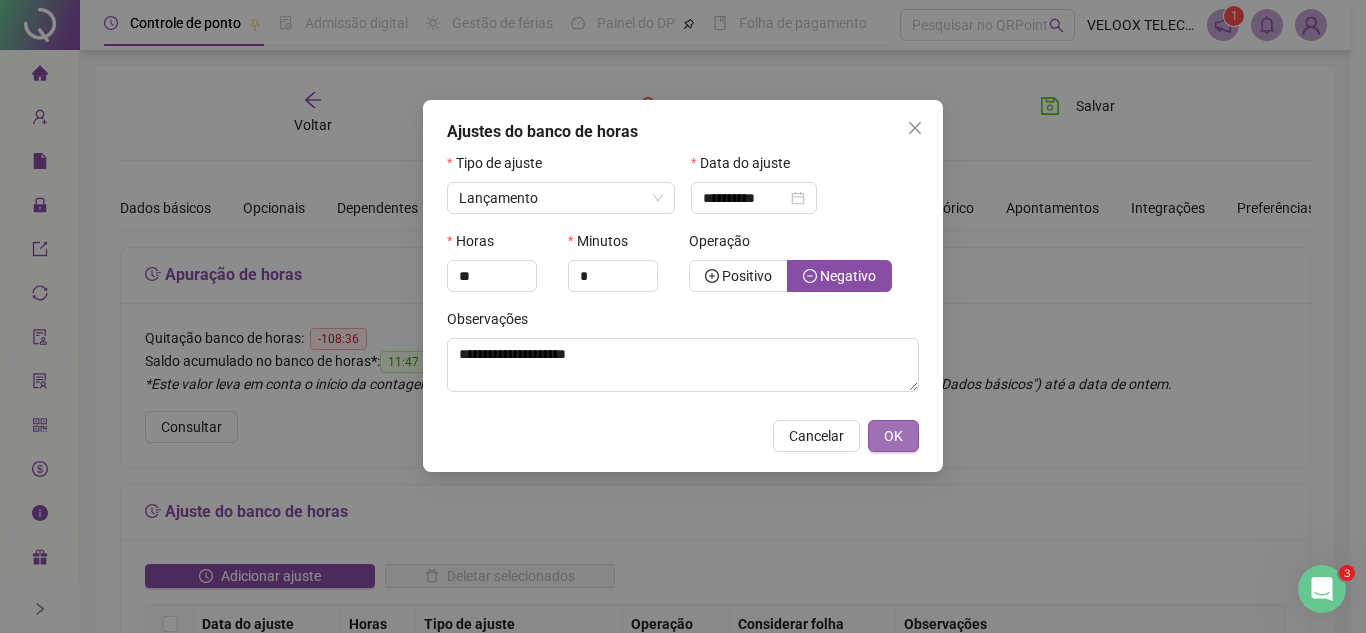 click on "OK" at bounding box center [893, 436] 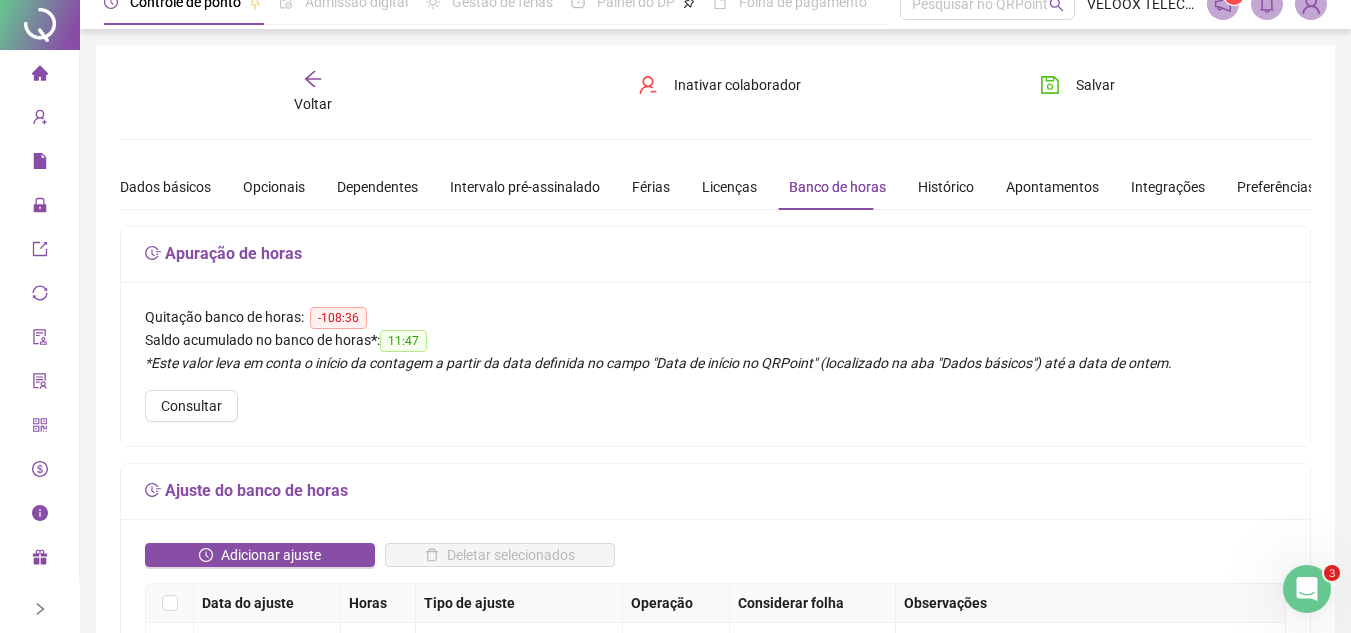 scroll, scrollTop: 0, scrollLeft: 0, axis: both 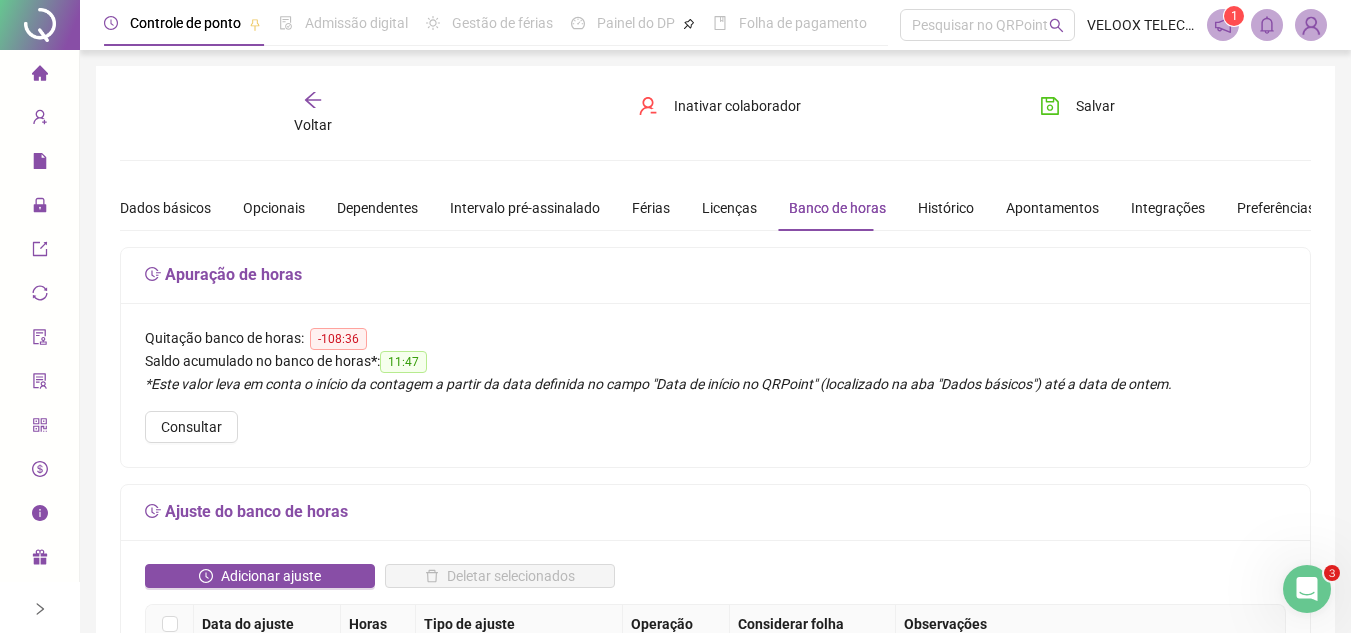 click on "Página inicial" at bounding box center [39, 74] 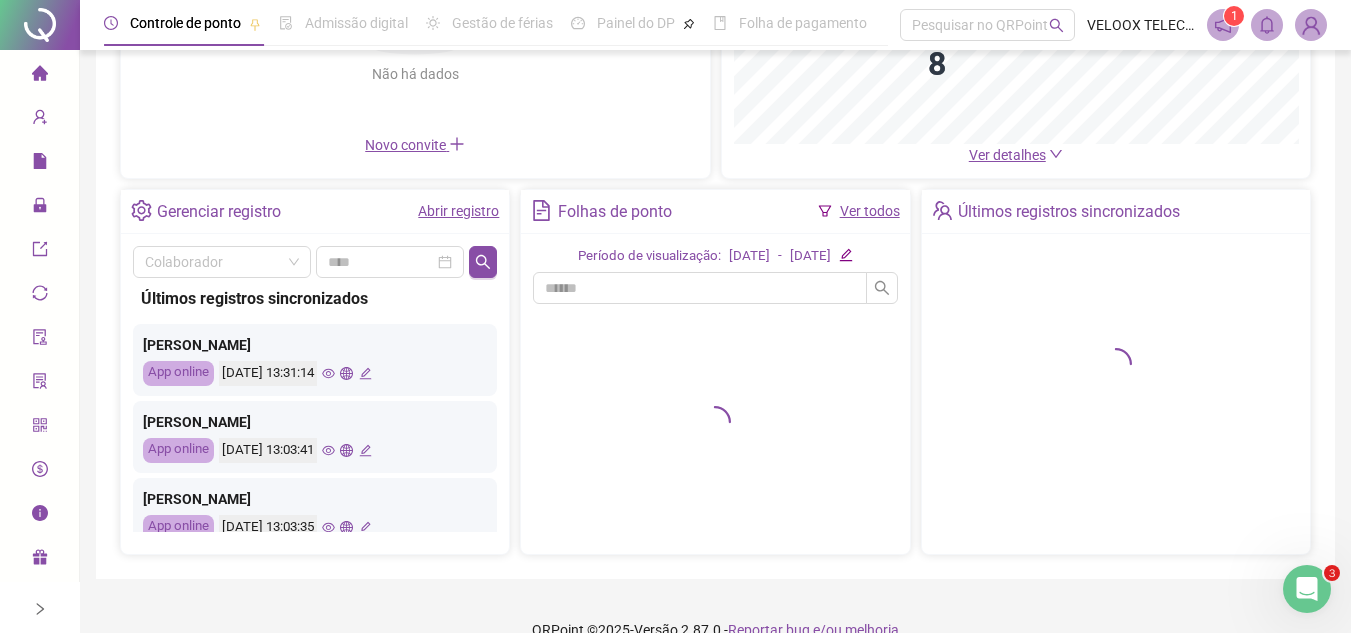 scroll, scrollTop: 300, scrollLeft: 0, axis: vertical 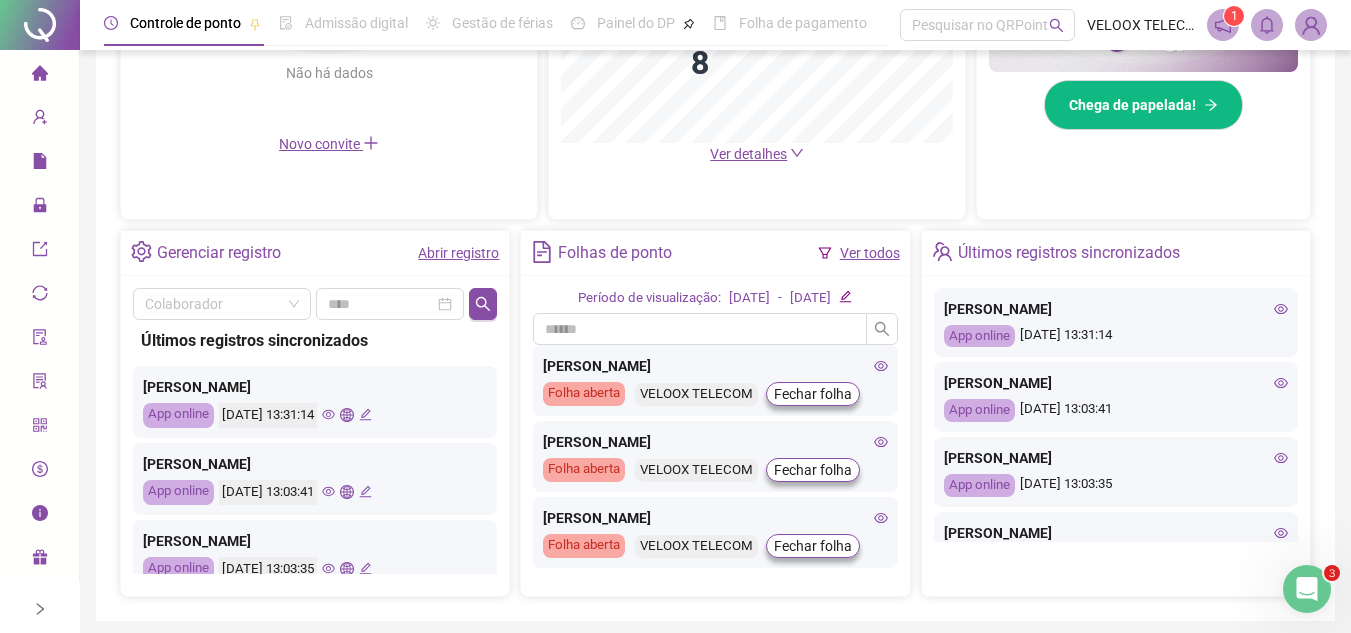 type 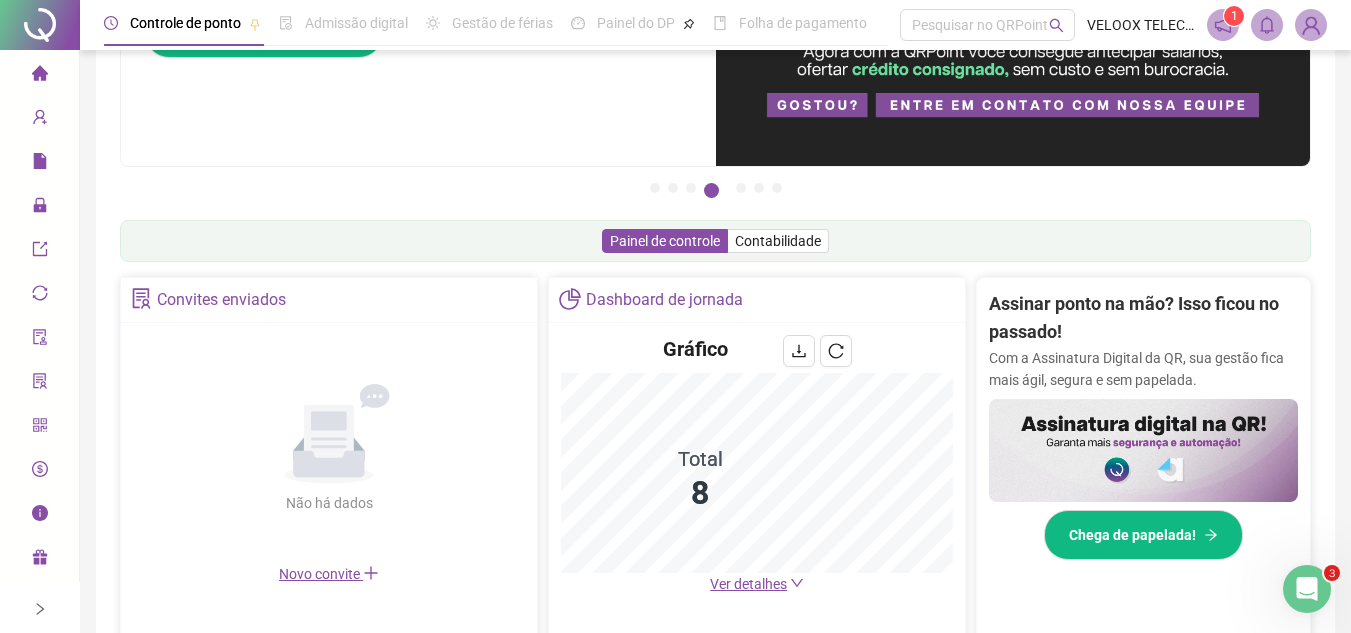 scroll, scrollTop: 0, scrollLeft: 0, axis: both 